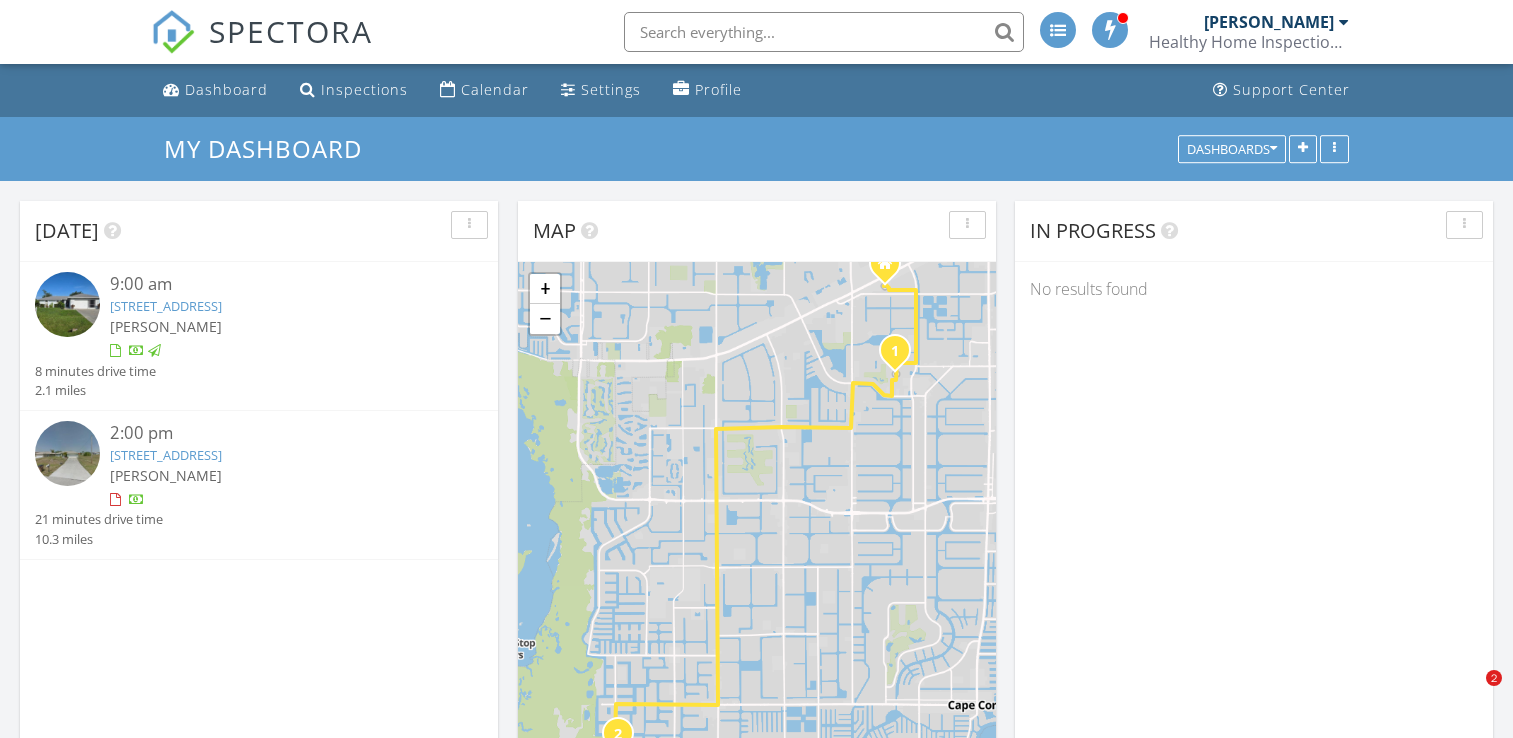 scroll, scrollTop: 0, scrollLeft: 0, axis: both 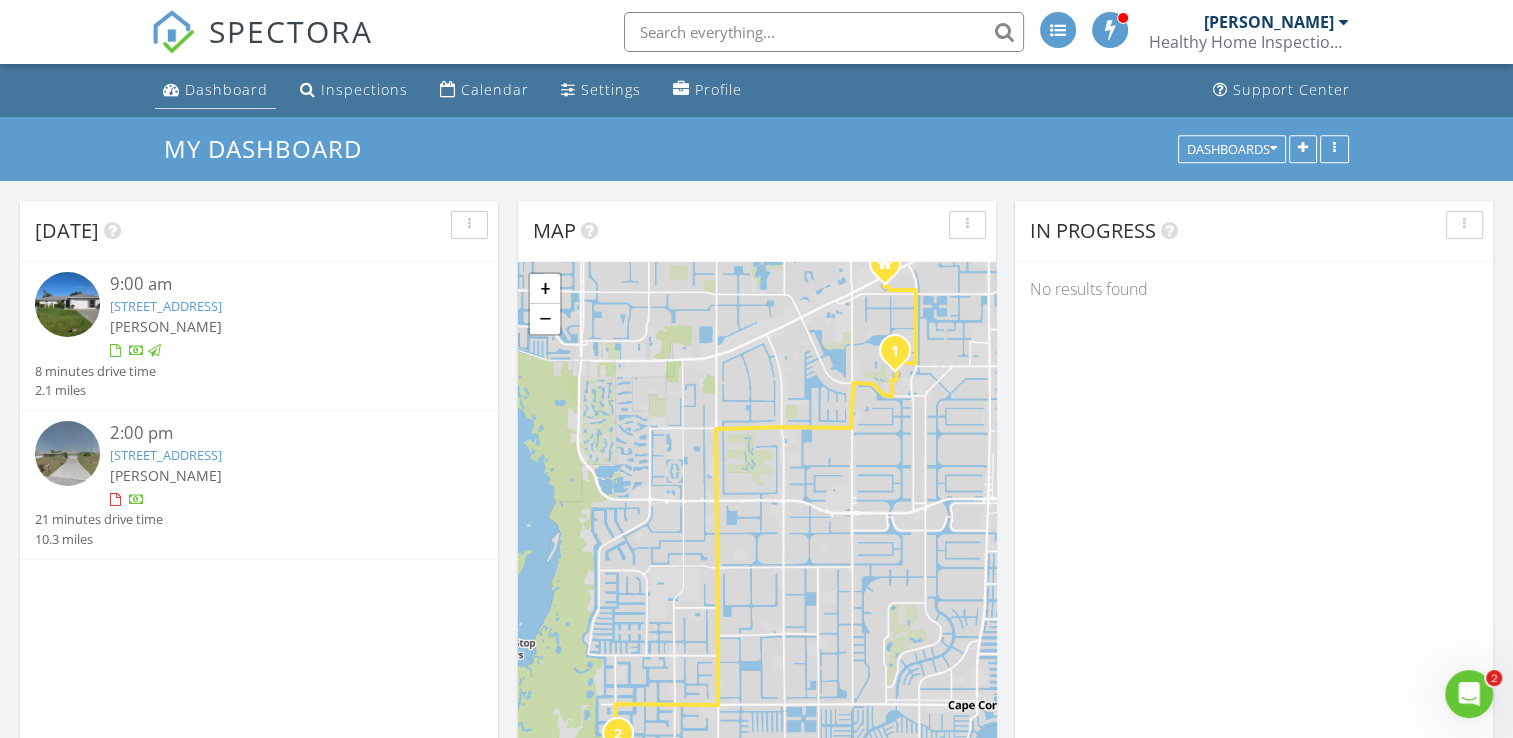 click on "Dashboard" at bounding box center [226, 89] 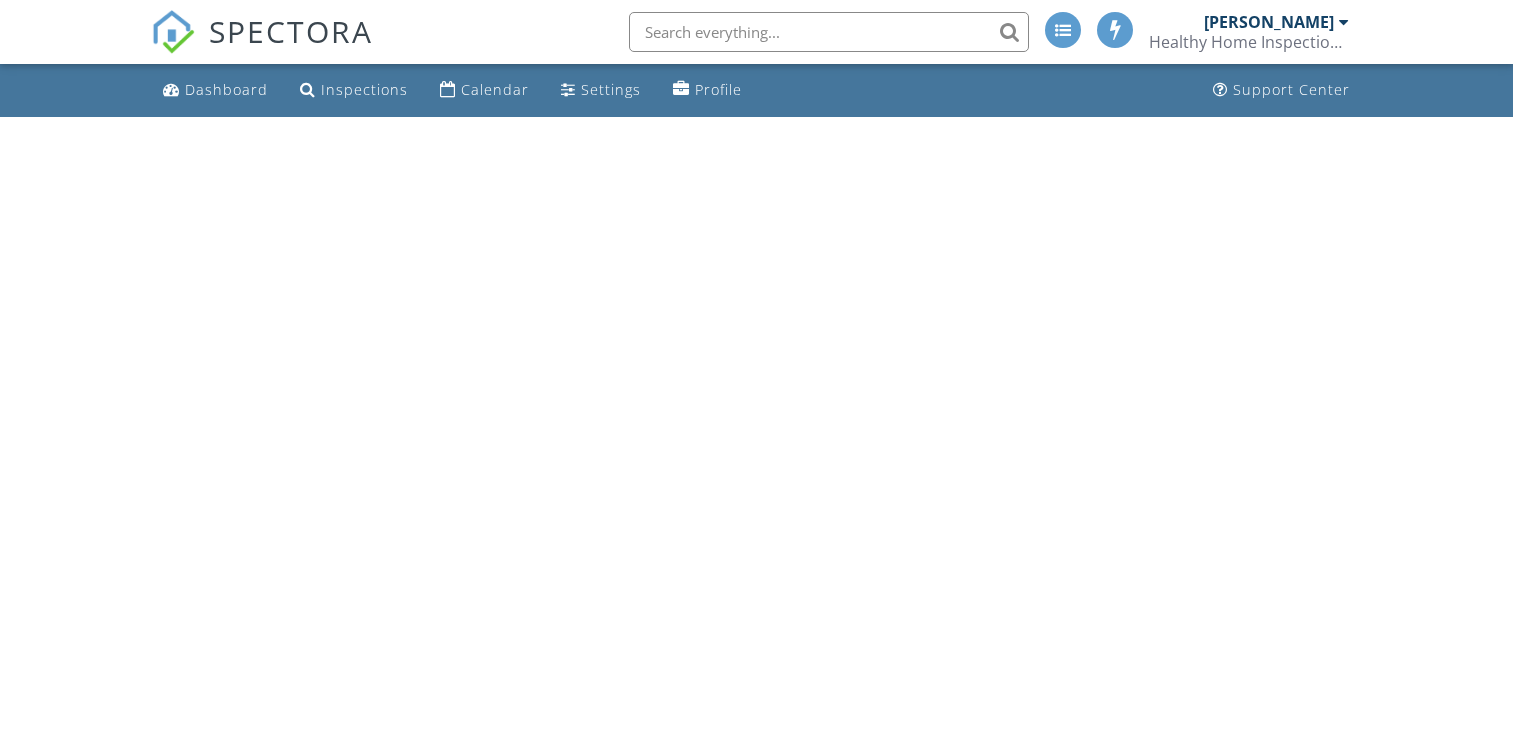 scroll, scrollTop: 0, scrollLeft: 0, axis: both 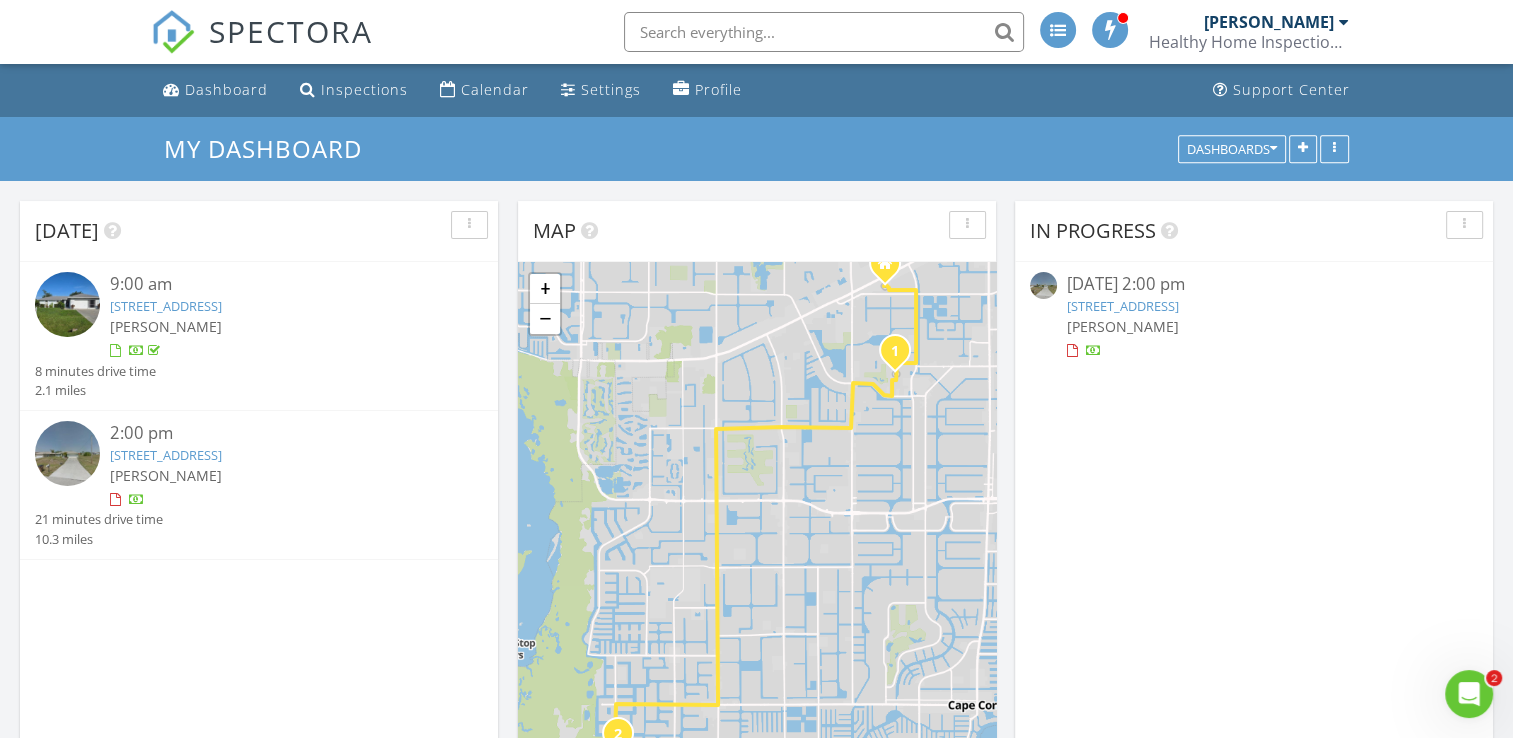 click on "[STREET_ADDRESS]" at bounding box center (1123, 306) 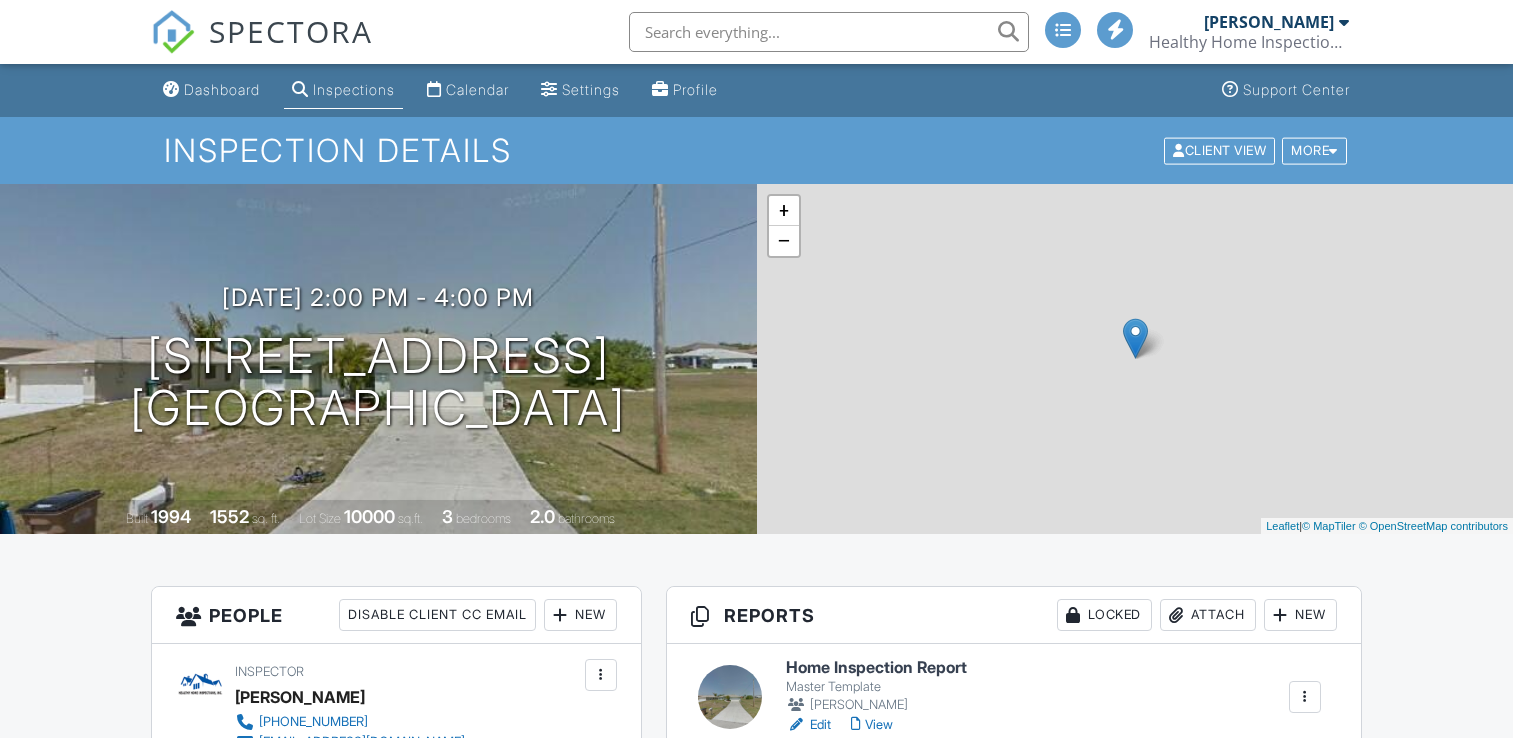 scroll, scrollTop: 0, scrollLeft: 0, axis: both 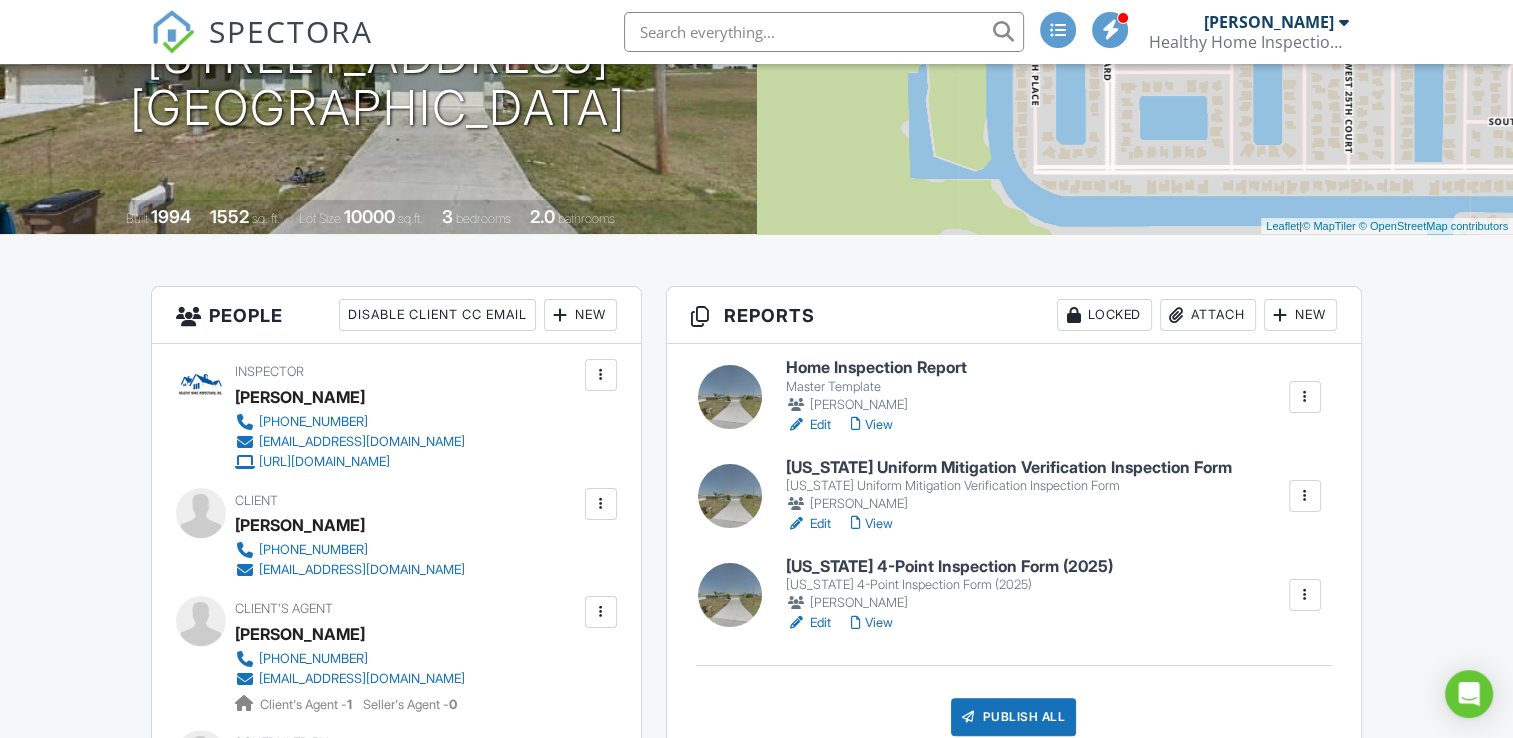 click on "Edit" at bounding box center (808, 425) 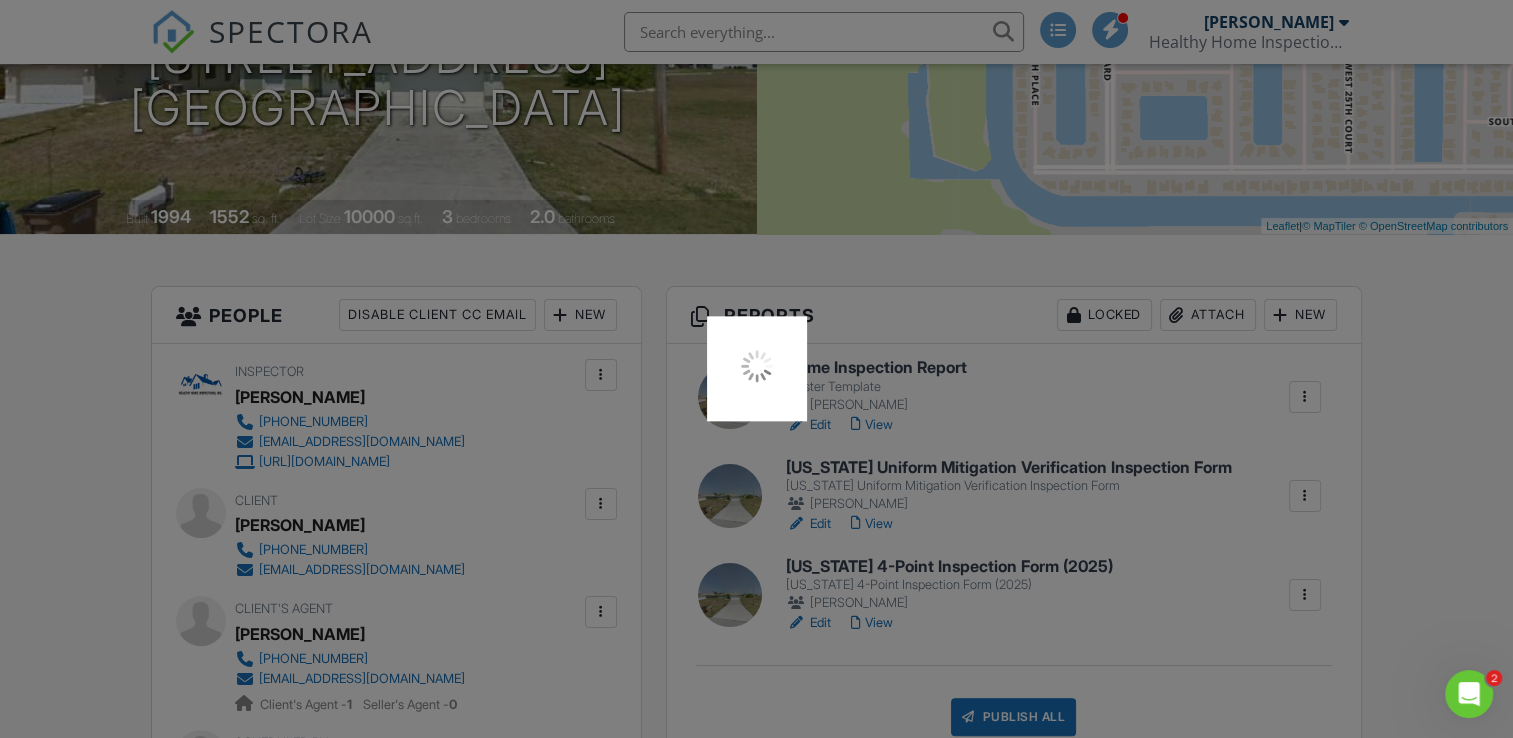 scroll, scrollTop: 0, scrollLeft: 0, axis: both 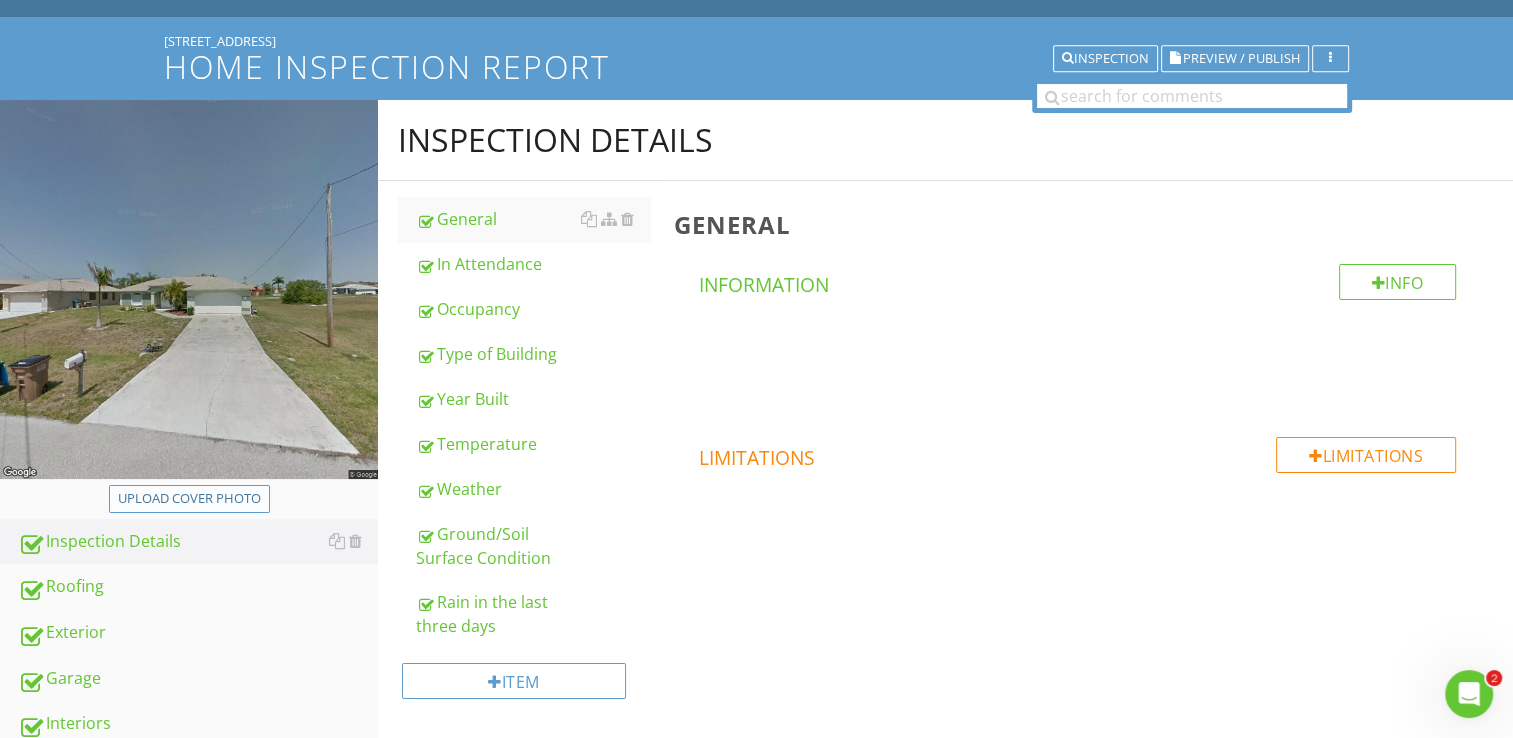 click on "Upload cover photo" at bounding box center [189, 499] 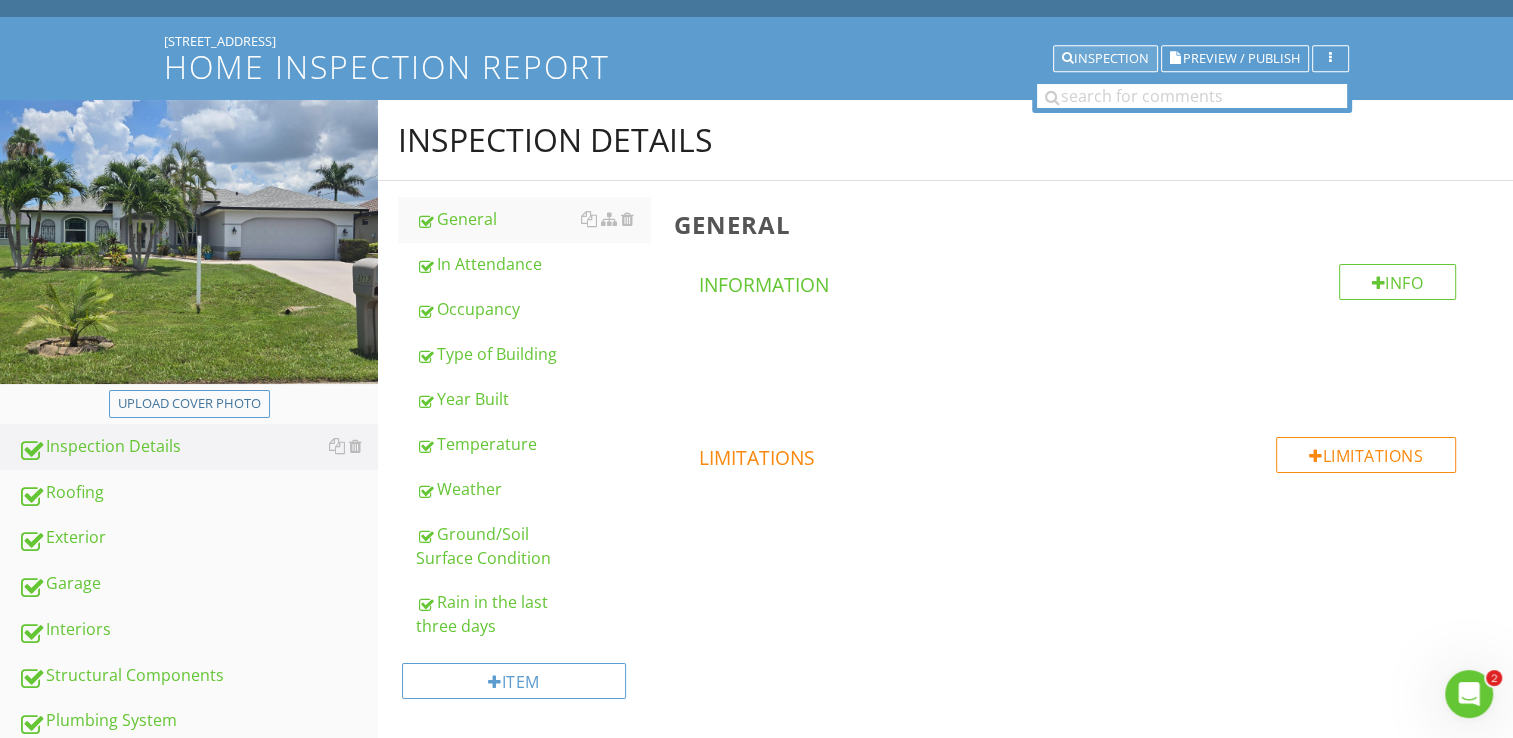 click on "Inspection" at bounding box center (1105, 59) 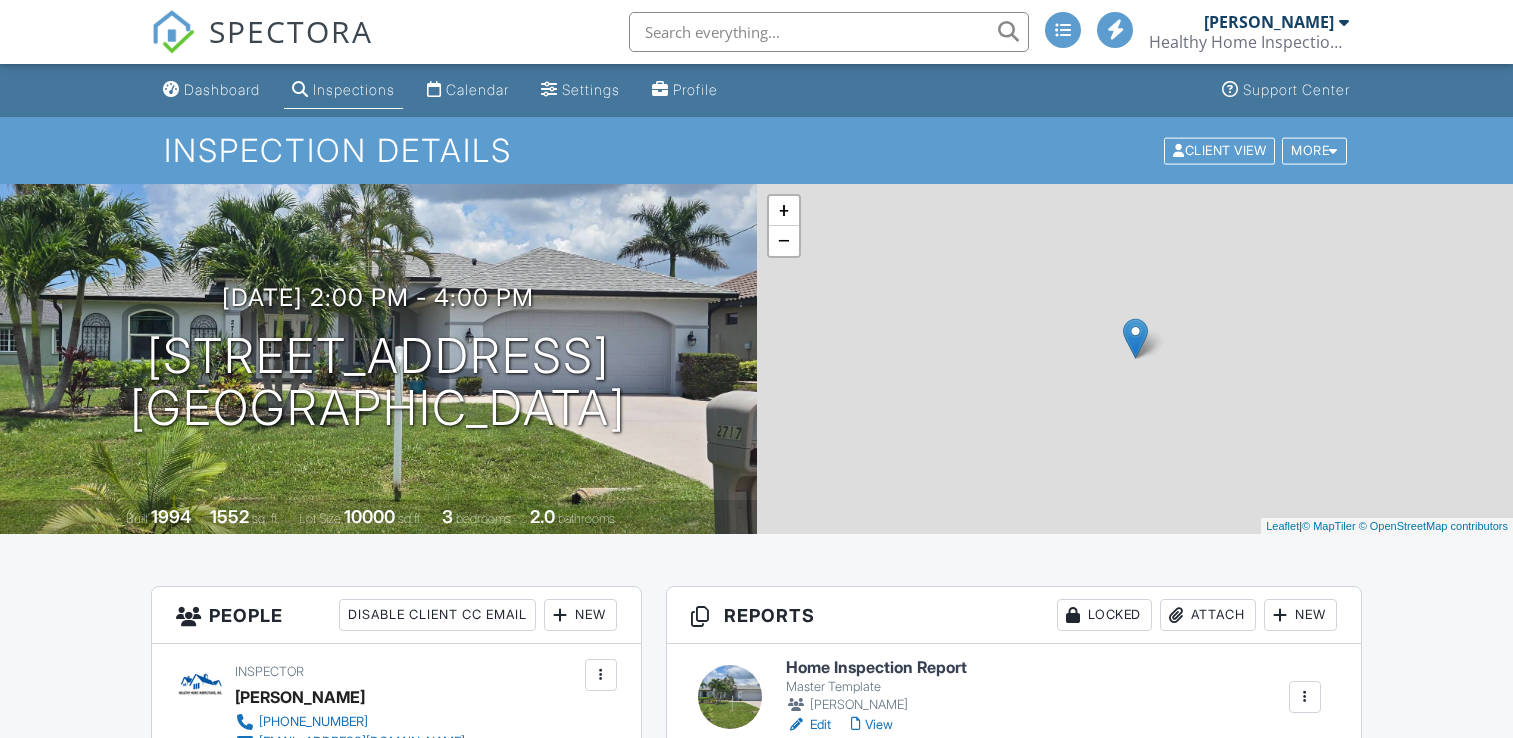 scroll, scrollTop: 0, scrollLeft: 0, axis: both 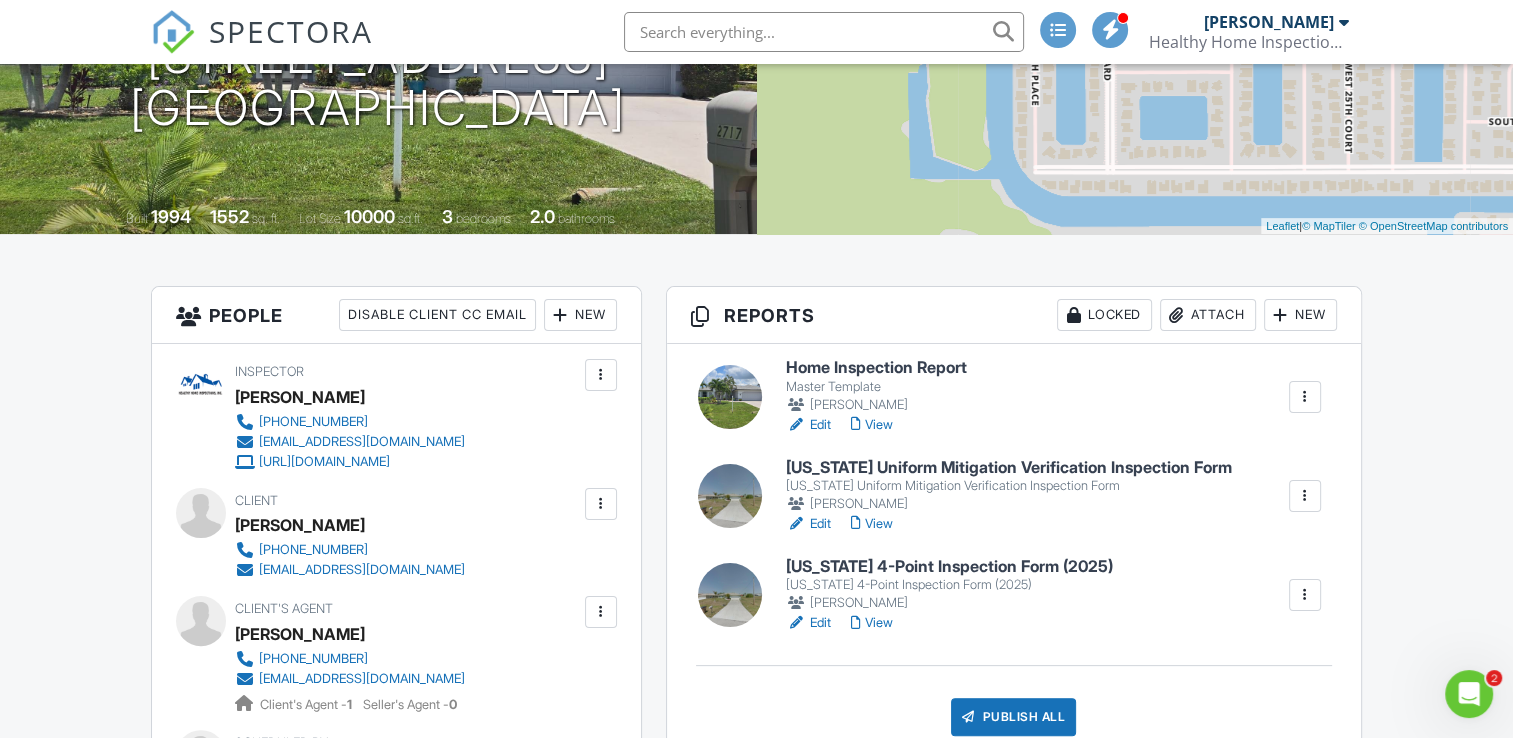 click on "Edit" at bounding box center (808, 524) 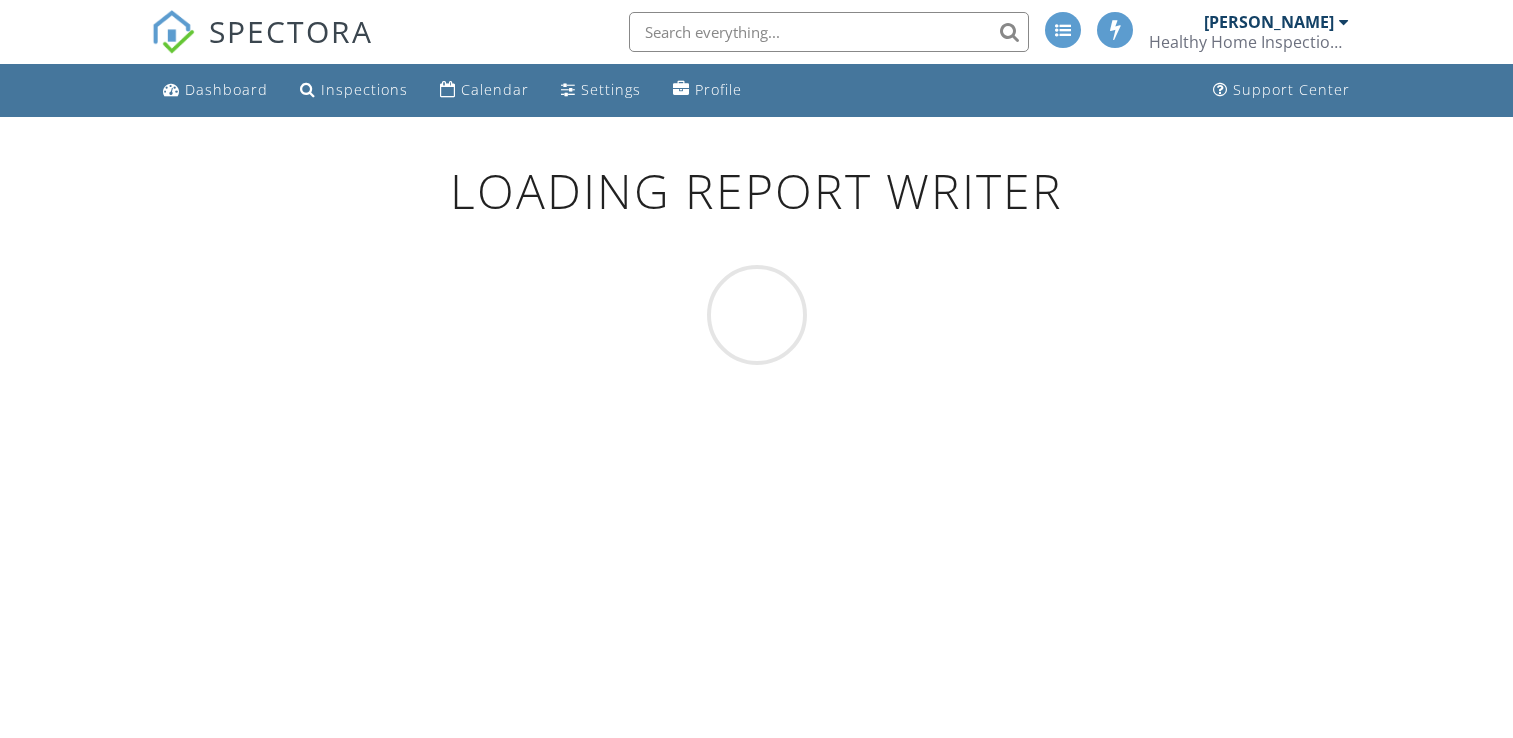 scroll, scrollTop: 0, scrollLeft: 0, axis: both 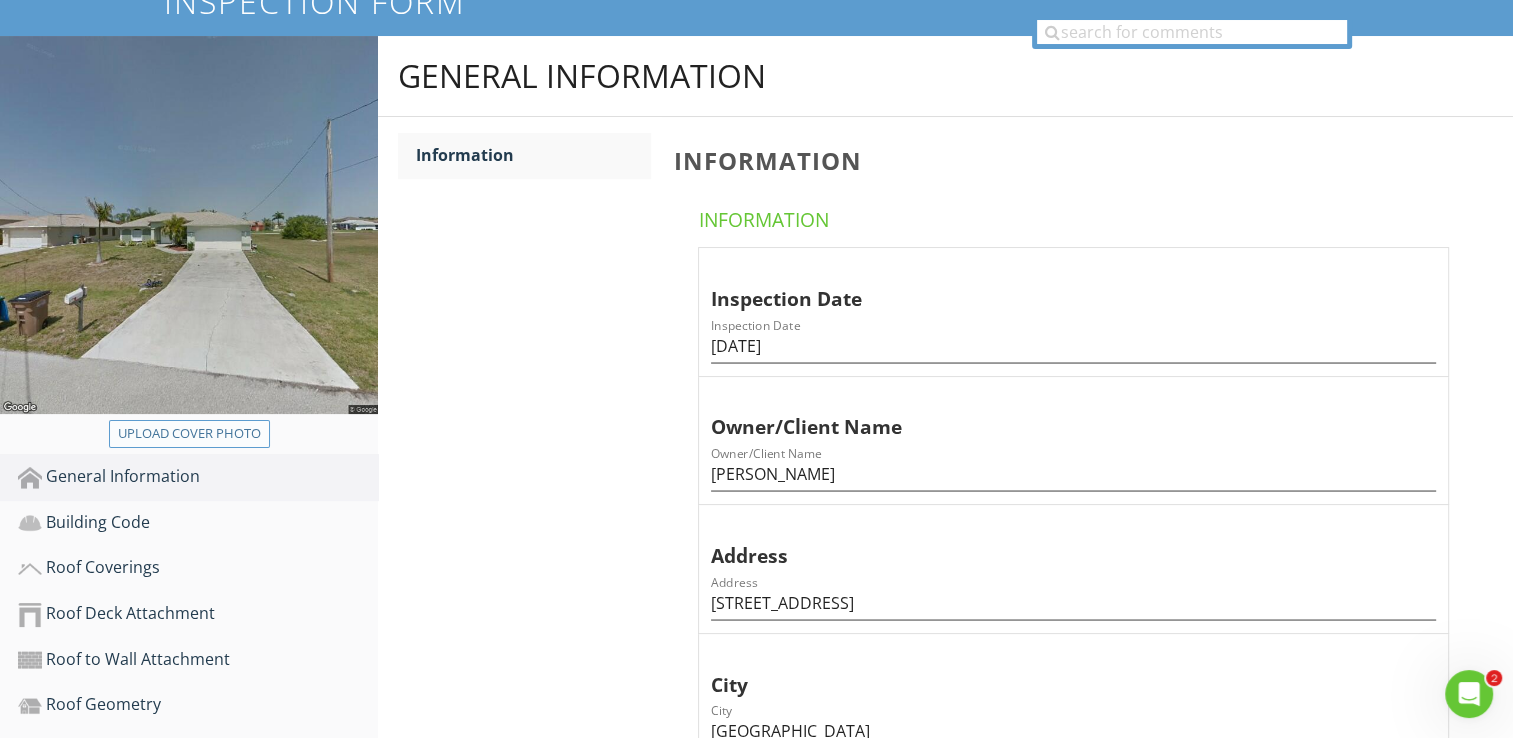 click on "Upload cover photo" at bounding box center [189, 434] 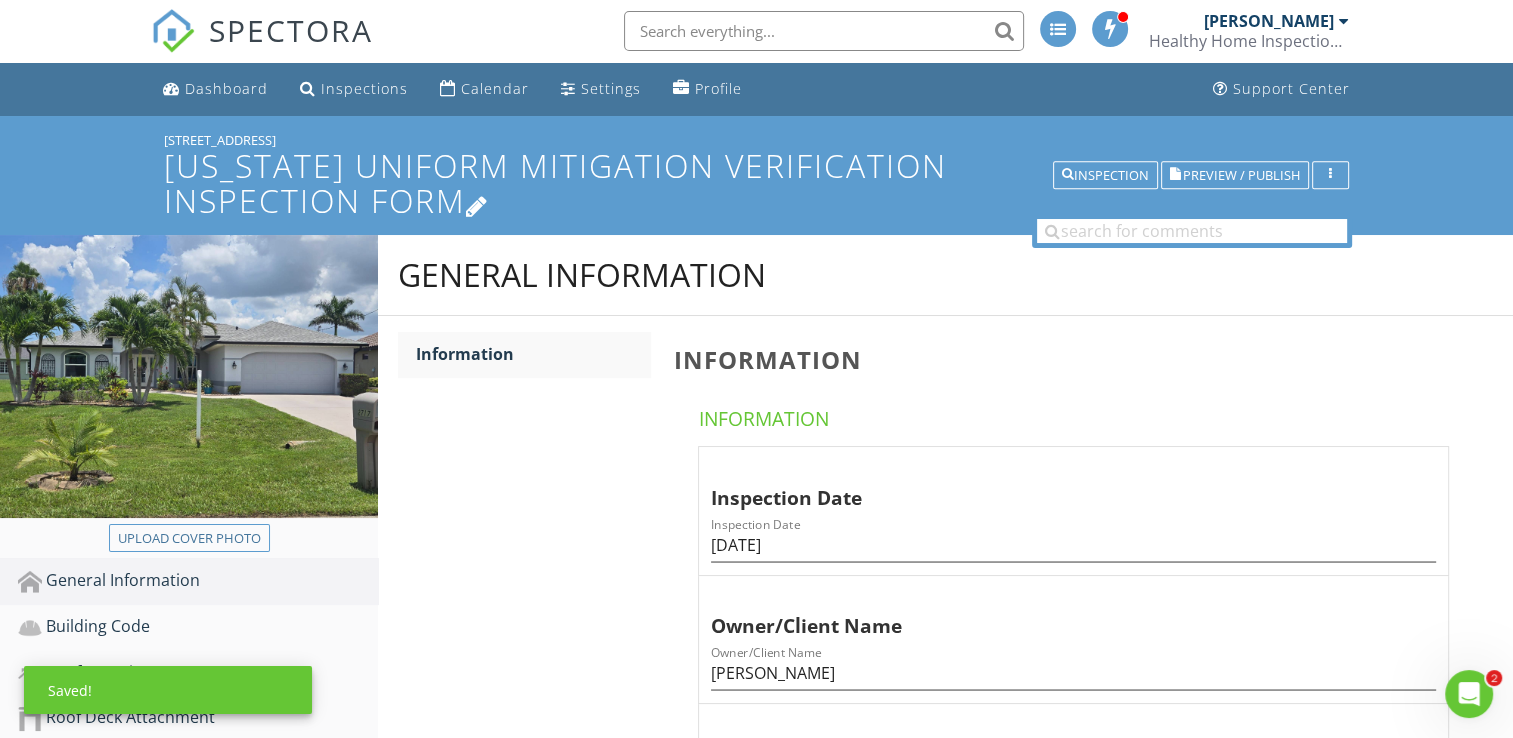 scroll, scrollTop: 0, scrollLeft: 0, axis: both 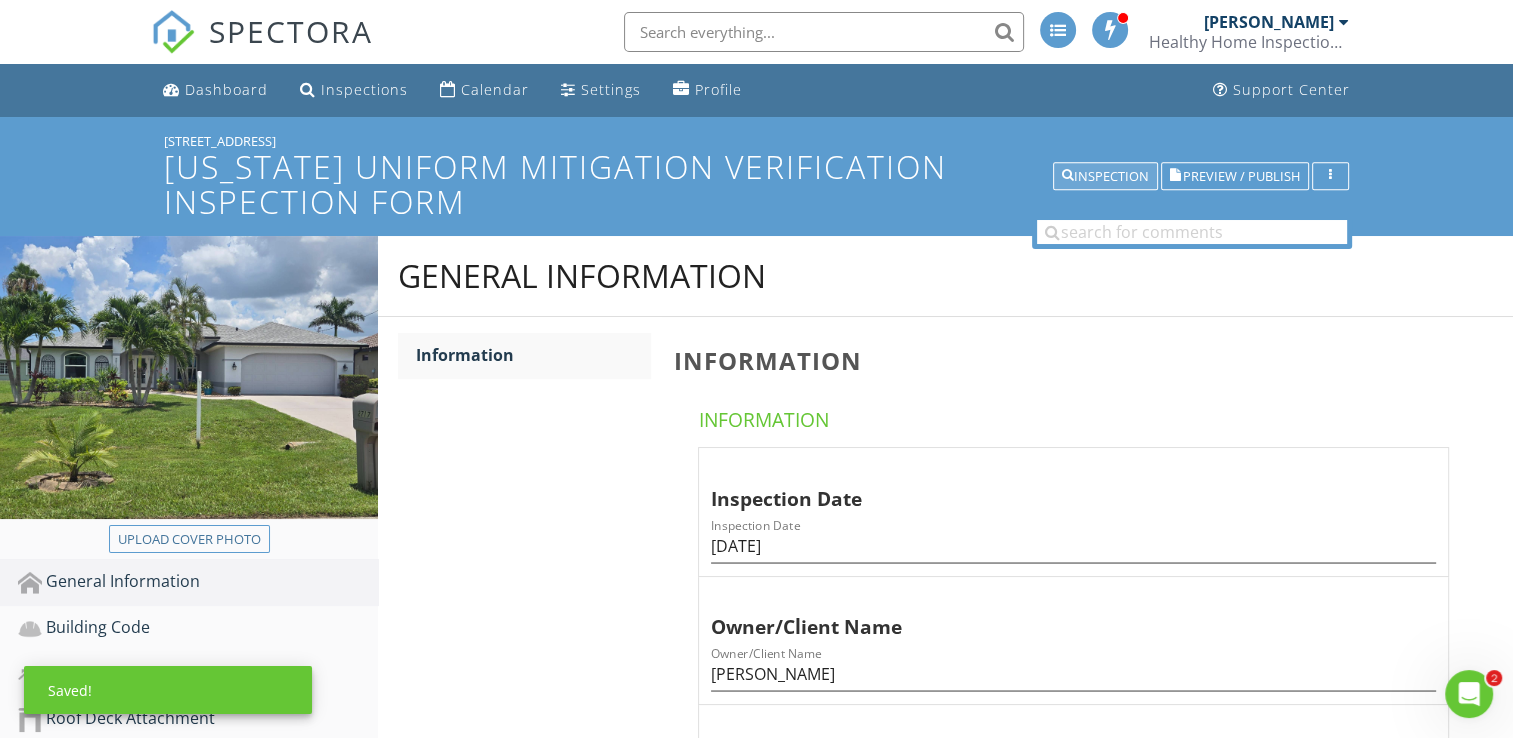 click on "Inspection" at bounding box center (1105, 177) 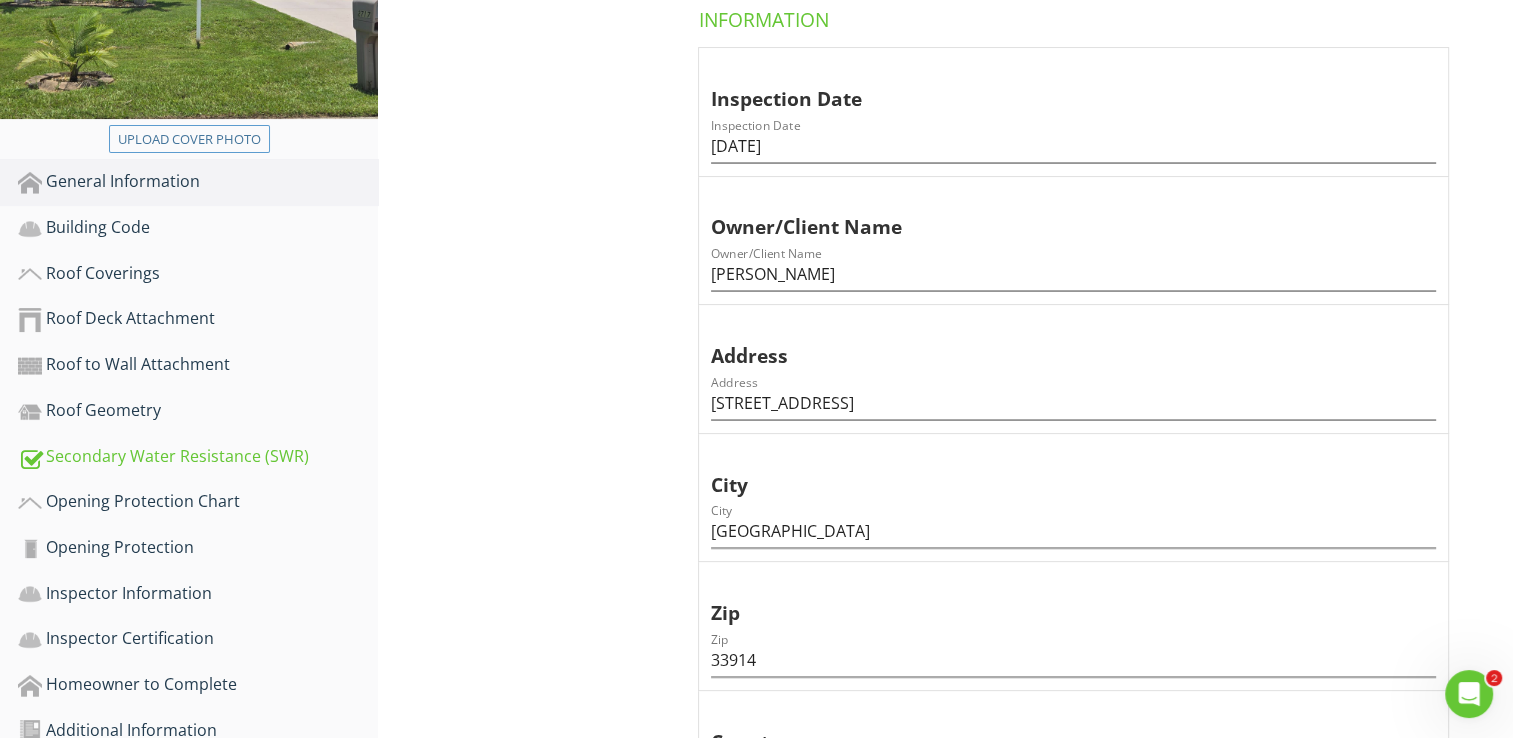 scroll, scrollTop: 100, scrollLeft: 0, axis: vertical 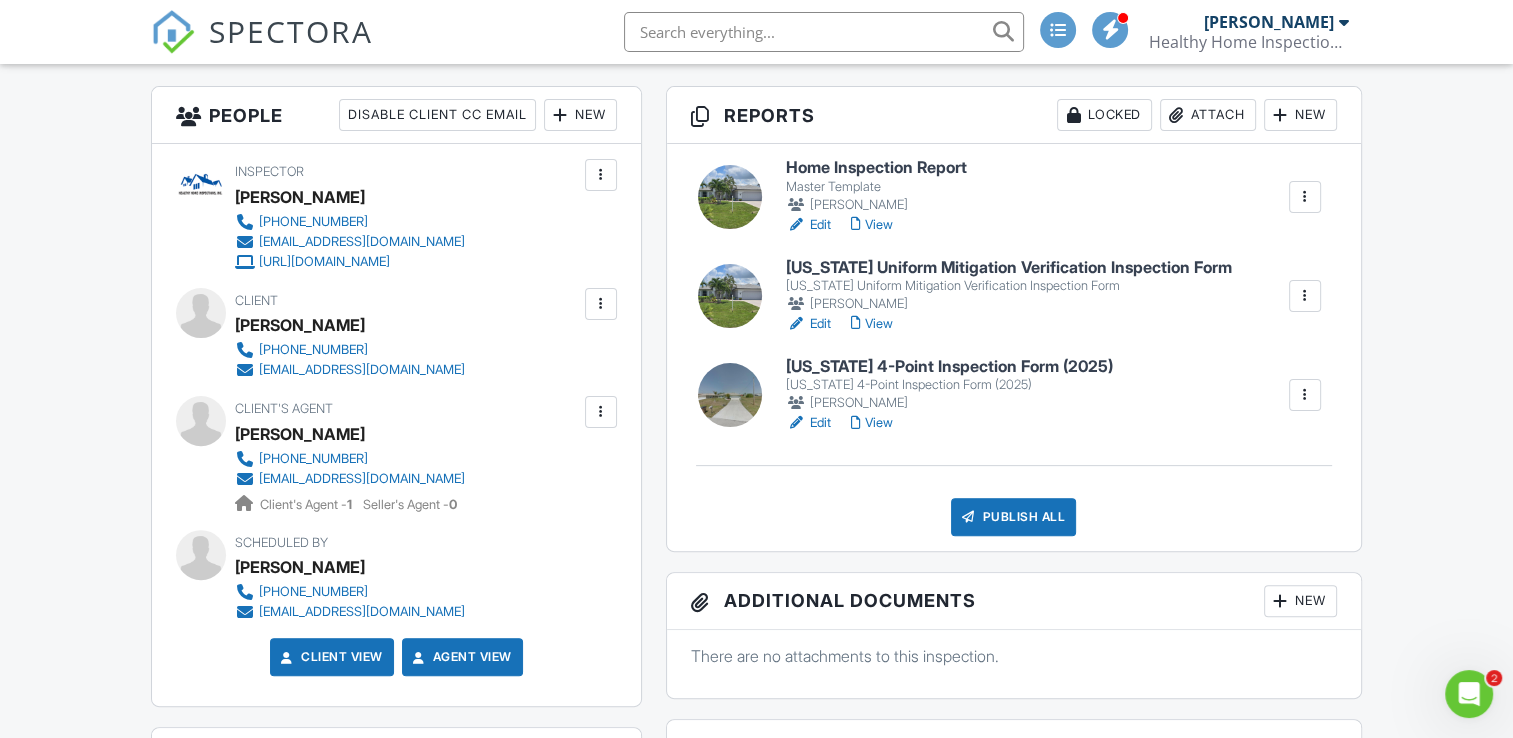 click on "Edit" at bounding box center [808, 423] 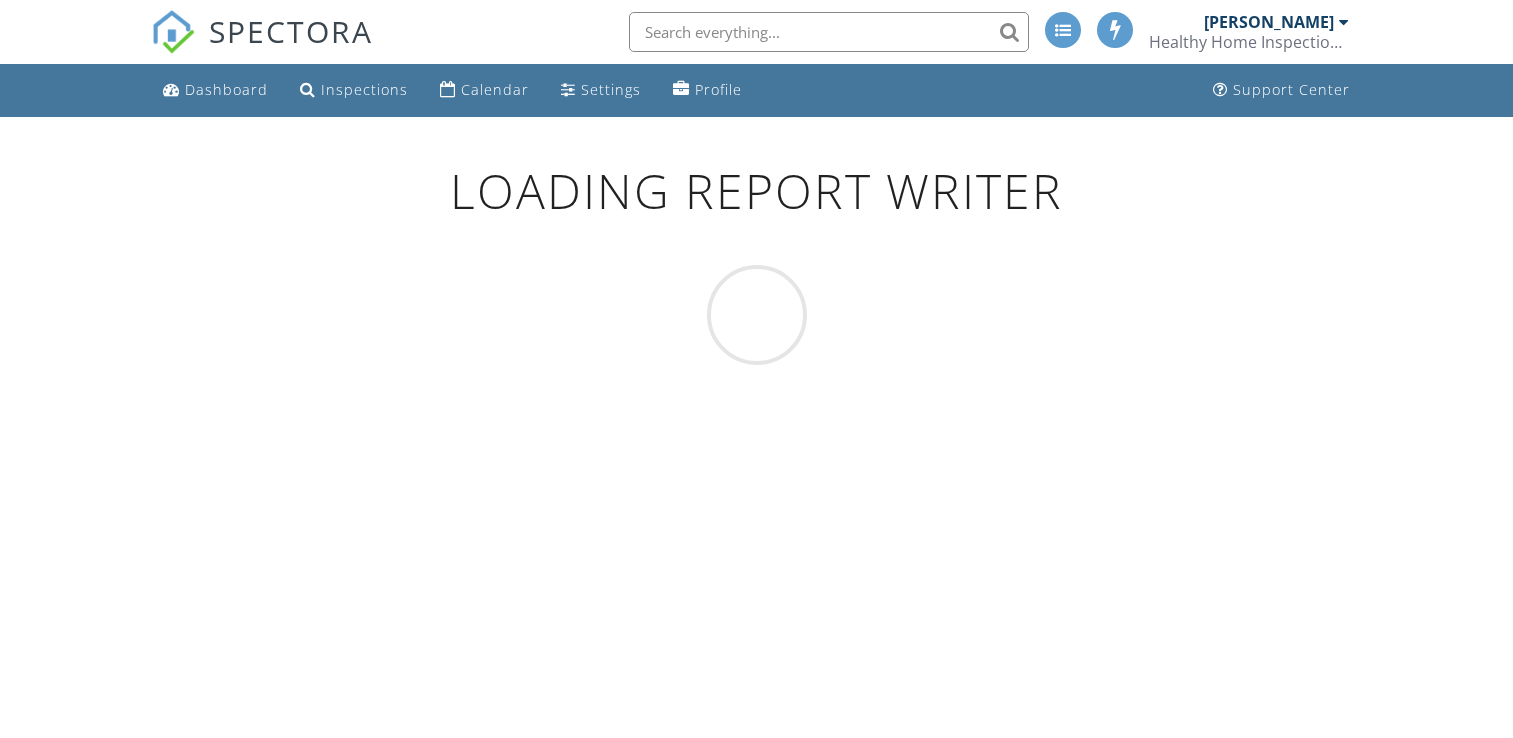 scroll, scrollTop: 0, scrollLeft: 0, axis: both 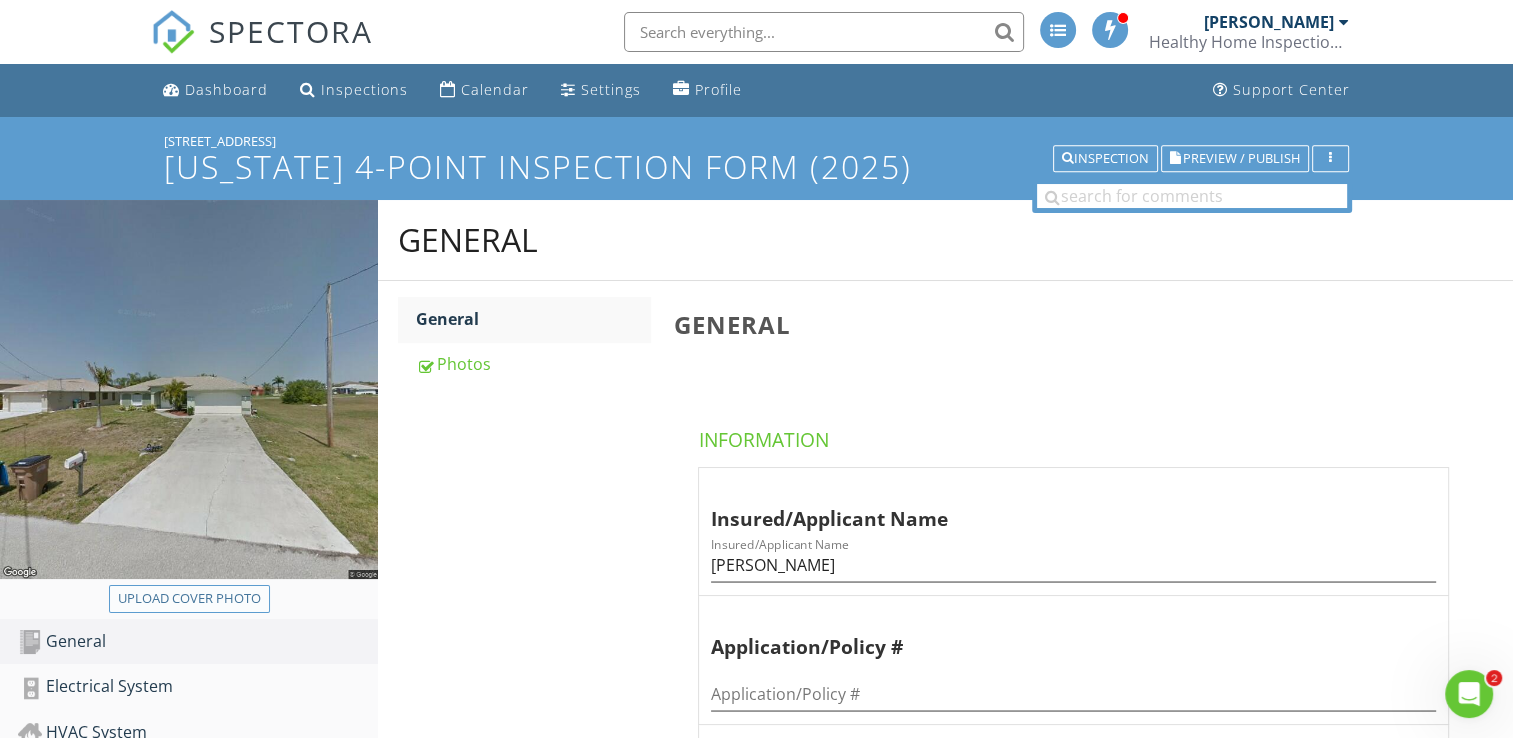 click on "Upload cover photo" at bounding box center (189, 599) 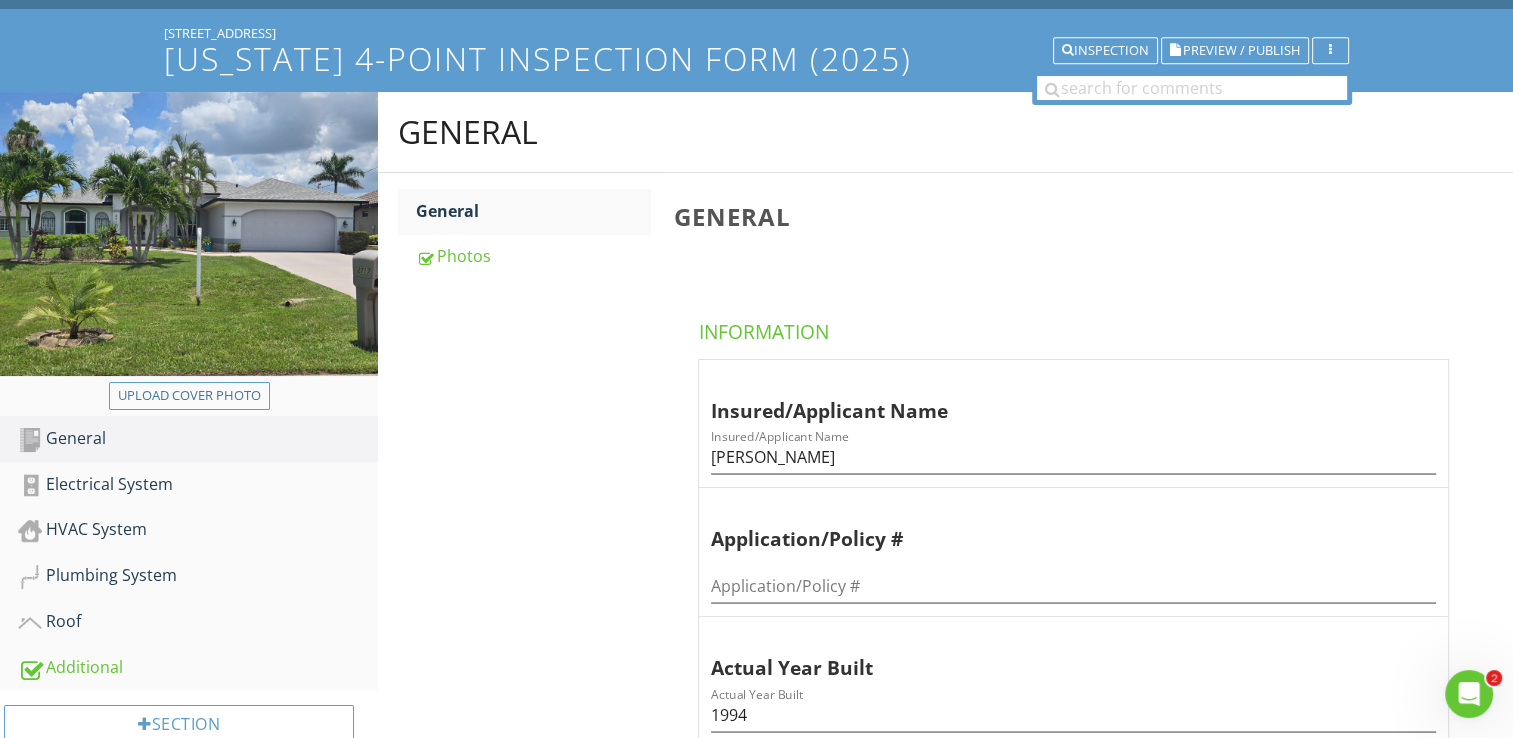 scroll, scrollTop: 0, scrollLeft: 0, axis: both 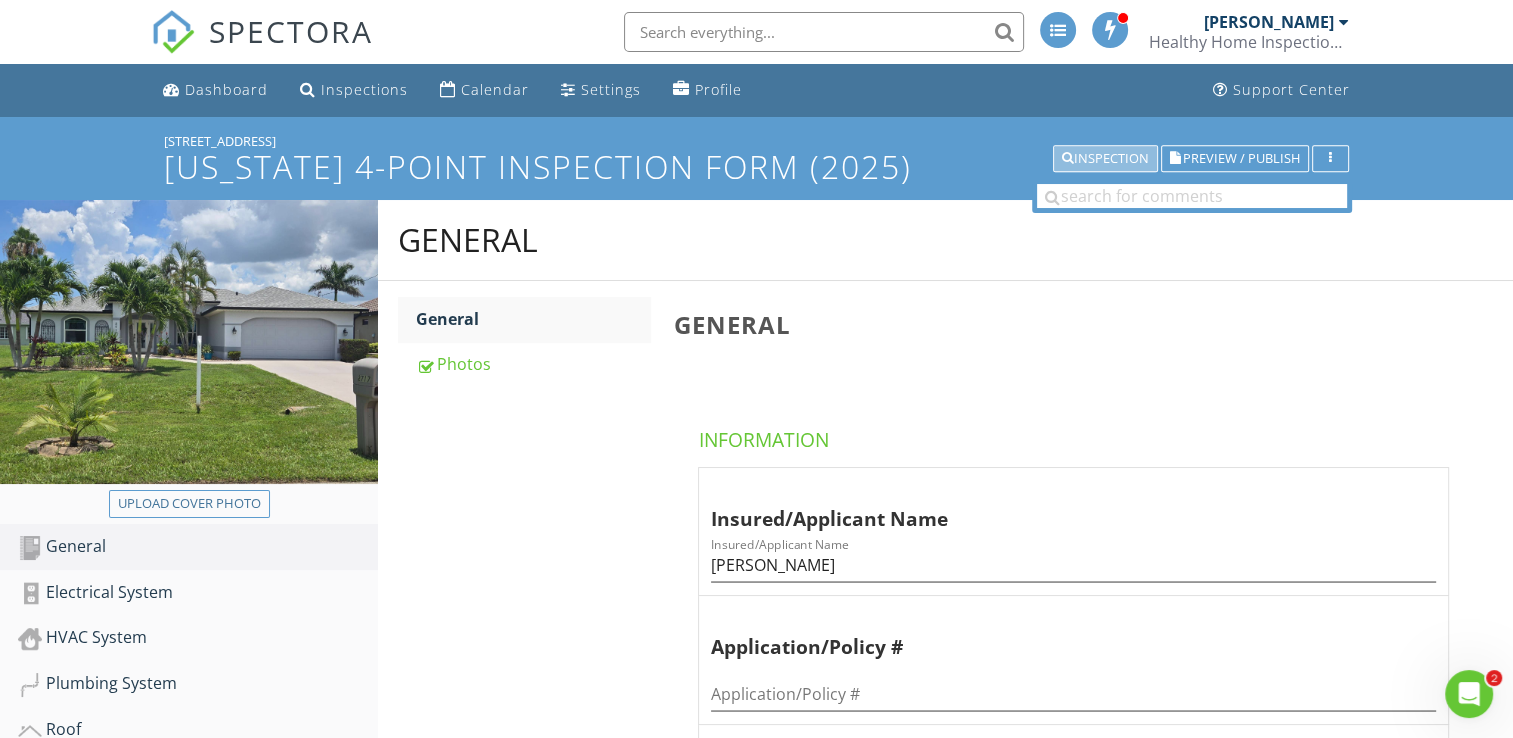 click on "Inspection" at bounding box center [1105, 159] 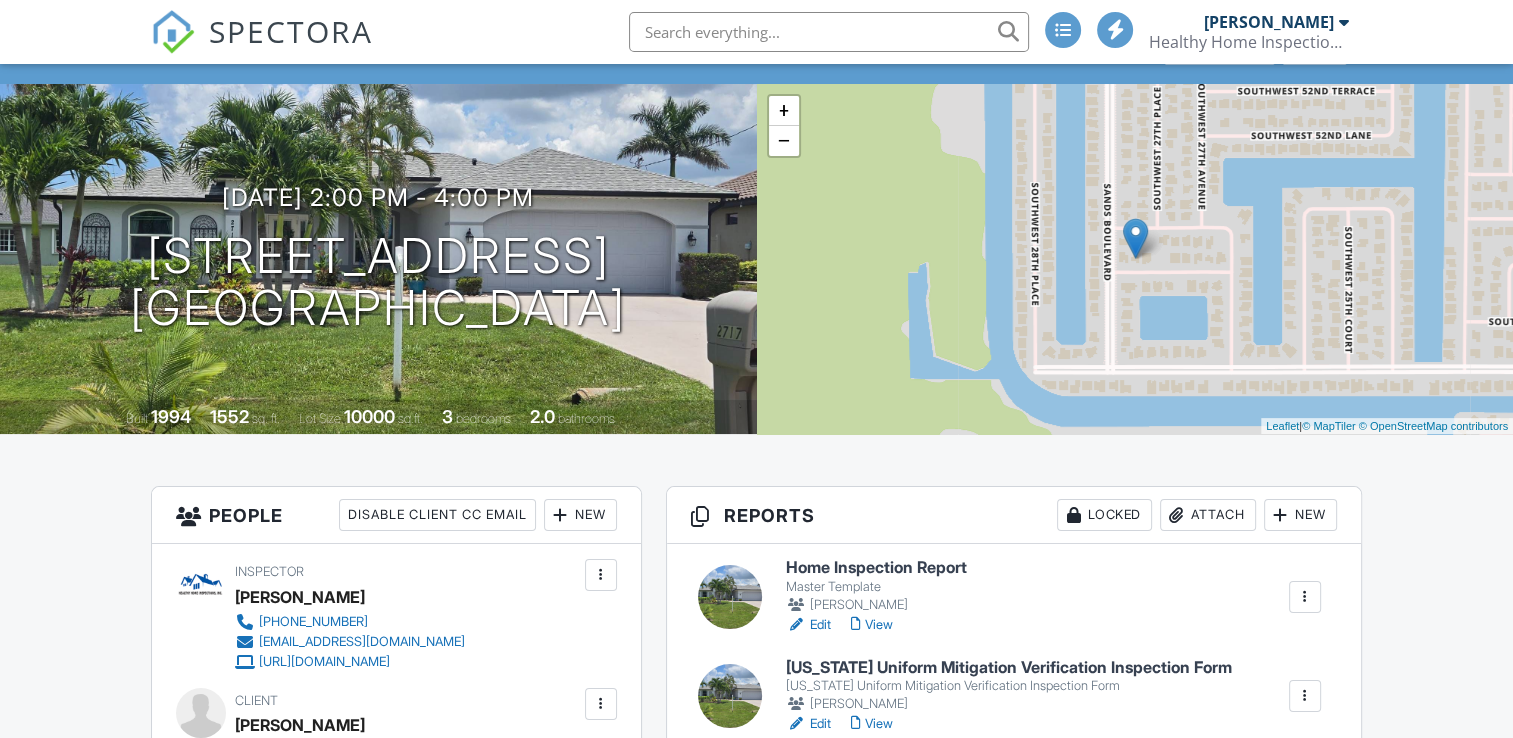 scroll, scrollTop: 427, scrollLeft: 0, axis: vertical 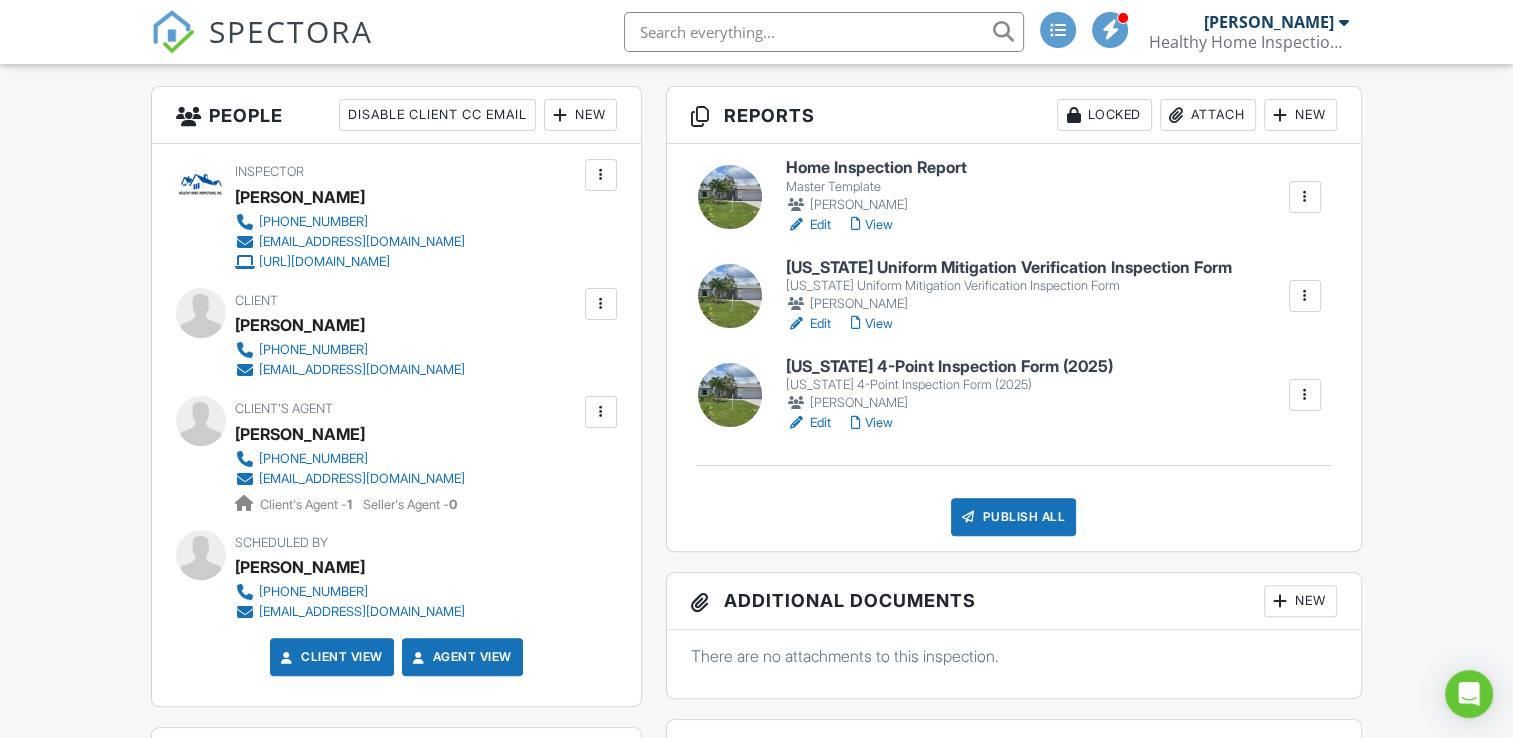 click on "View" at bounding box center (872, 423) 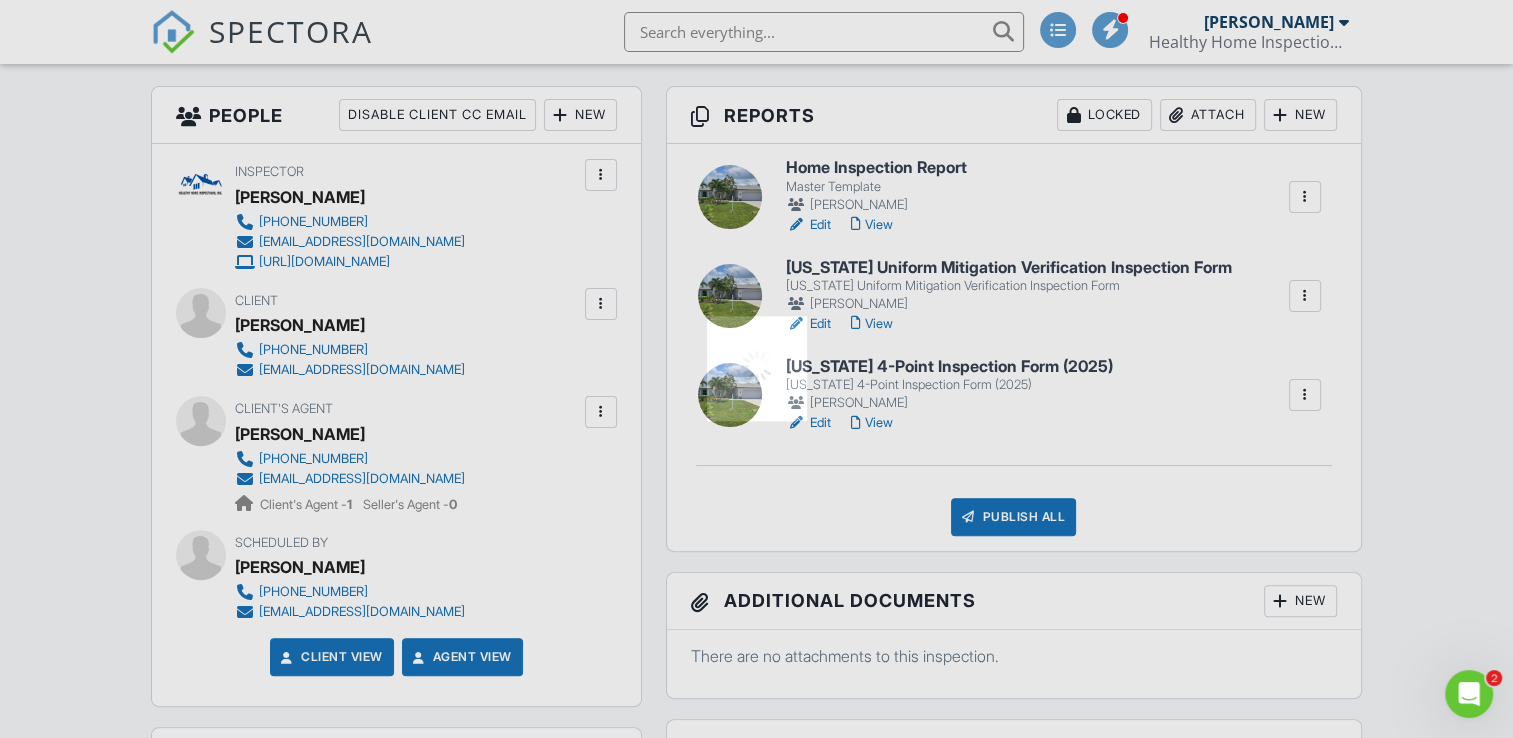 scroll, scrollTop: 0, scrollLeft: 0, axis: both 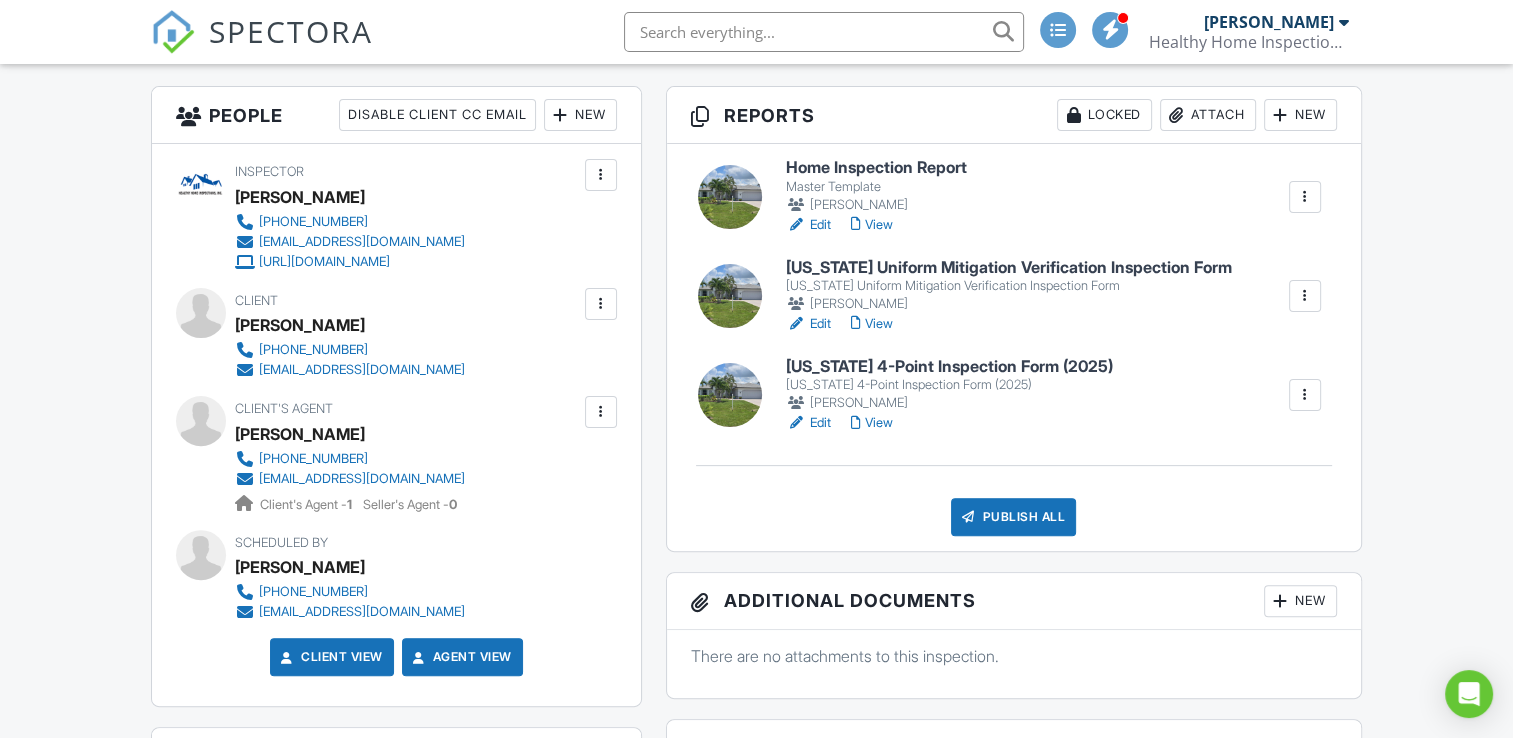 click on "Edit" at bounding box center (808, 423) 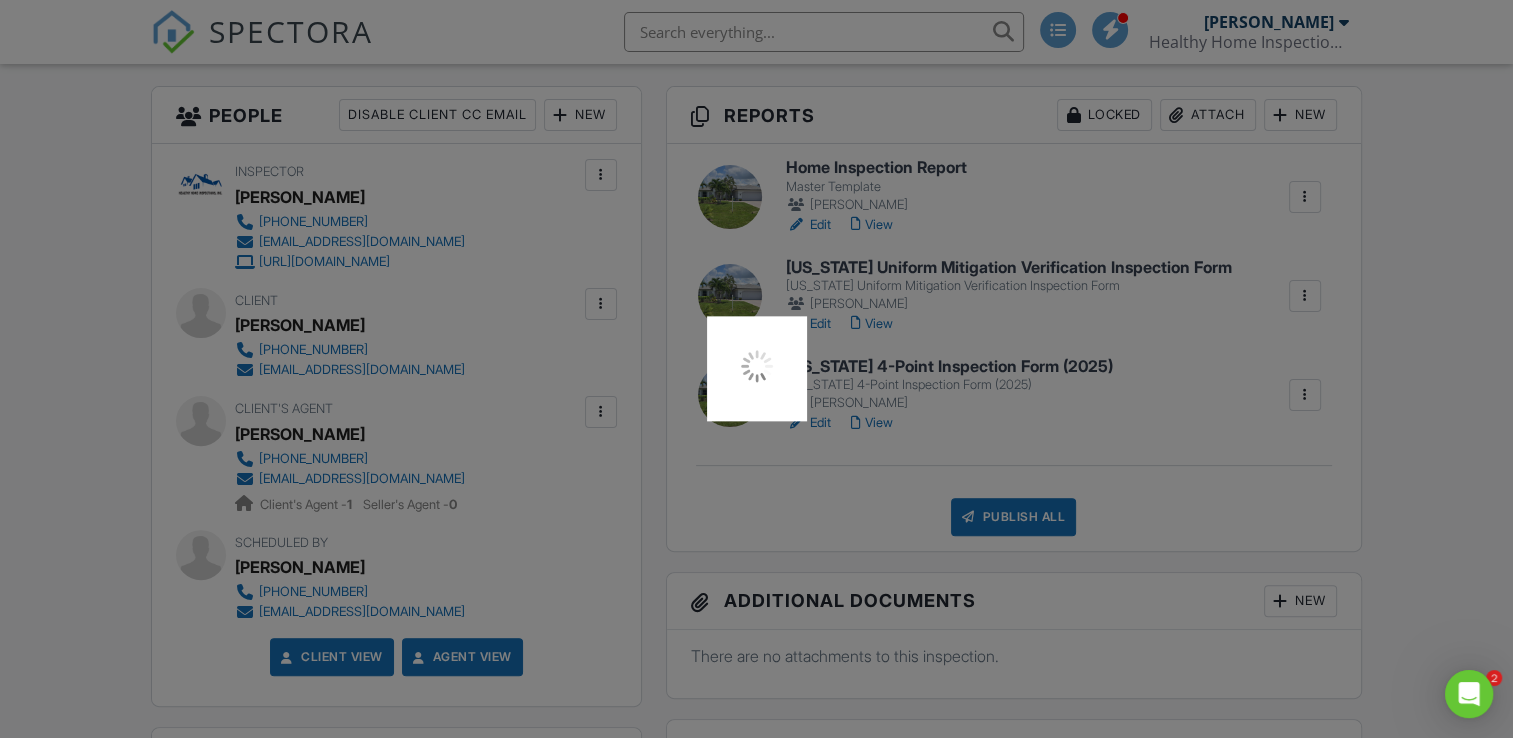 scroll, scrollTop: 0, scrollLeft: 0, axis: both 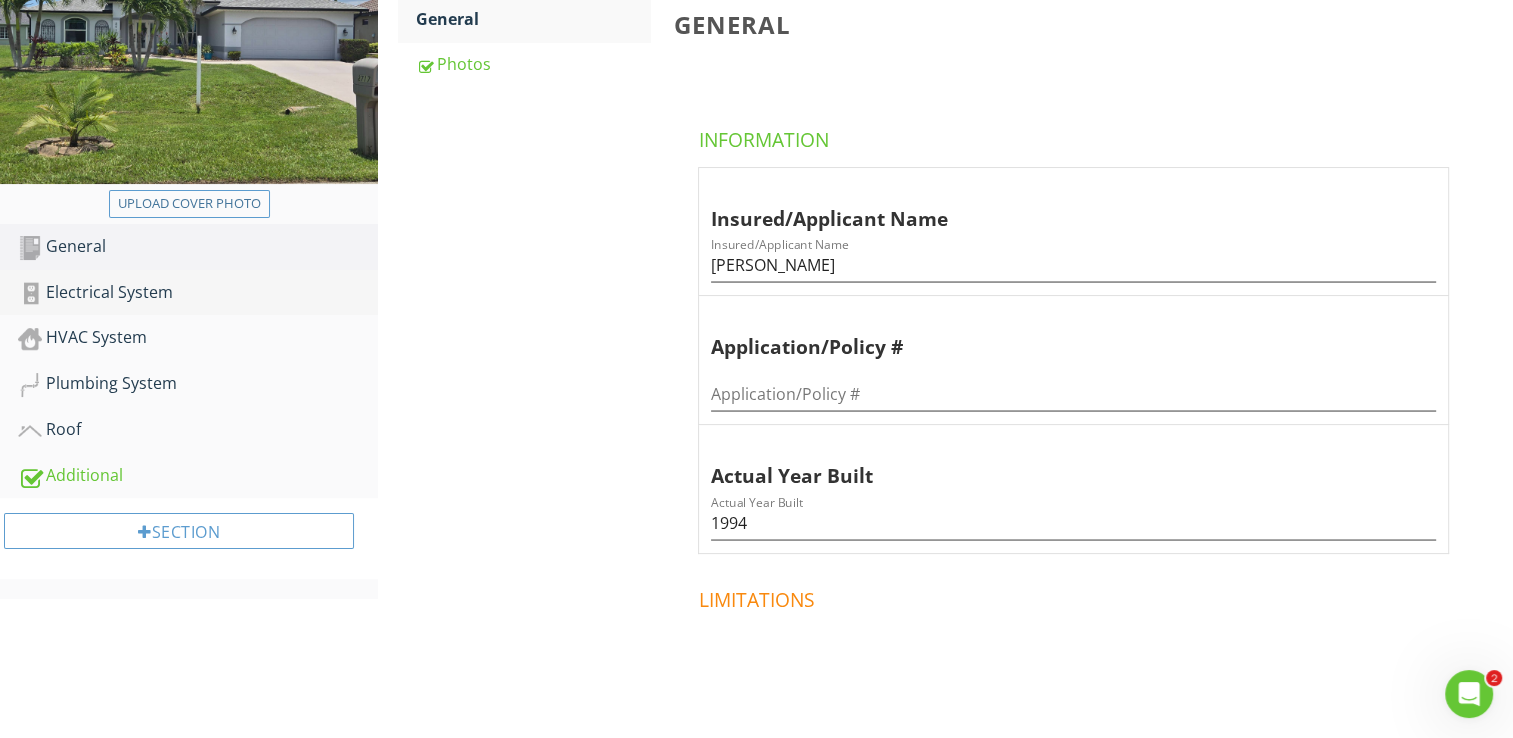click on "Electrical System" at bounding box center [198, 293] 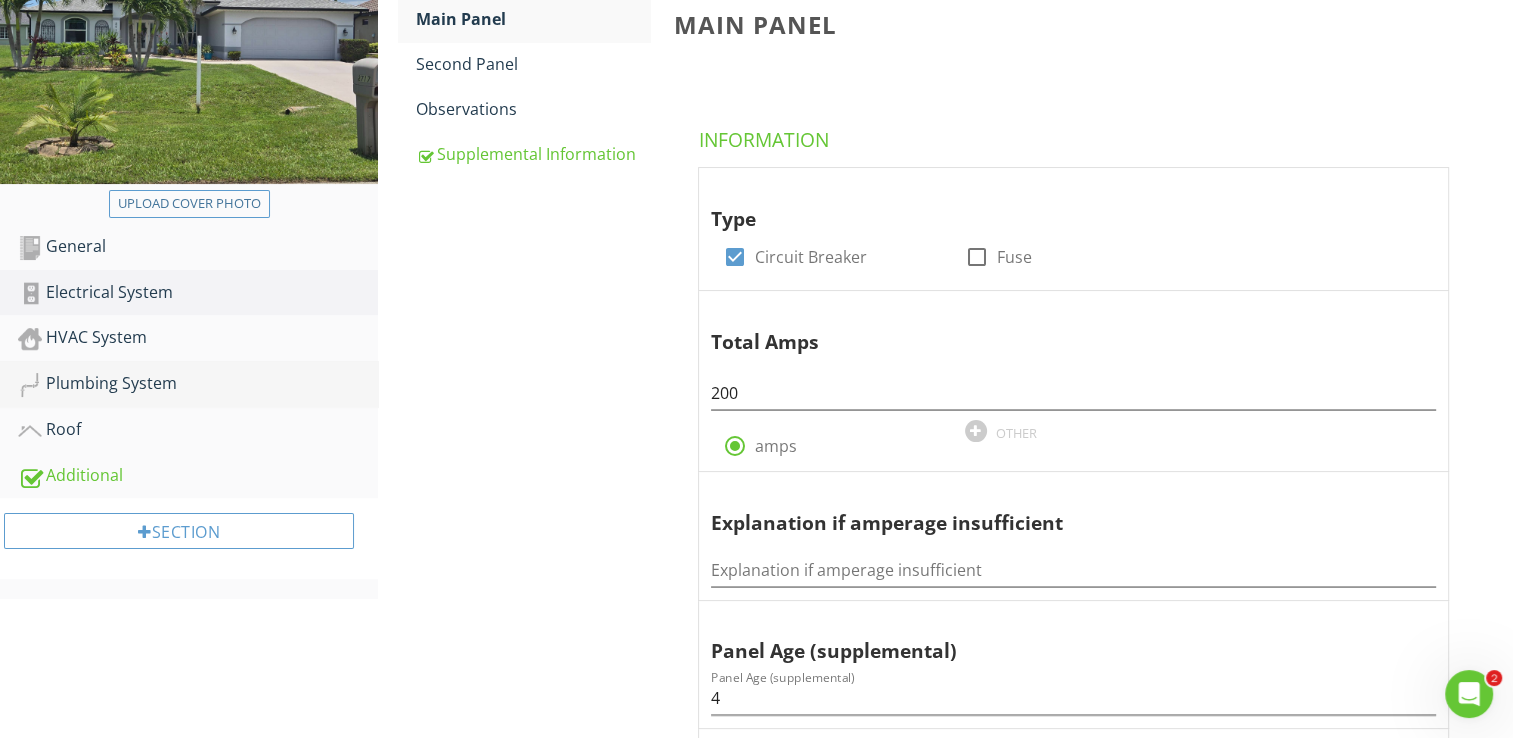 click on "Plumbing System" at bounding box center [198, 384] 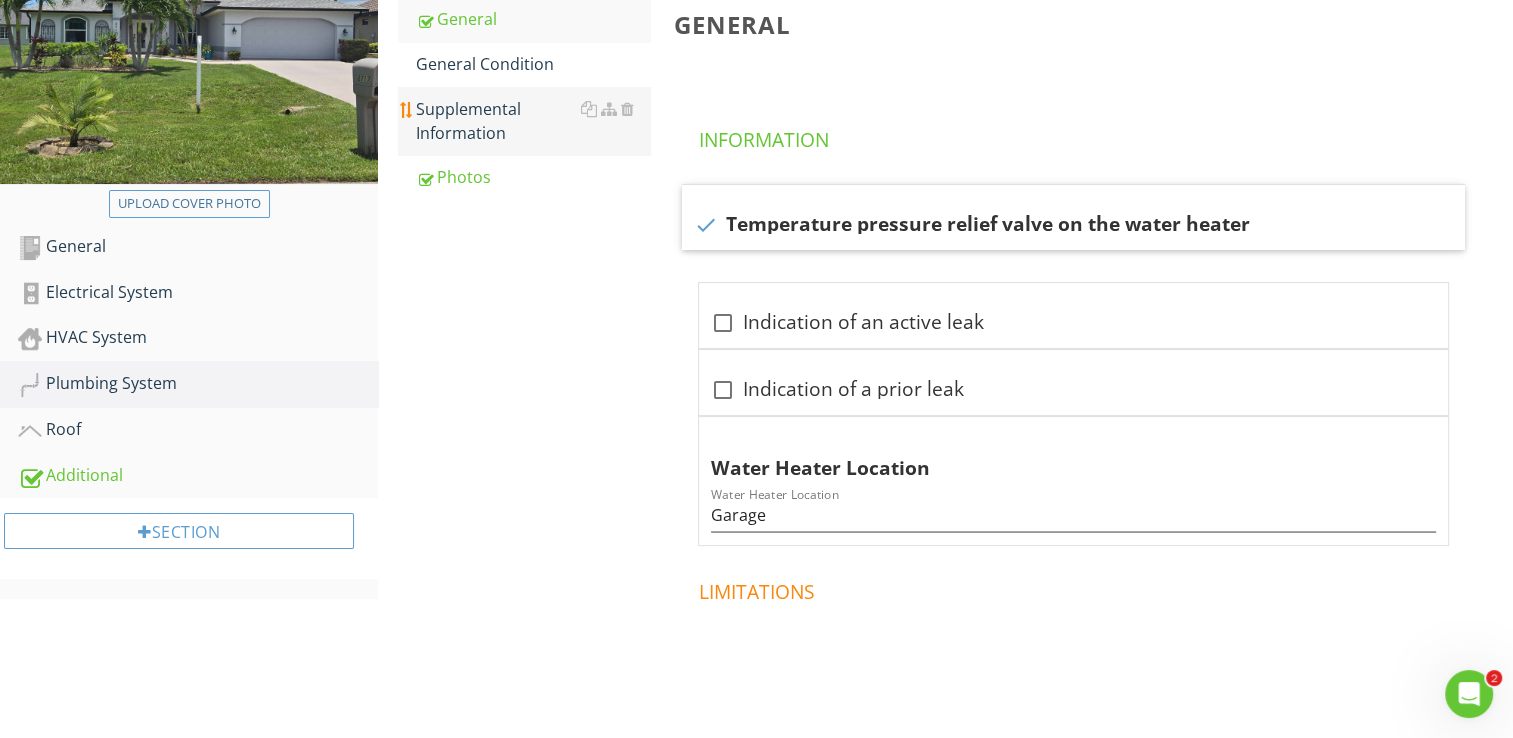 click on "Supplemental Information" at bounding box center (533, 121) 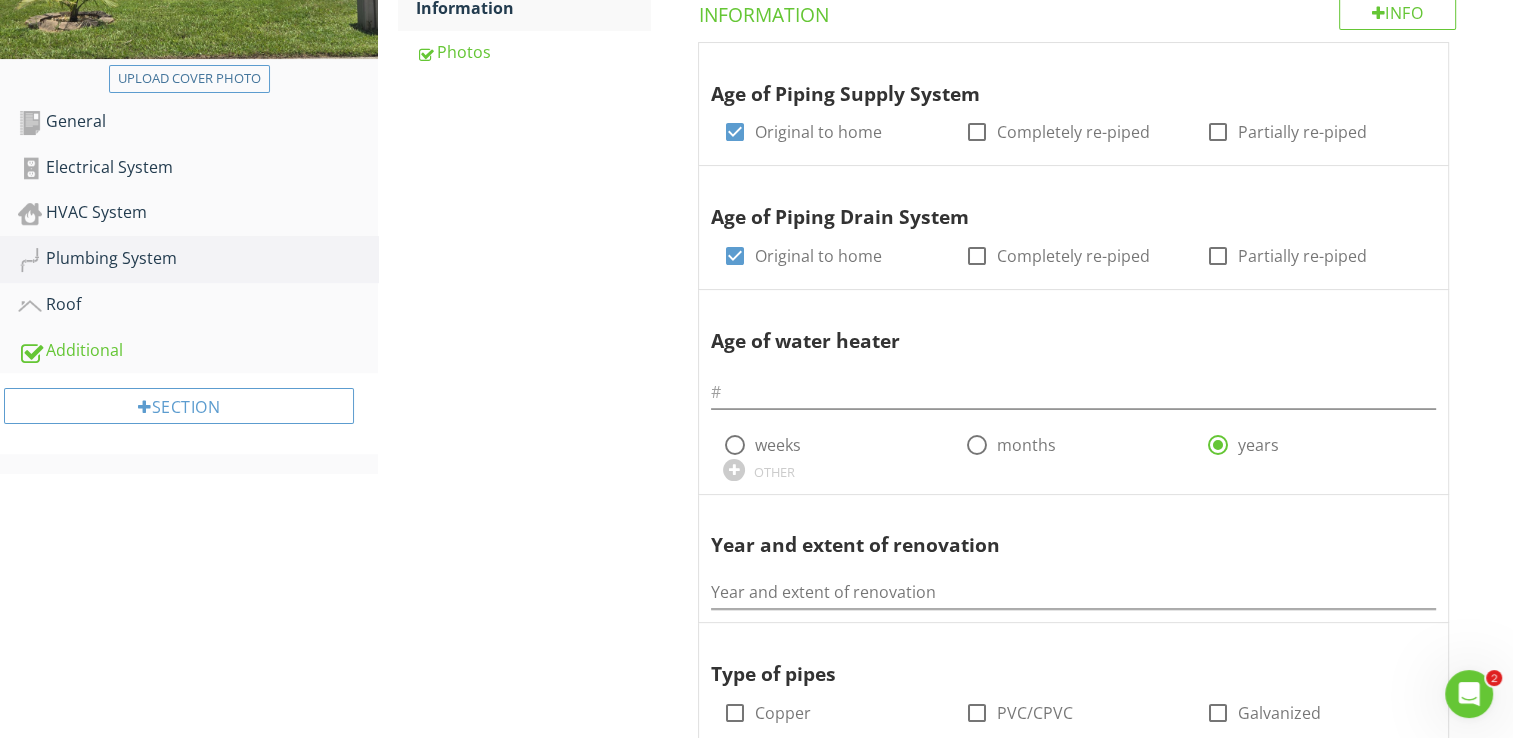 scroll, scrollTop: 500, scrollLeft: 0, axis: vertical 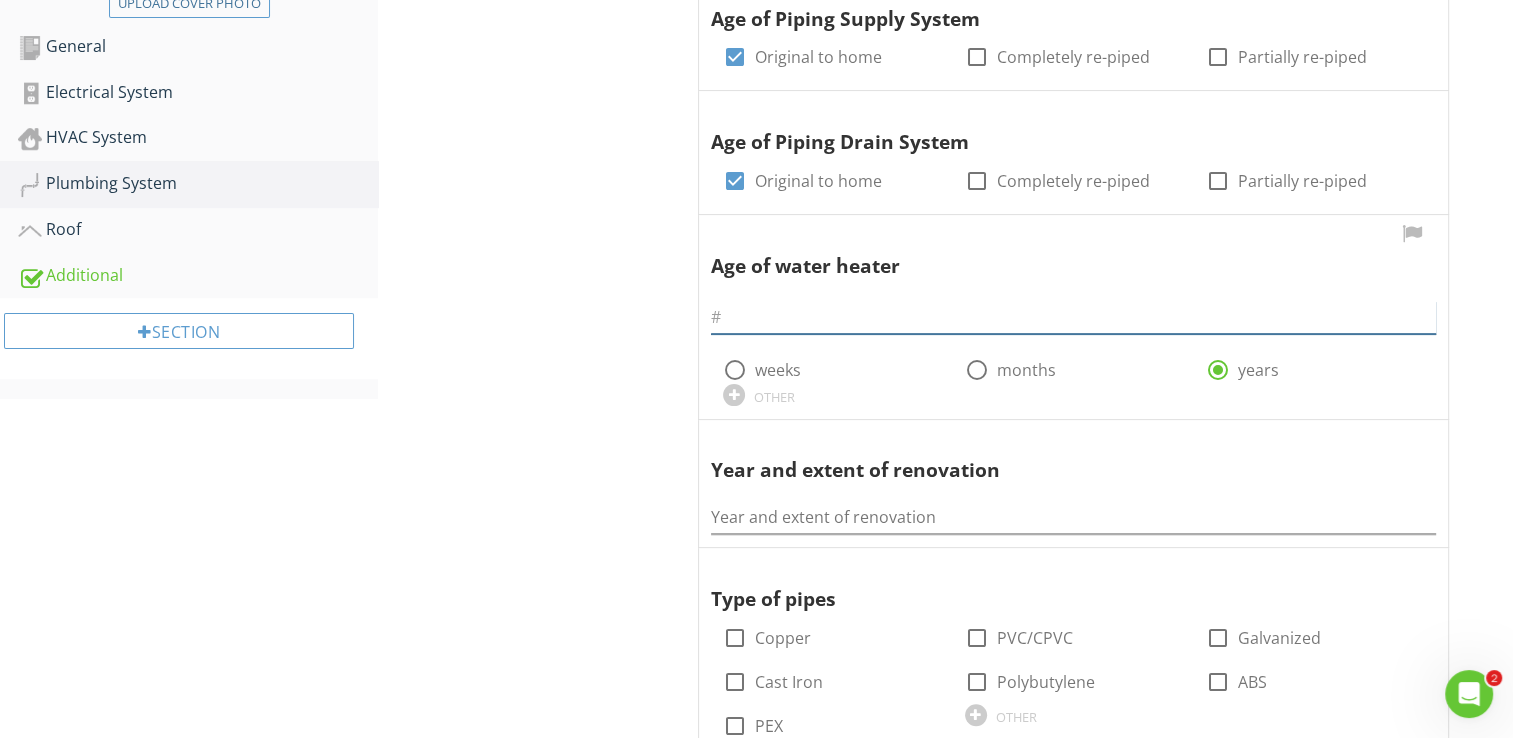 click at bounding box center [1073, 317] 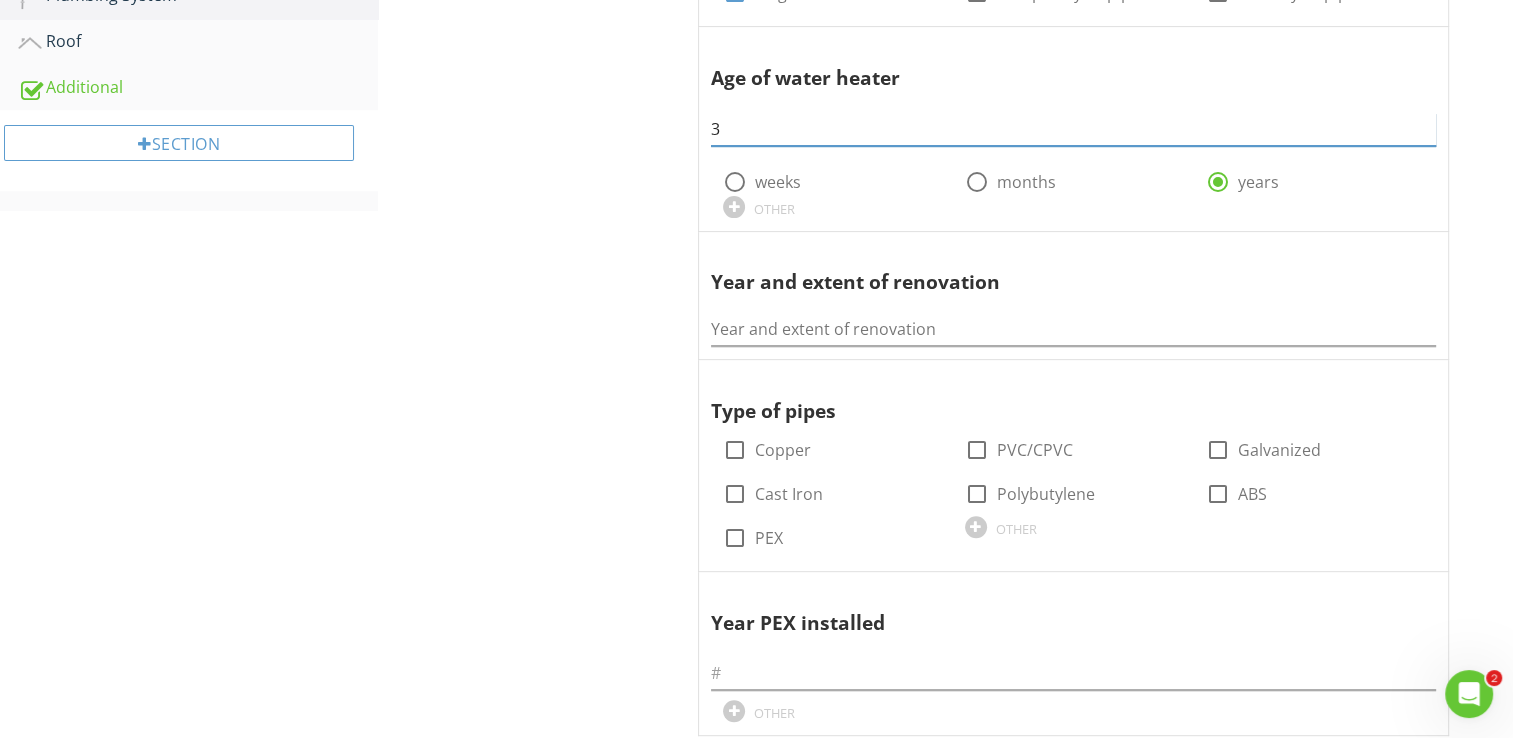 scroll, scrollTop: 700, scrollLeft: 0, axis: vertical 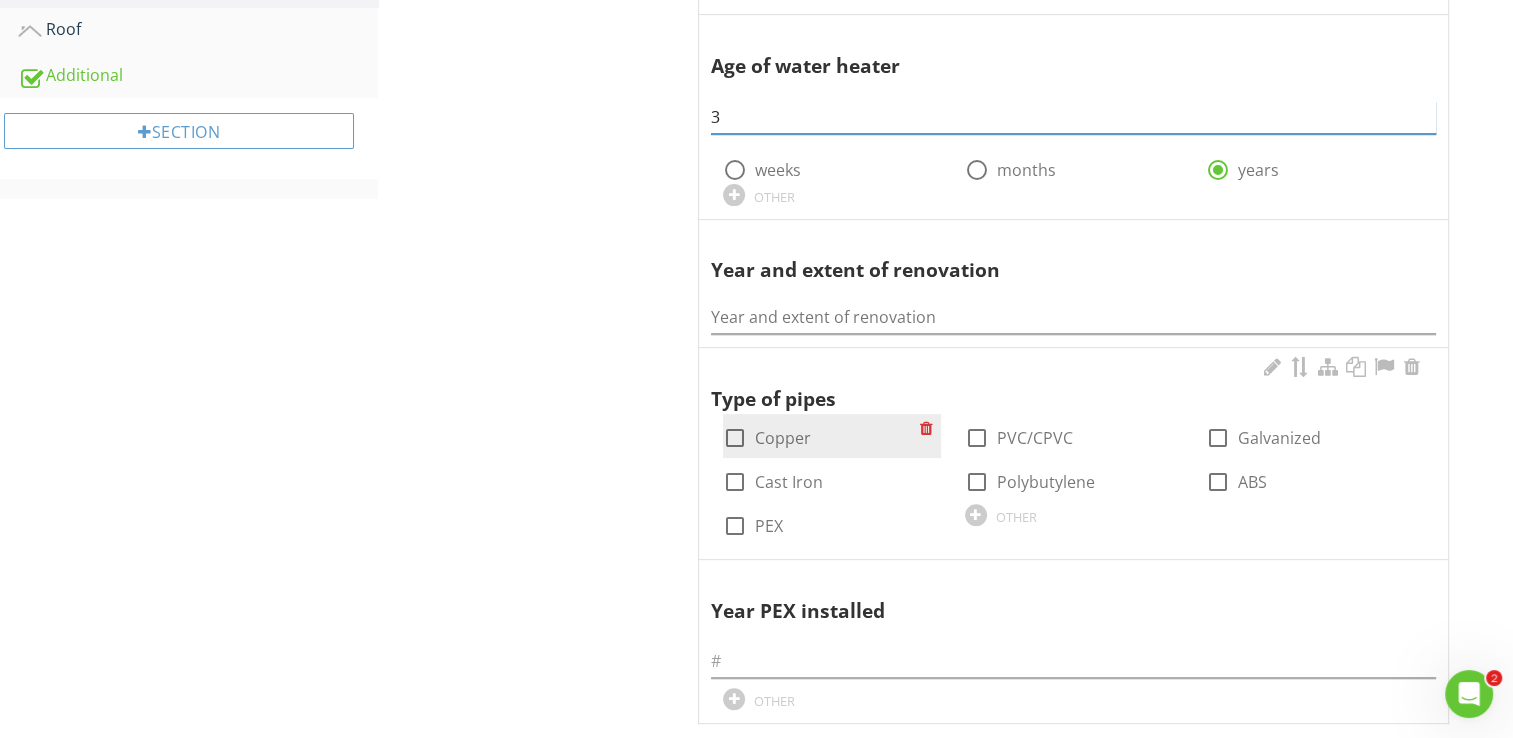 type on "3" 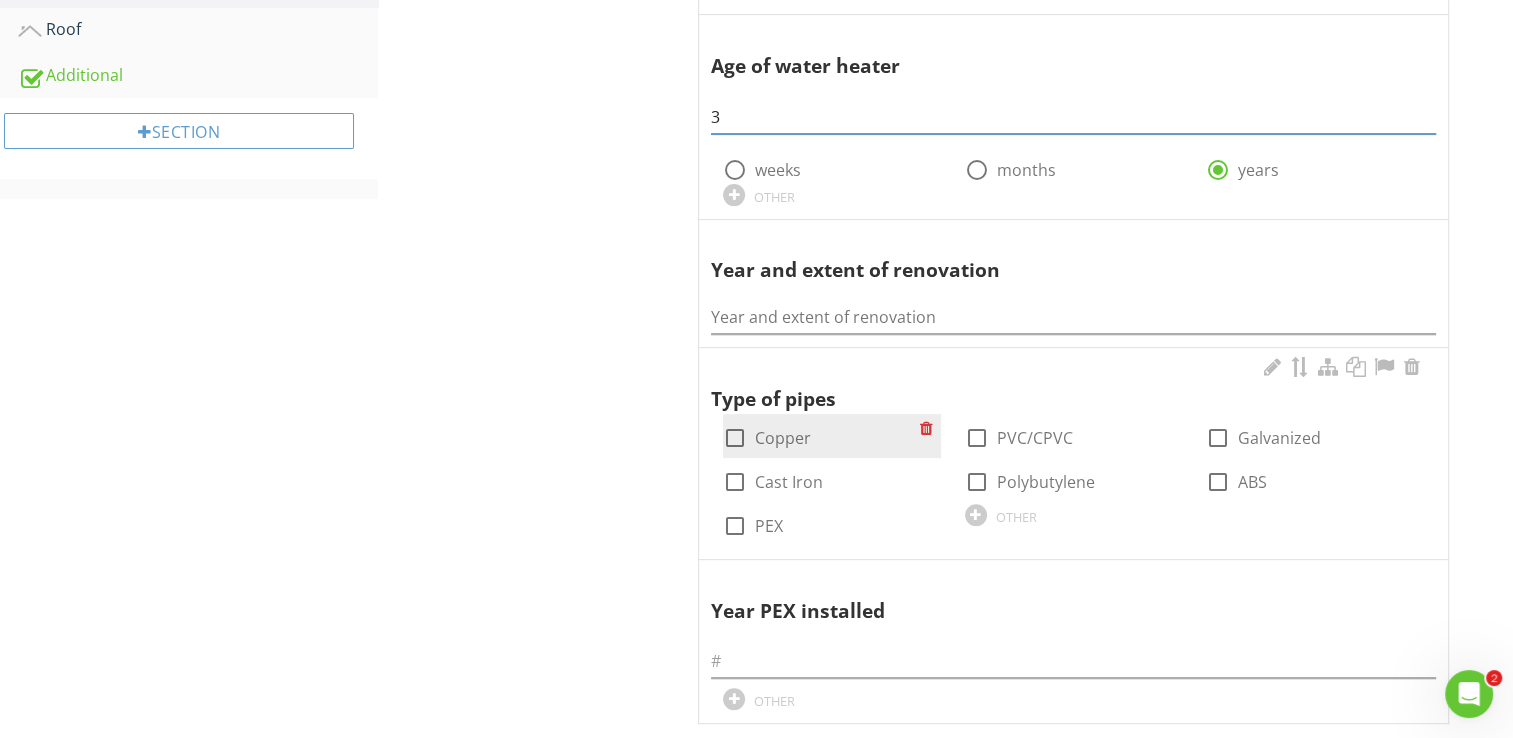 click at bounding box center [735, 438] 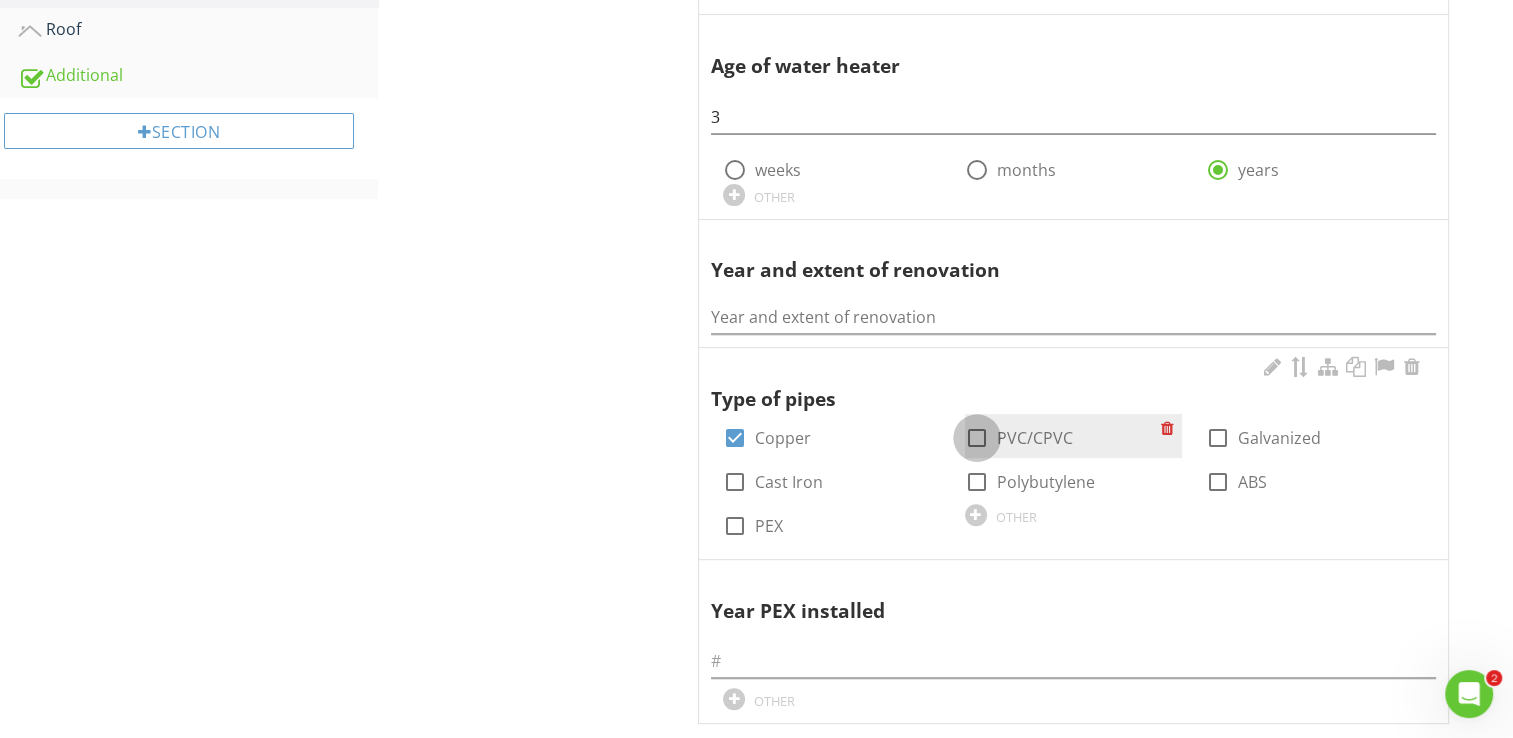 click at bounding box center (977, 438) 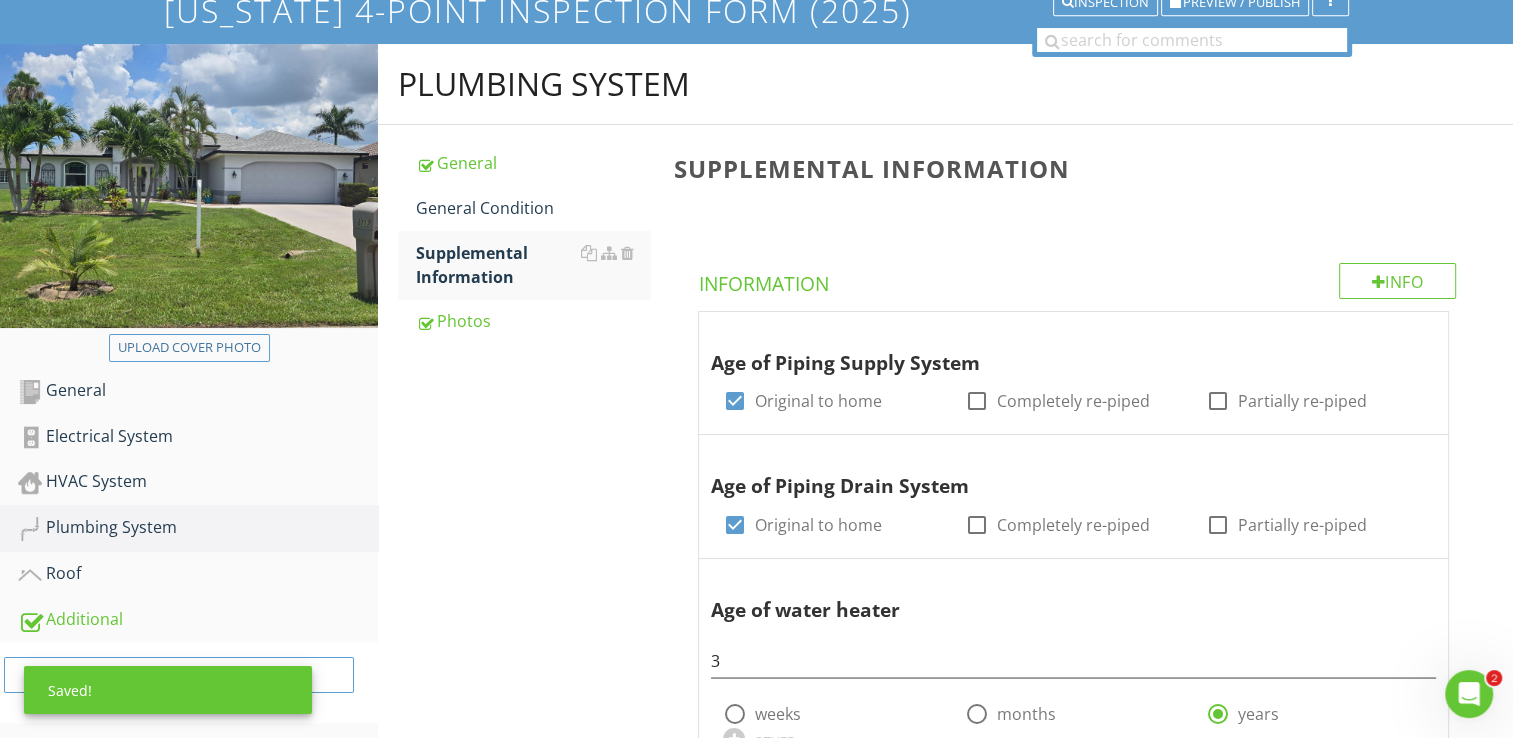 scroll, scrollTop: 0, scrollLeft: 0, axis: both 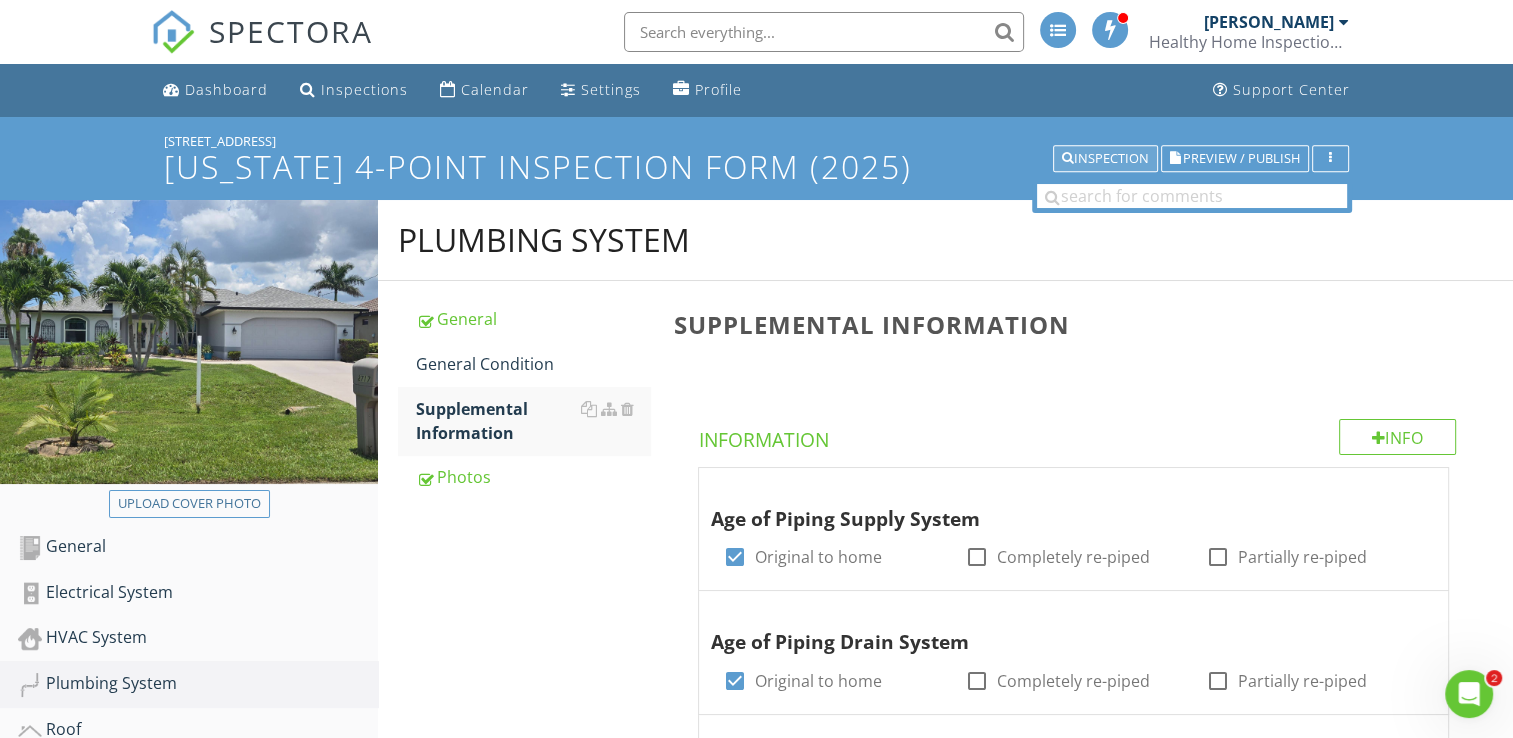 click on "Inspection" at bounding box center [1105, 159] 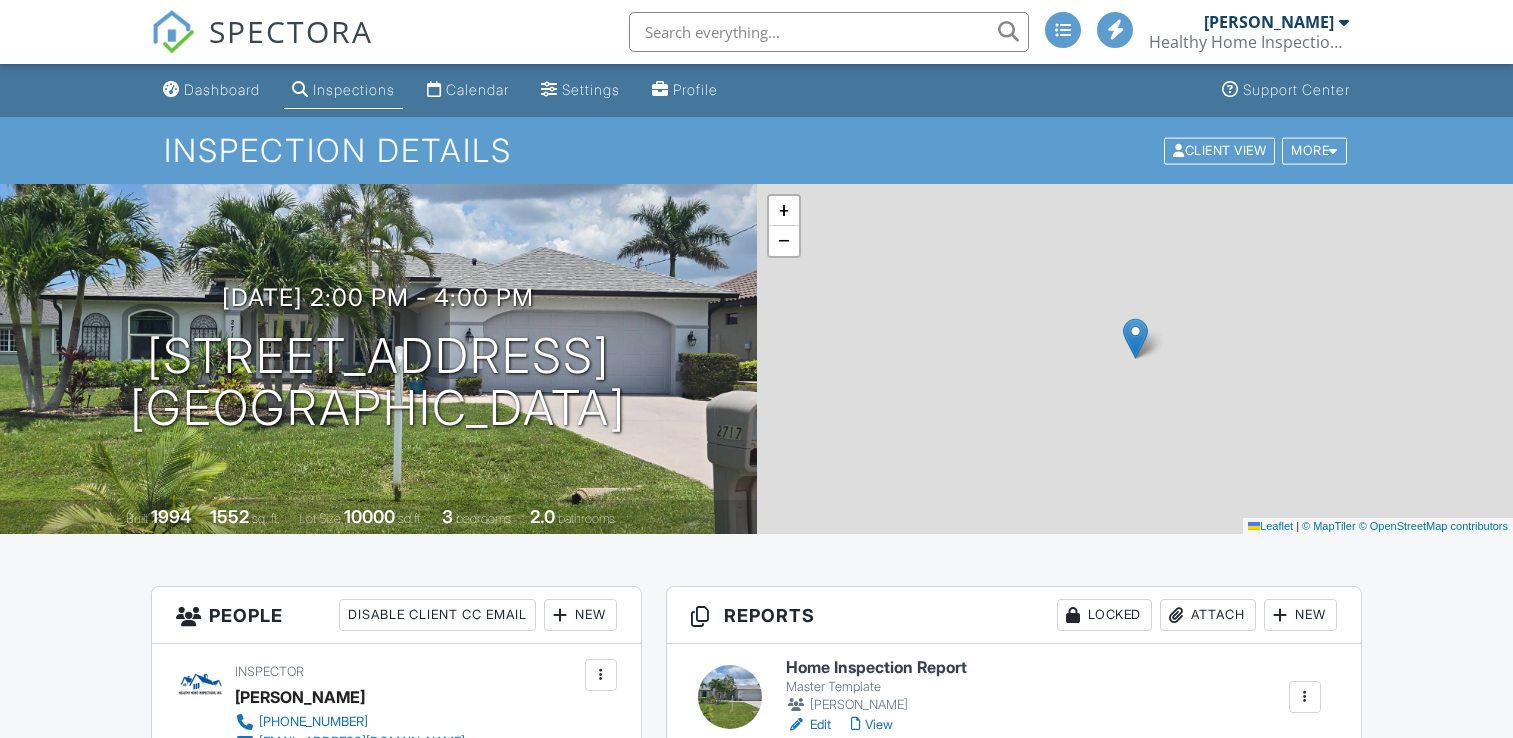 scroll, scrollTop: 500, scrollLeft: 0, axis: vertical 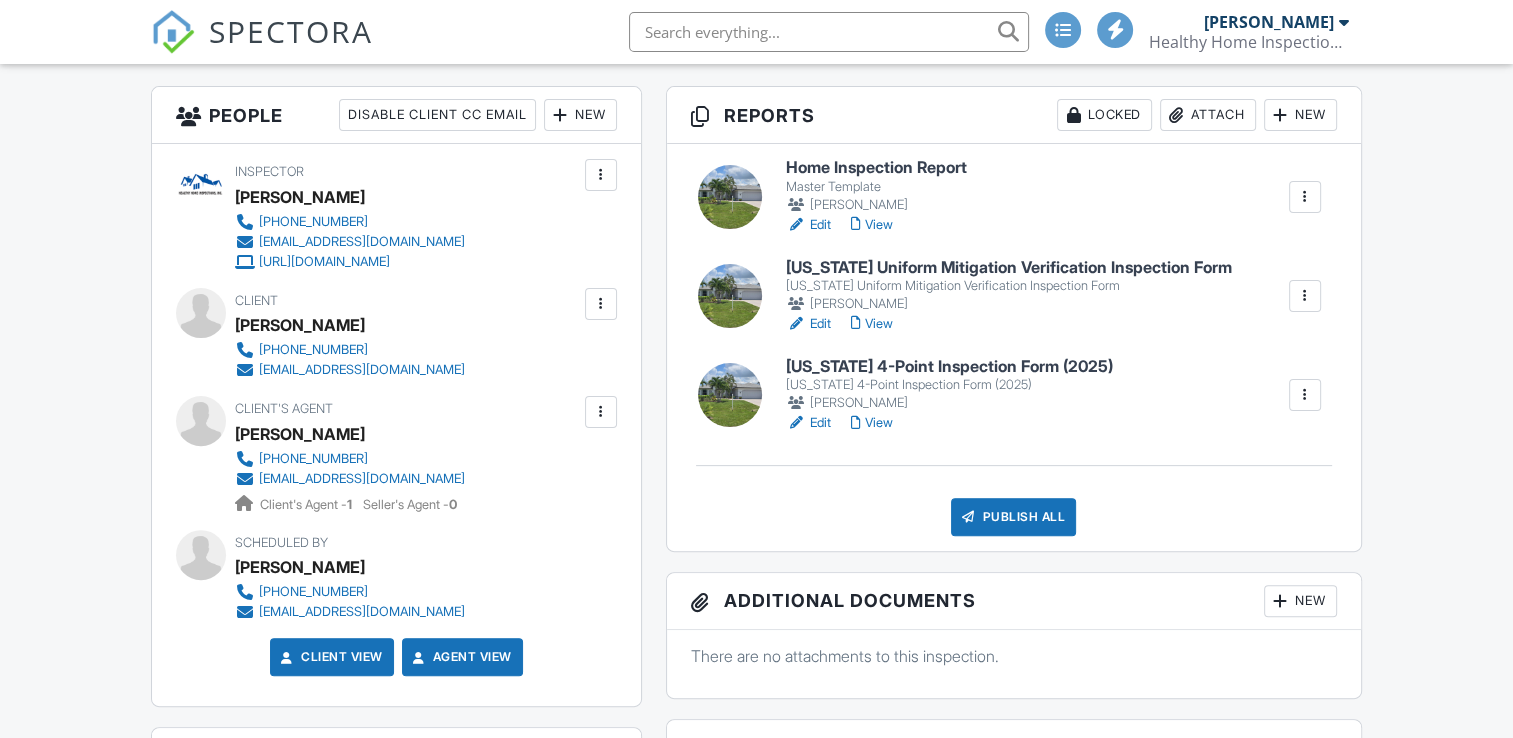 click on "View" at bounding box center [872, 423] 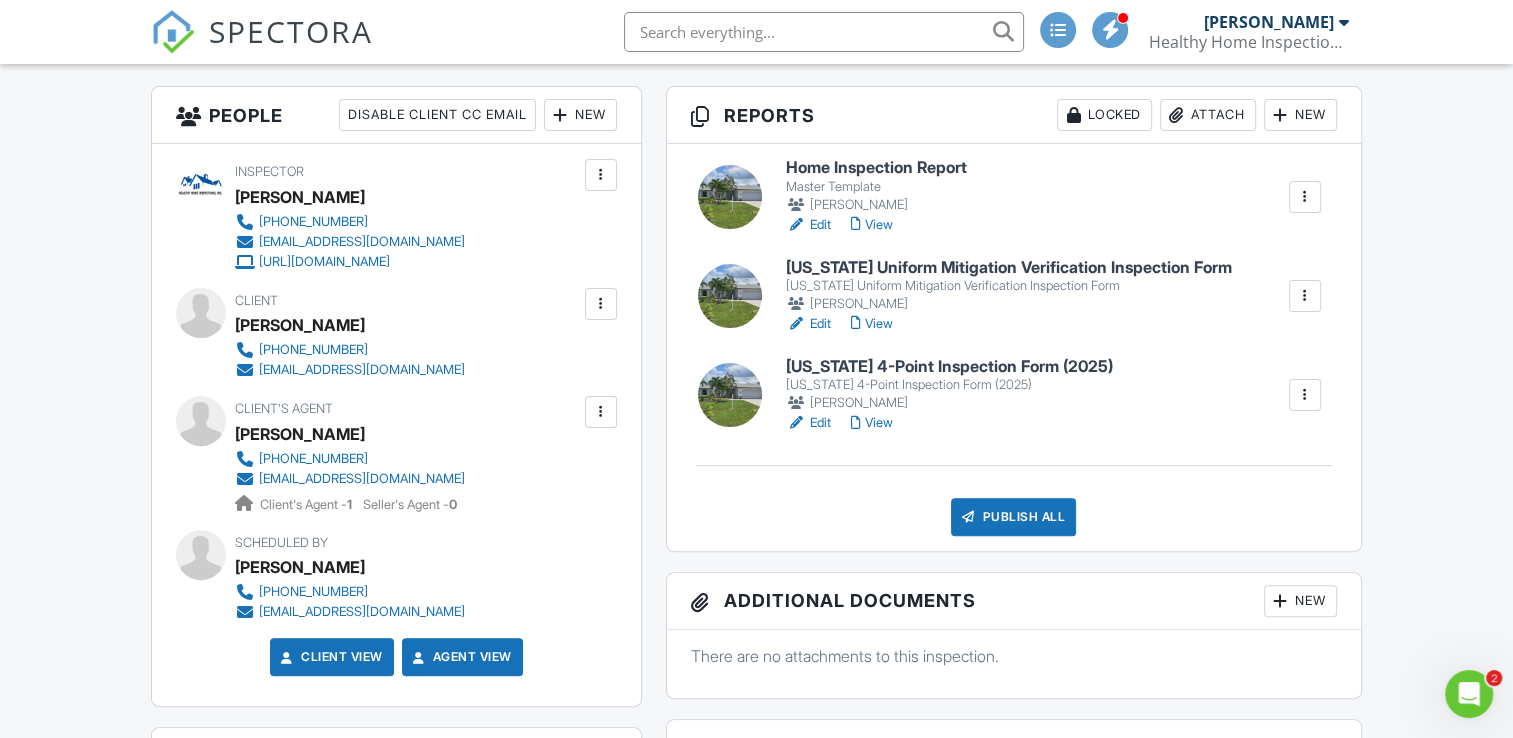 scroll, scrollTop: 0, scrollLeft: 0, axis: both 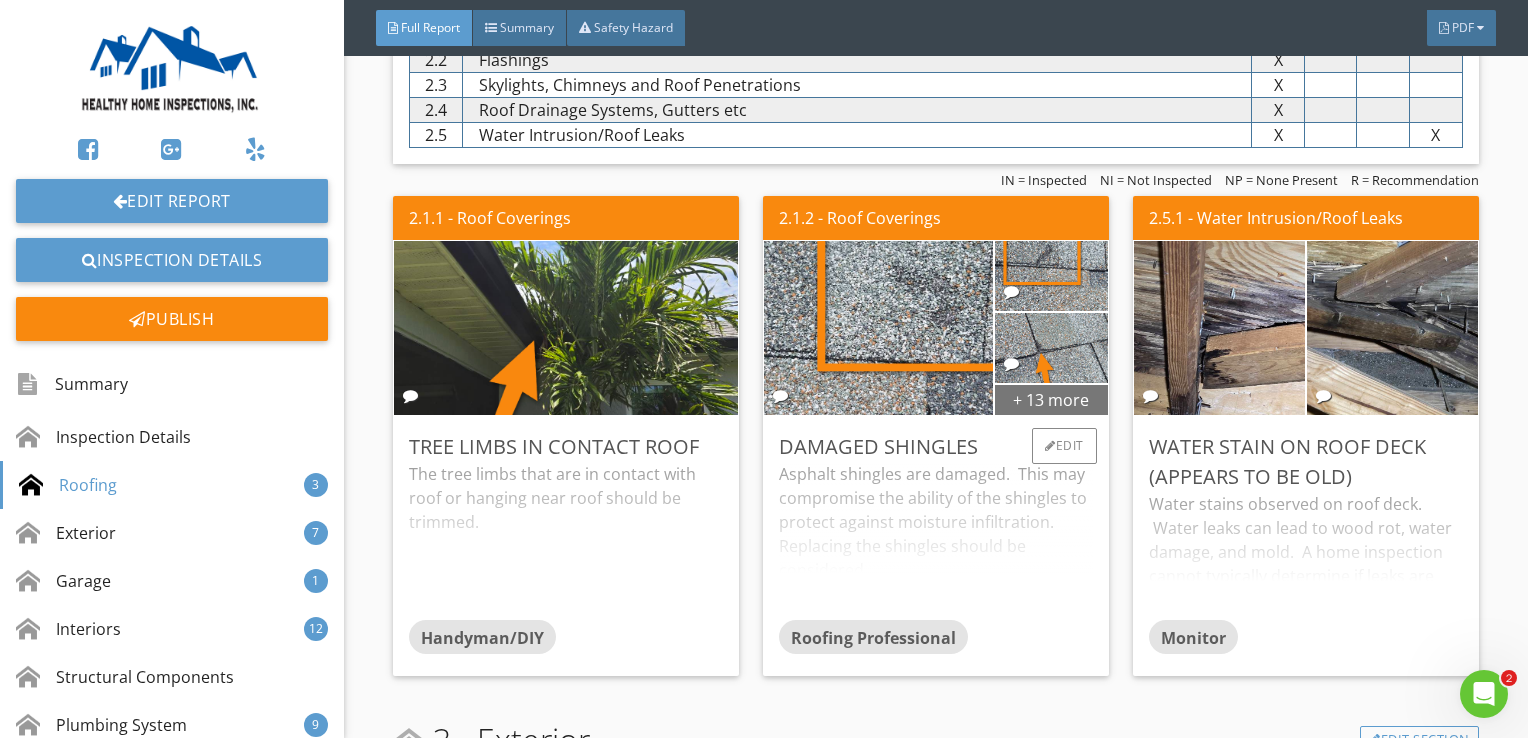 click on "+ 13 more" at bounding box center (1051, 399) 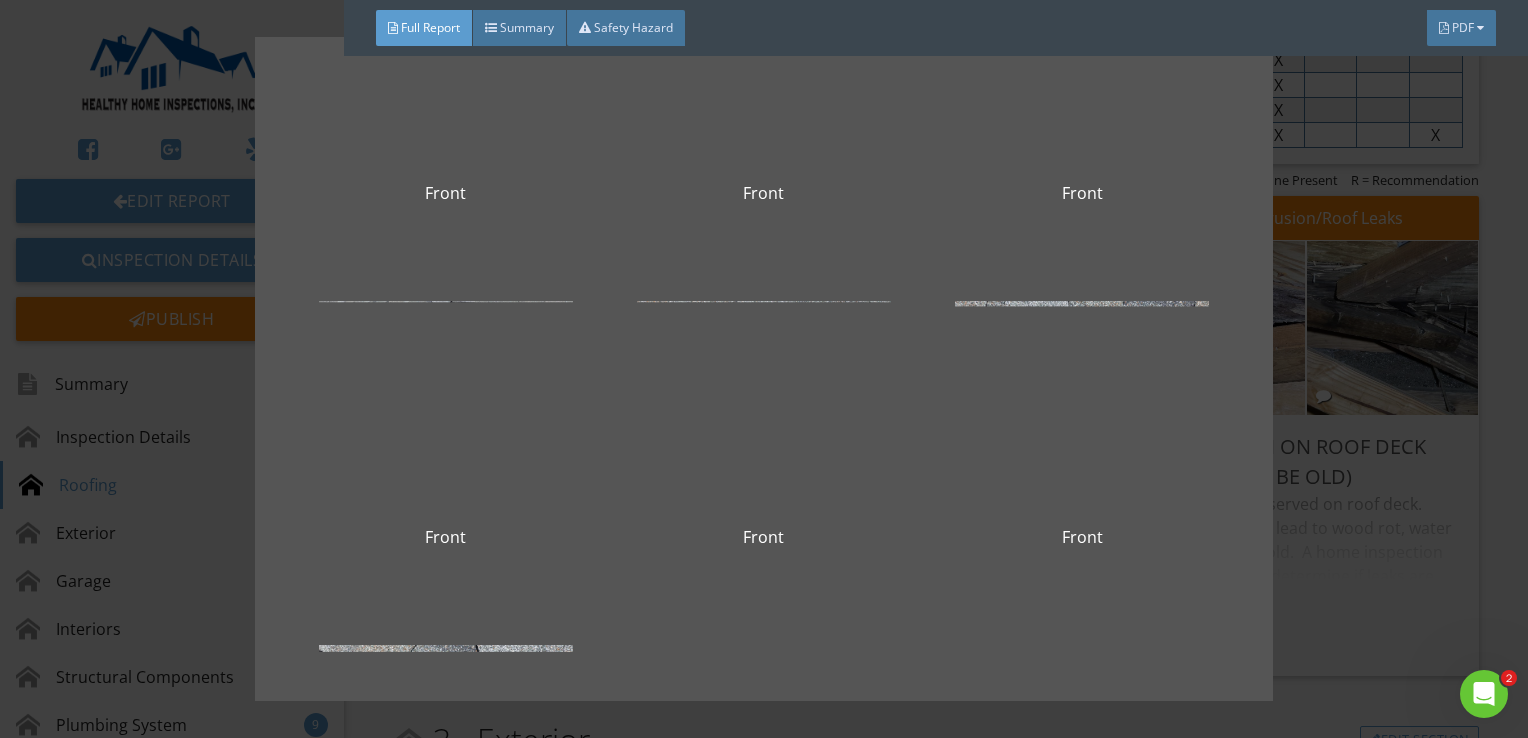 scroll, scrollTop: 1463, scrollLeft: 0, axis: vertical 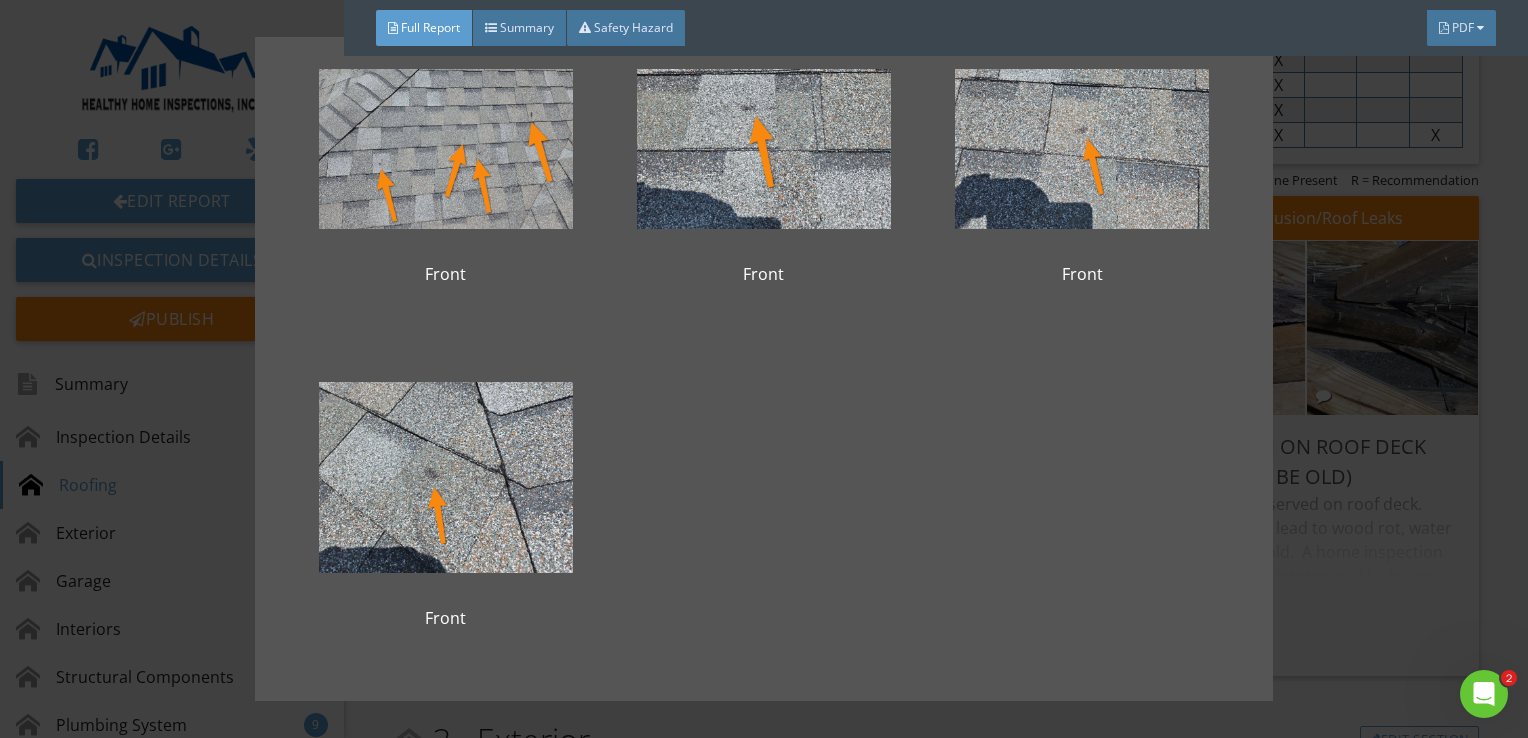 click on "Rear Right
Rear
Rear
Rear
Rear
Left Rear
Left Rear
Left Rear
Left
Front
Front
Front
Front
Front
Front
Front" at bounding box center [764, 369] 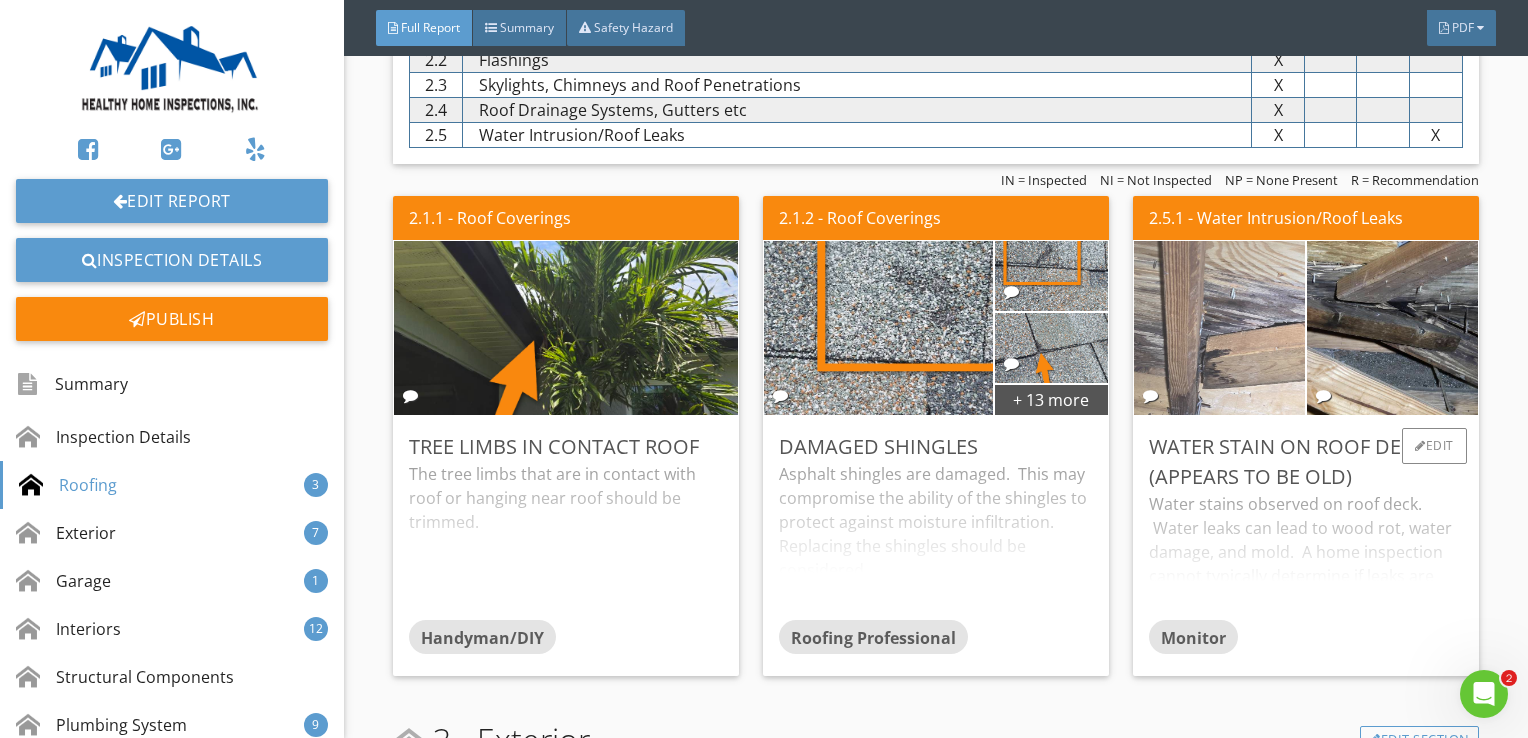 click at bounding box center (1219, 328) 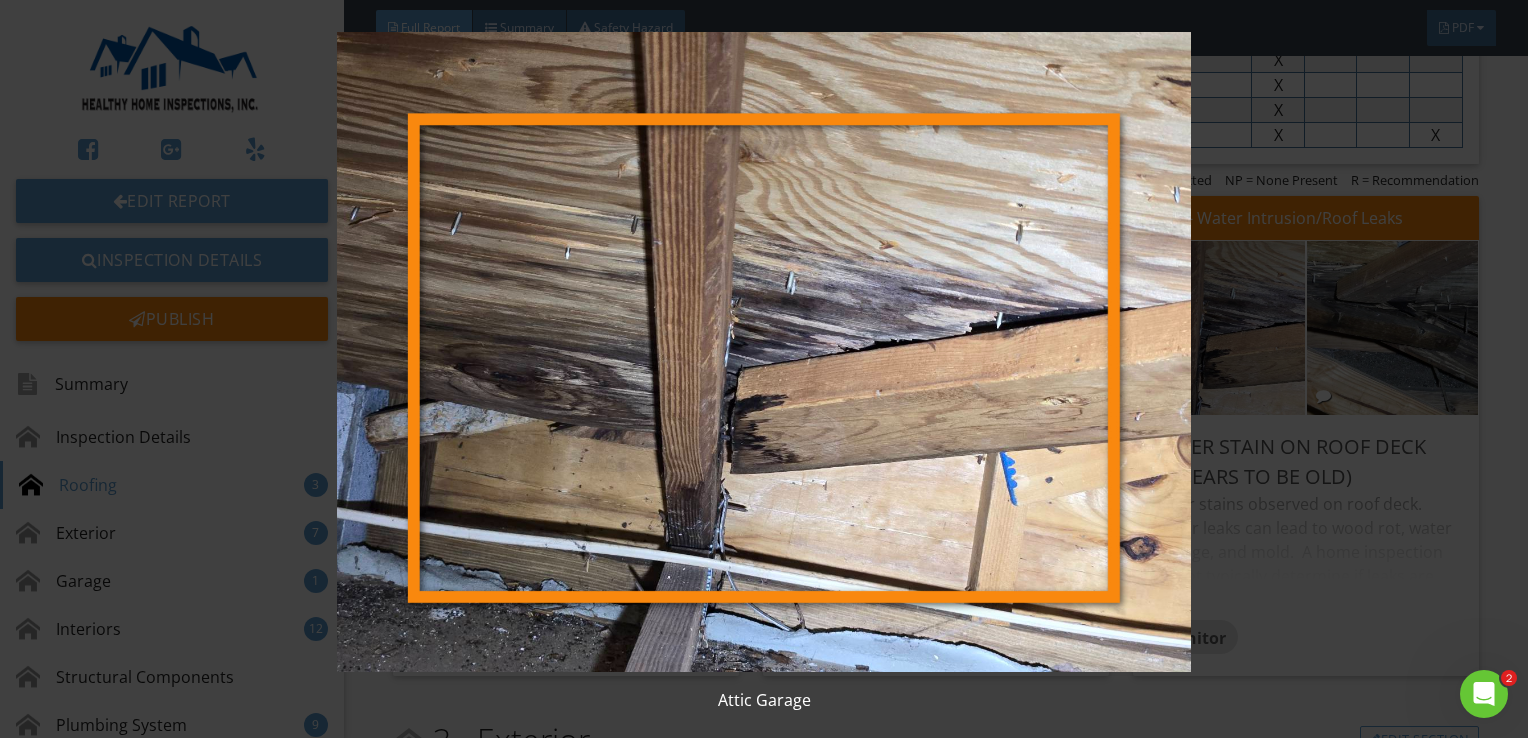 click at bounding box center (764, 352) 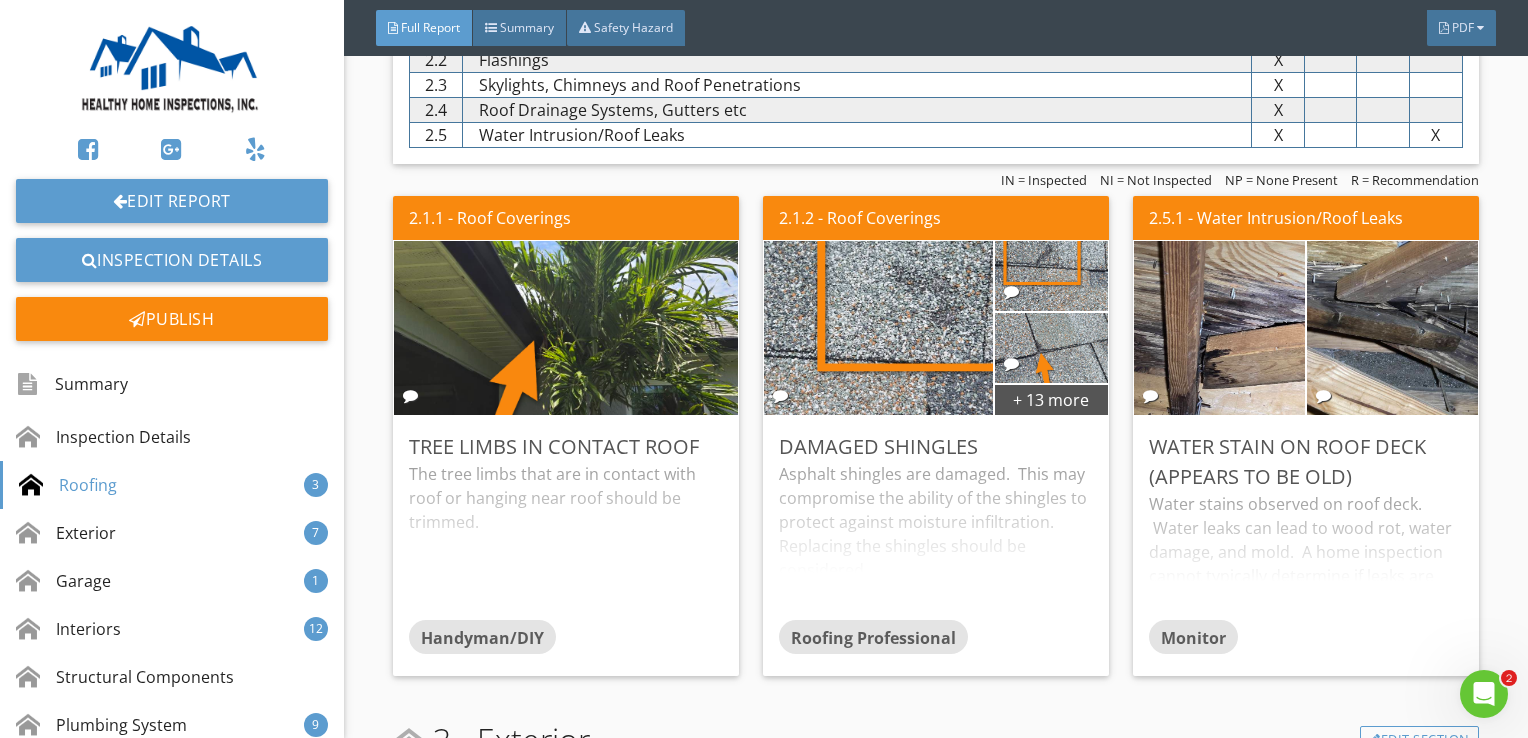 click at bounding box center [1392, 328] 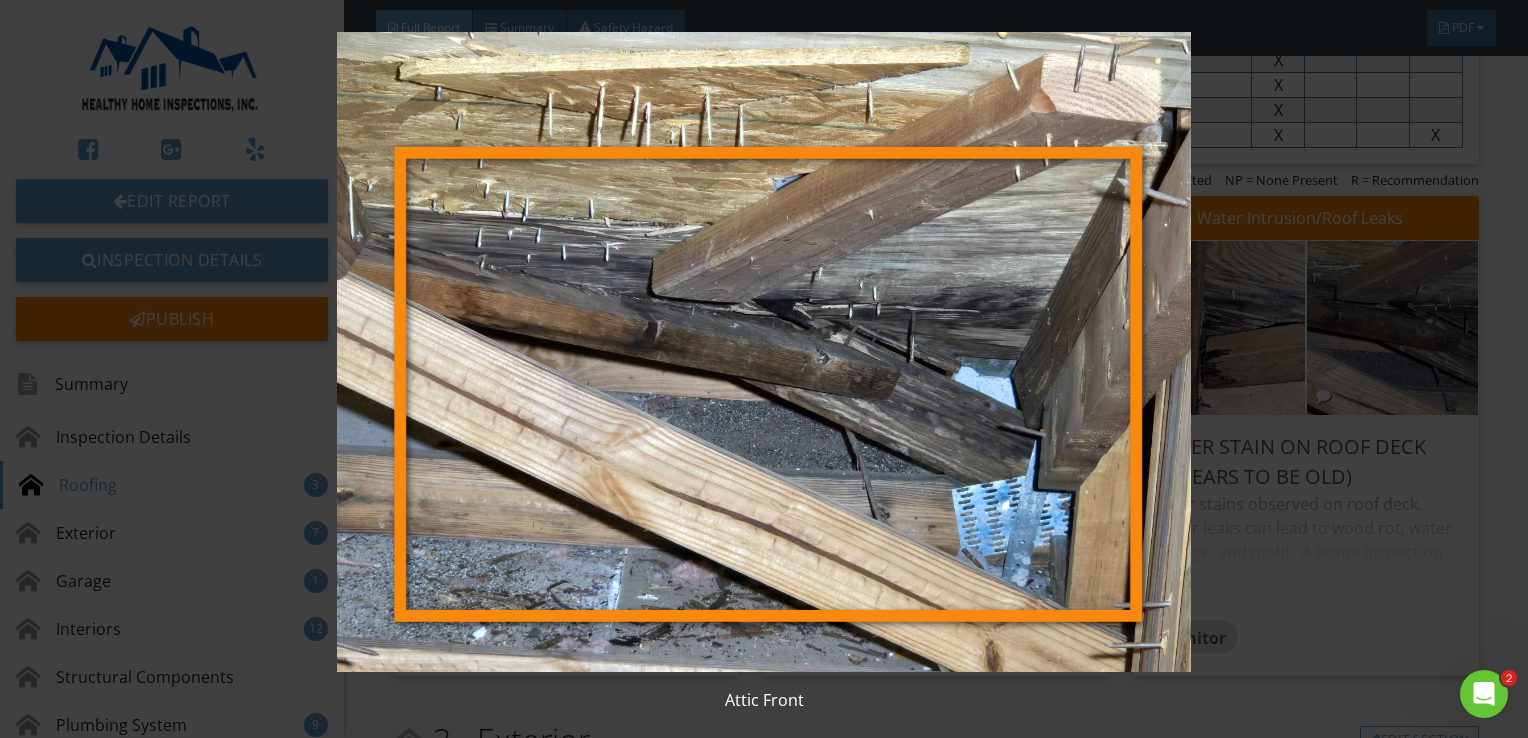 click at bounding box center (764, 352) 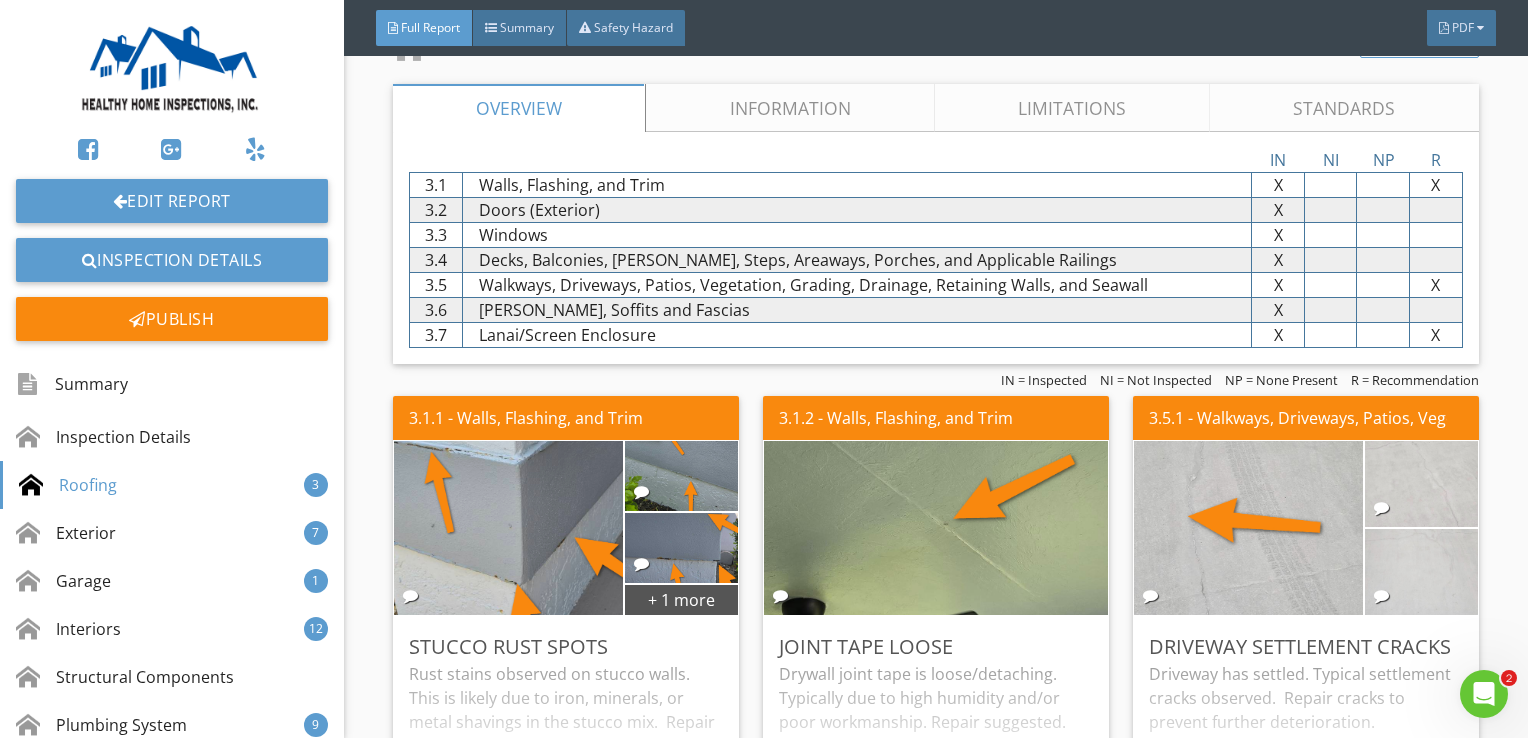 scroll, scrollTop: 2300, scrollLeft: 0, axis: vertical 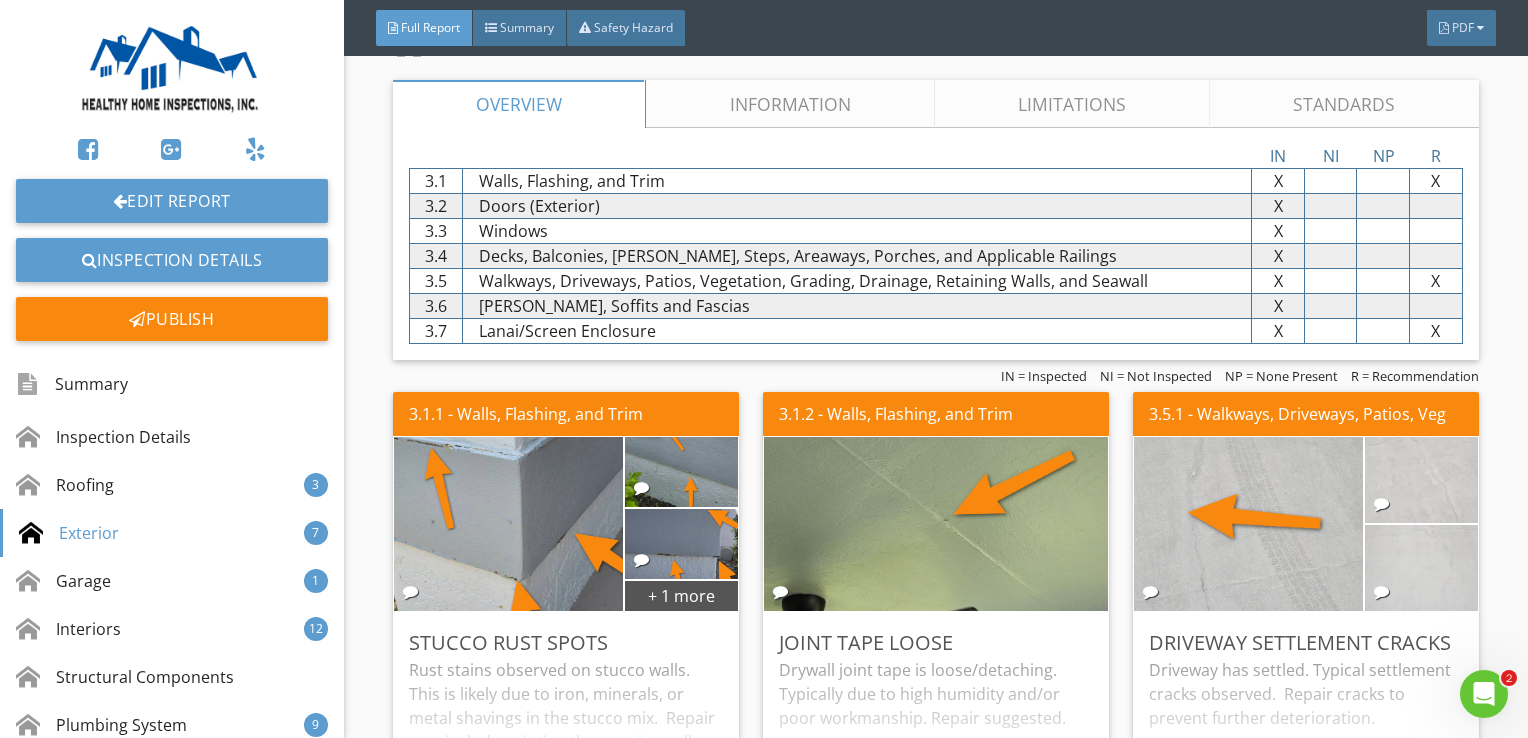 click on "Information" at bounding box center [791, 104] 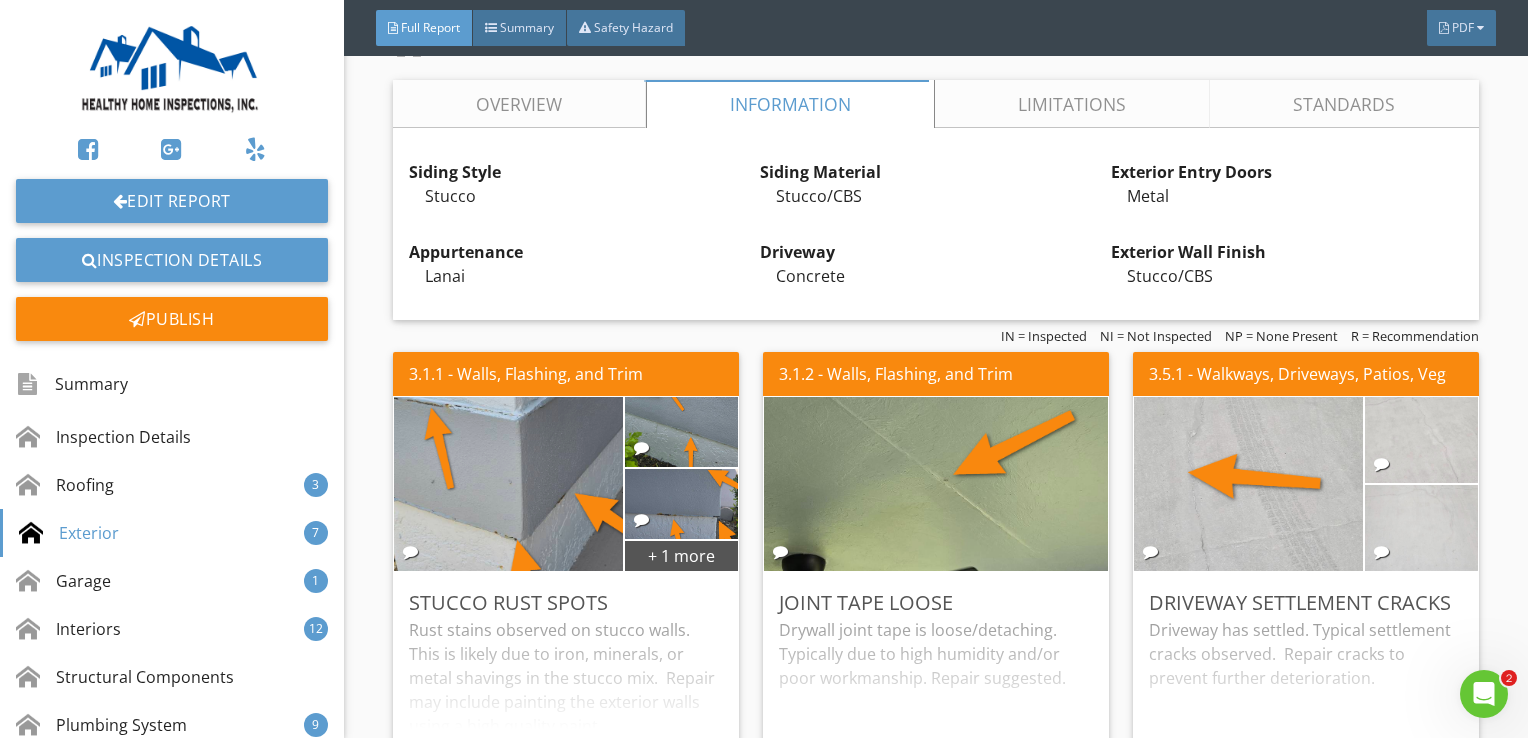 click on "Overview" at bounding box center (519, 104) 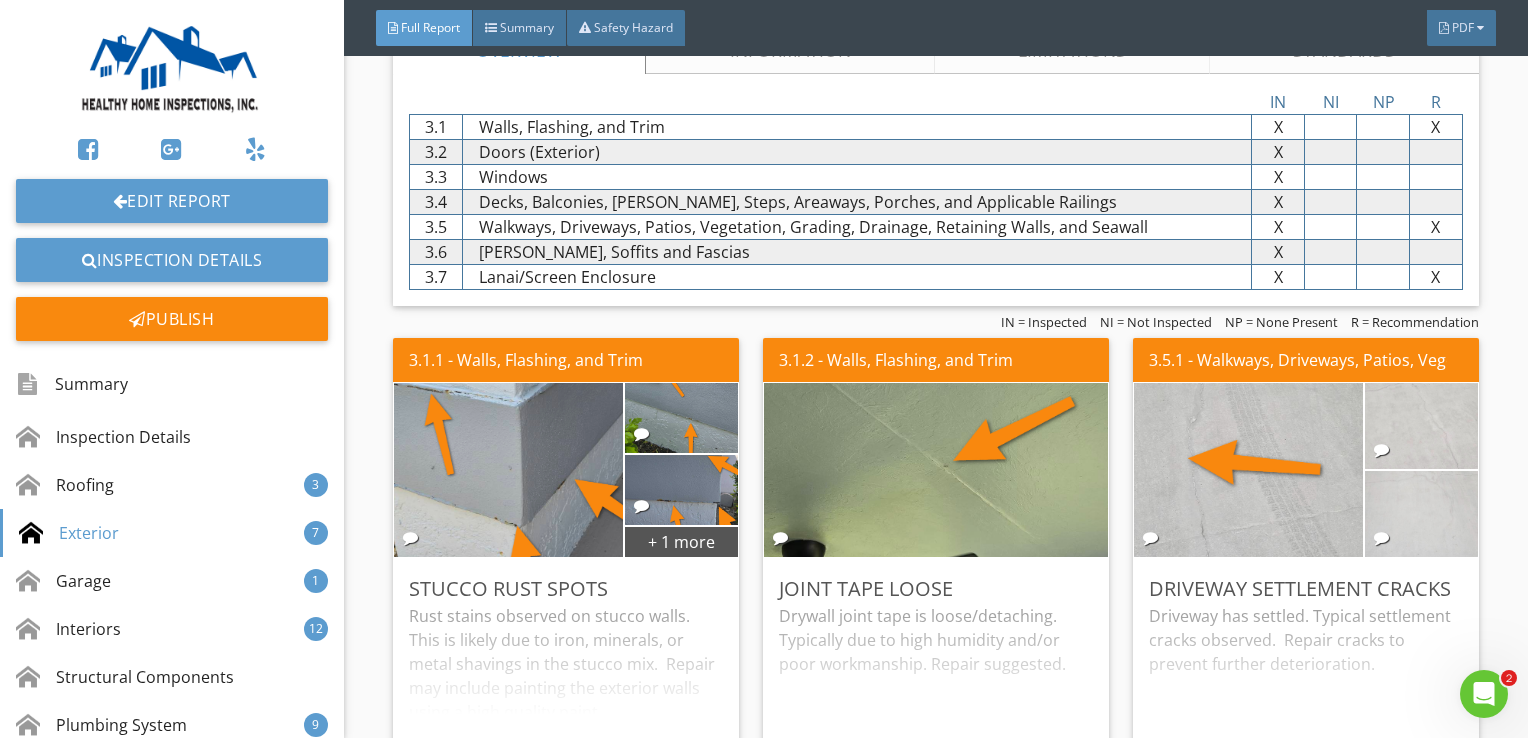 scroll, scrollTop: 2400, scrollLeft: 0, axis: vertical 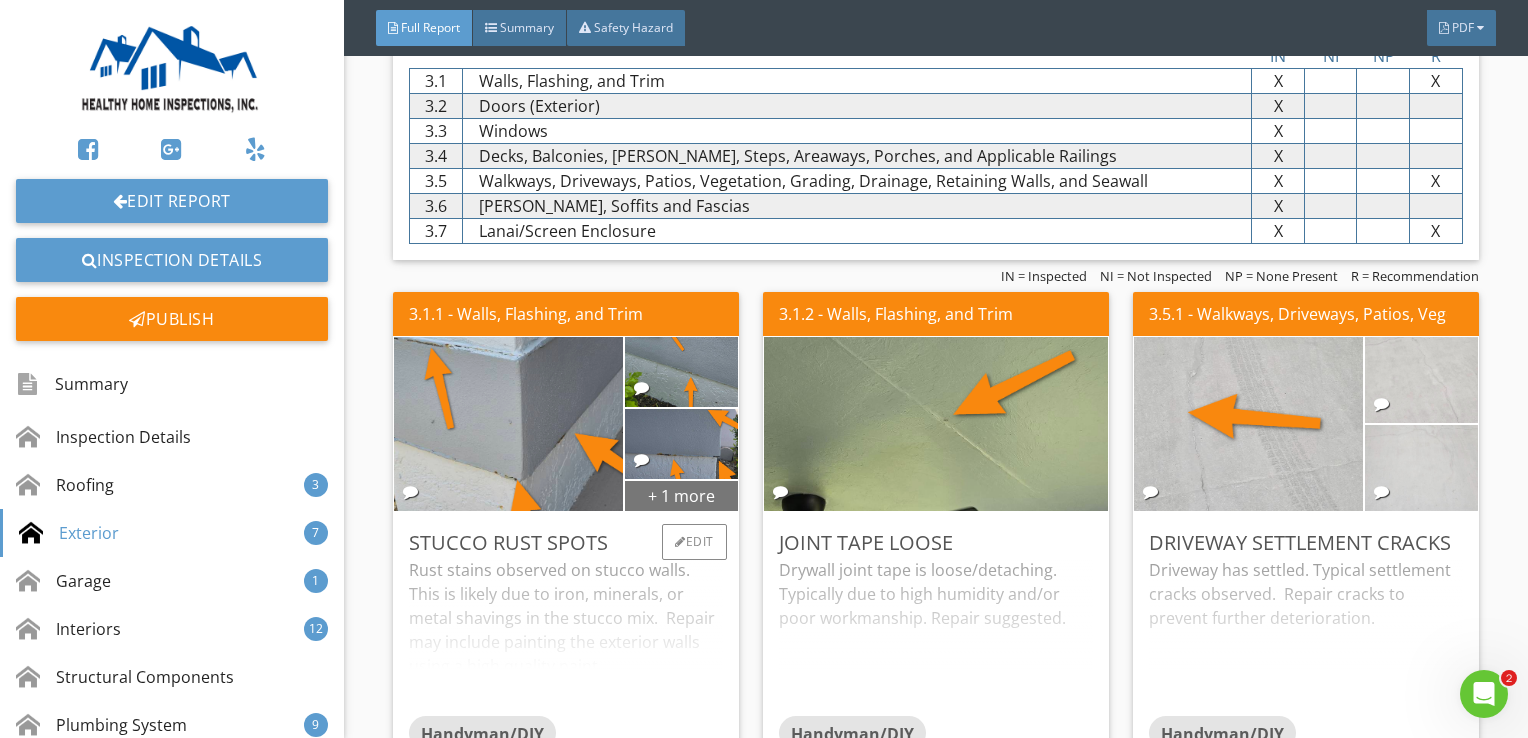 click on "+ 1 more" at bounding box center [681, 495] 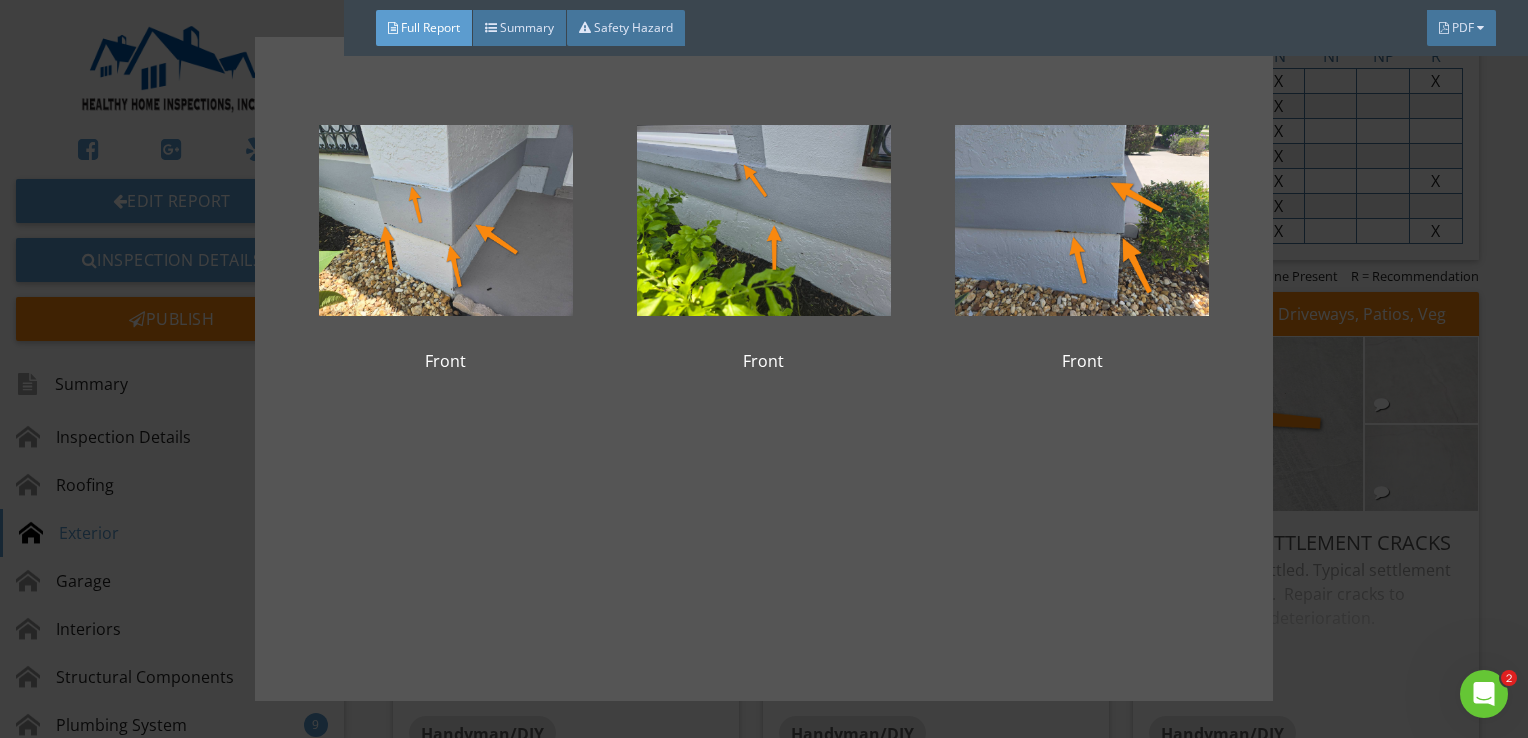 scroll, scrollTop: 87, scrollLeft: 0, axis: vertical 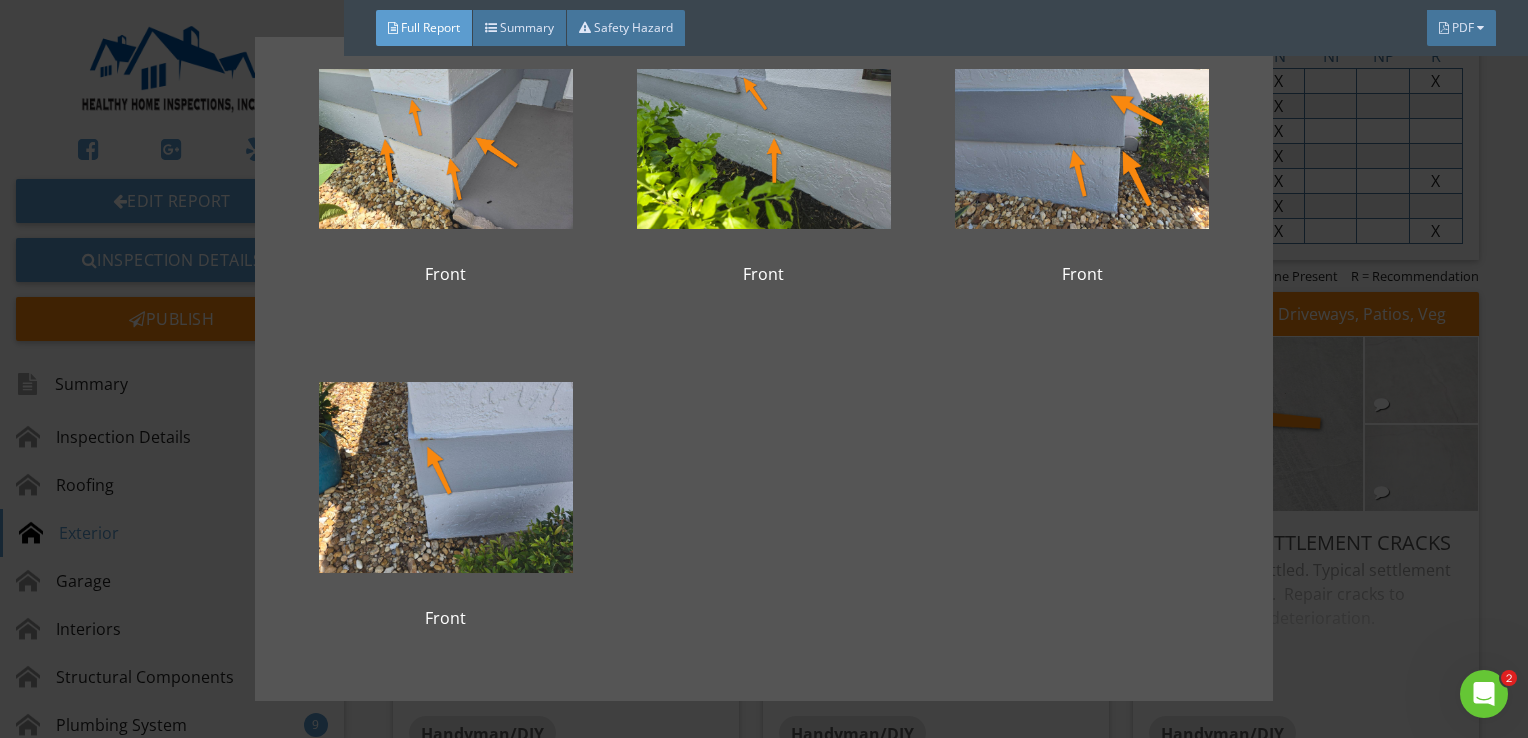 click on "Front
Front
Front
Front" at bounding box center (764, 369) 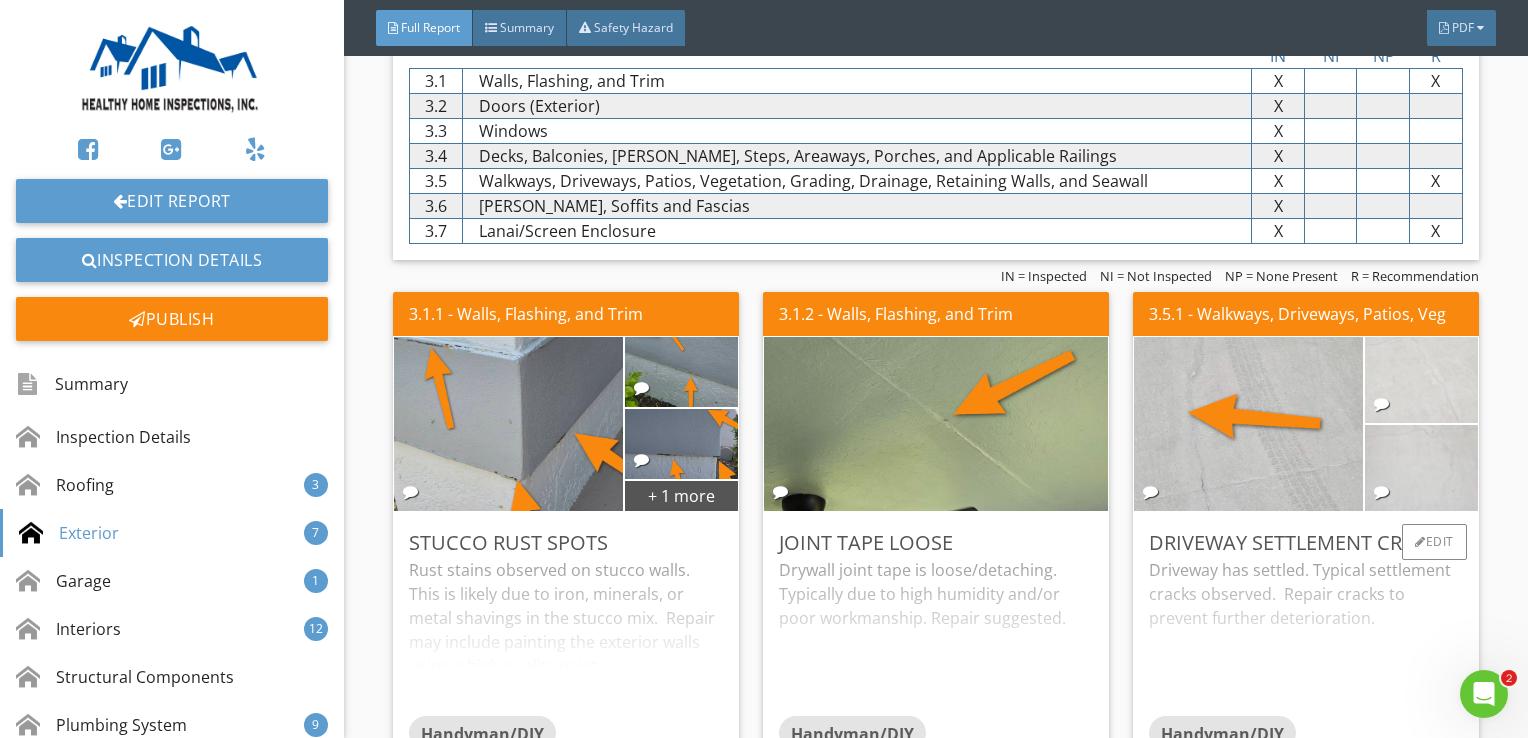 click at bounding box center [1422, 379] 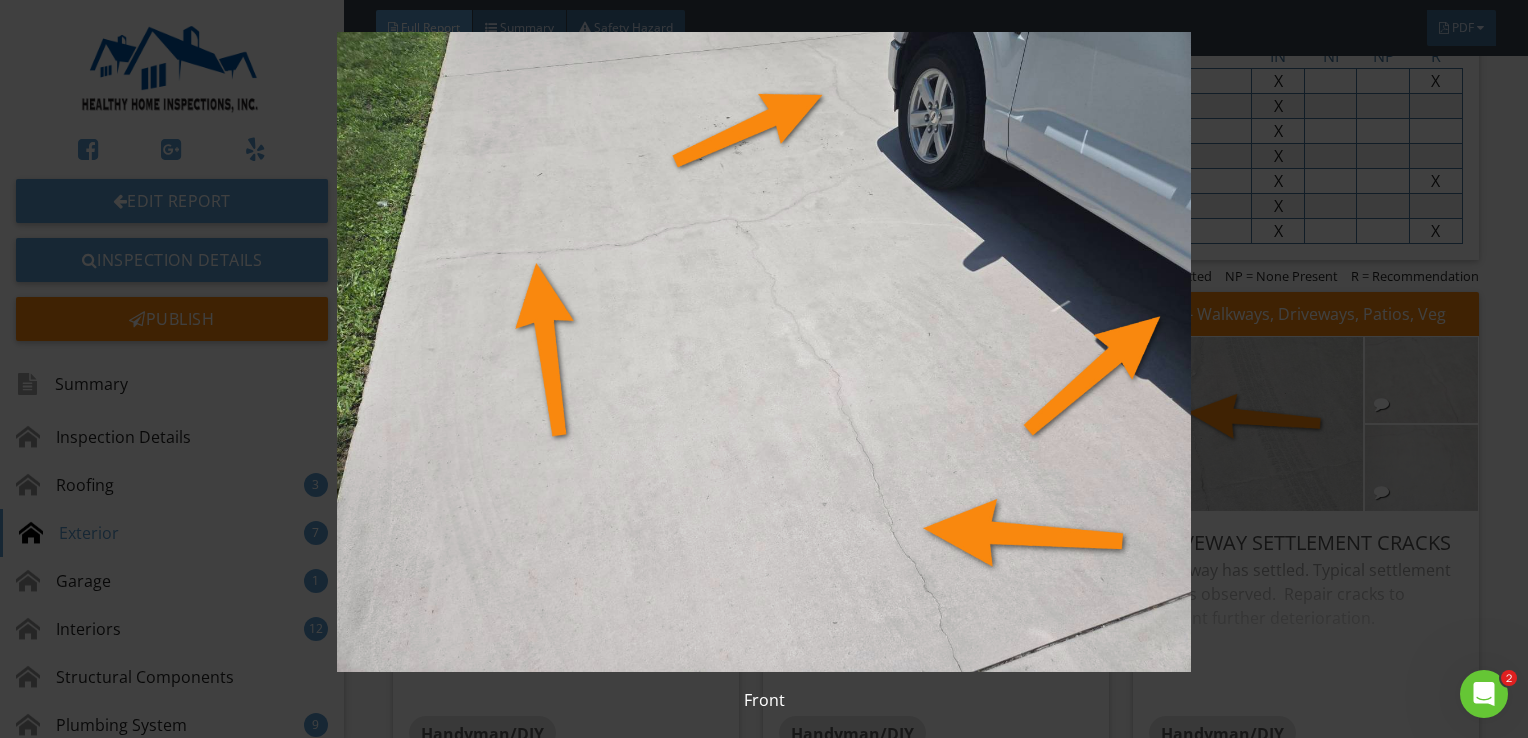 click at bounding box center [764, 352] 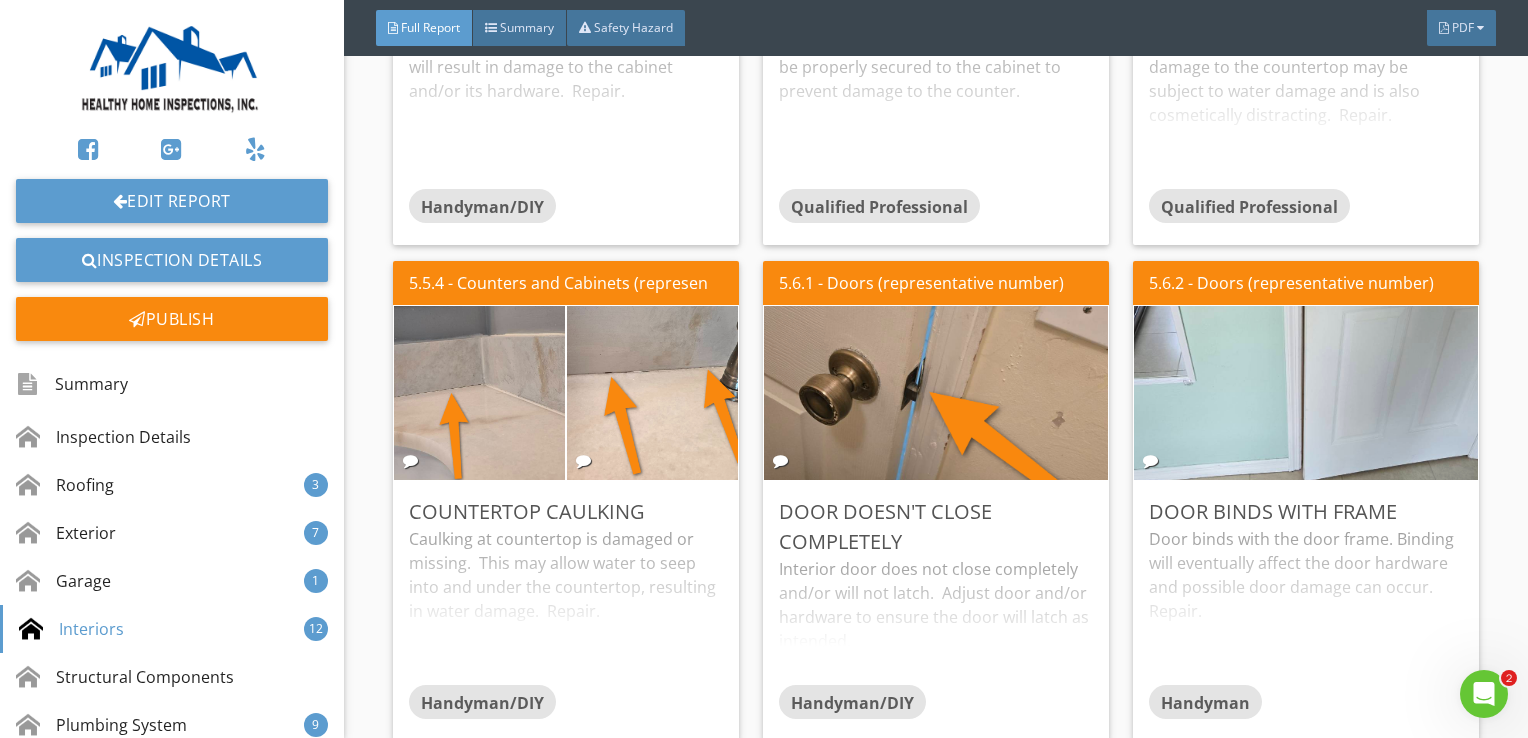 scroll, scrollTop: 6800, scrollLeft: 0, axis: vertical 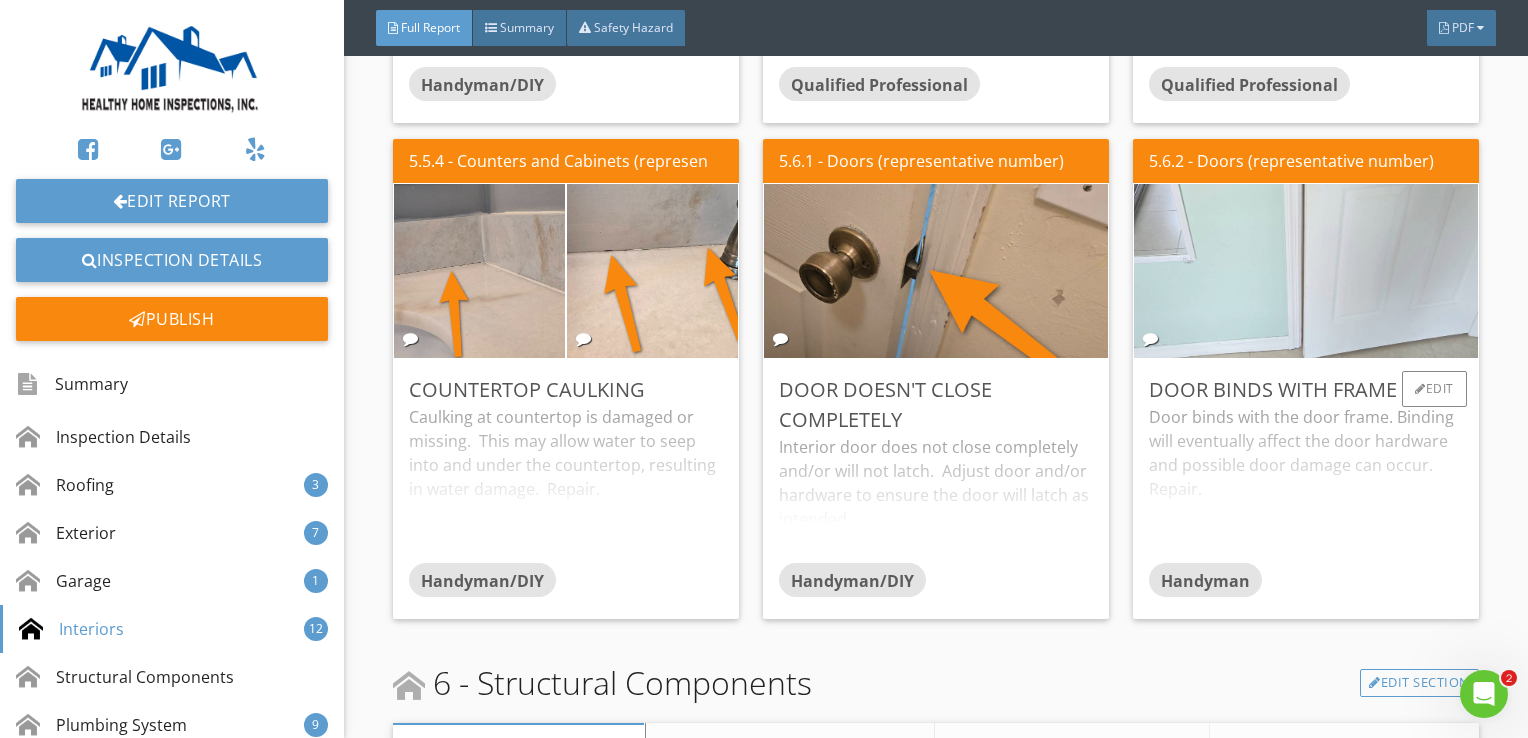 click at bounding box center [1306, 271] 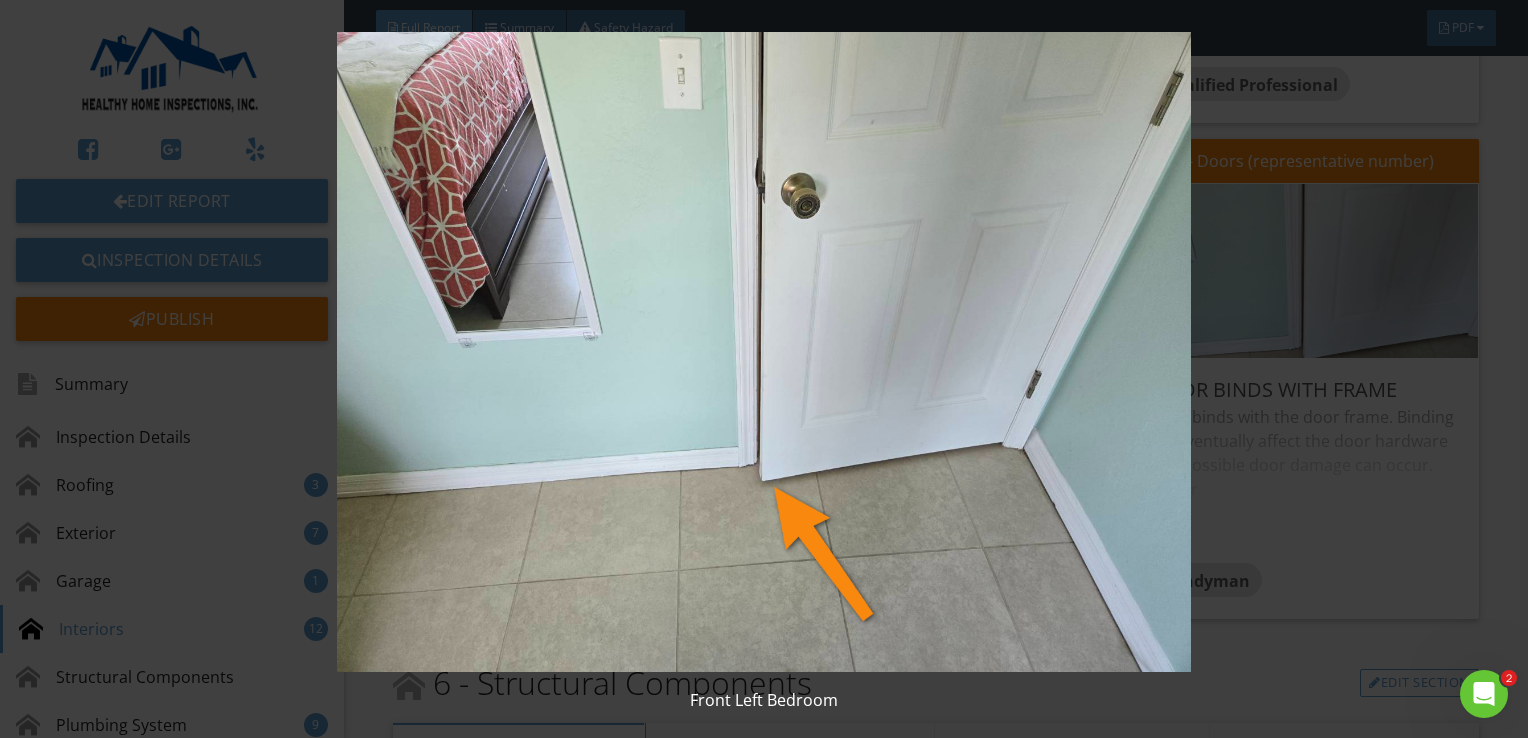 click at bounding box center [764, 352] 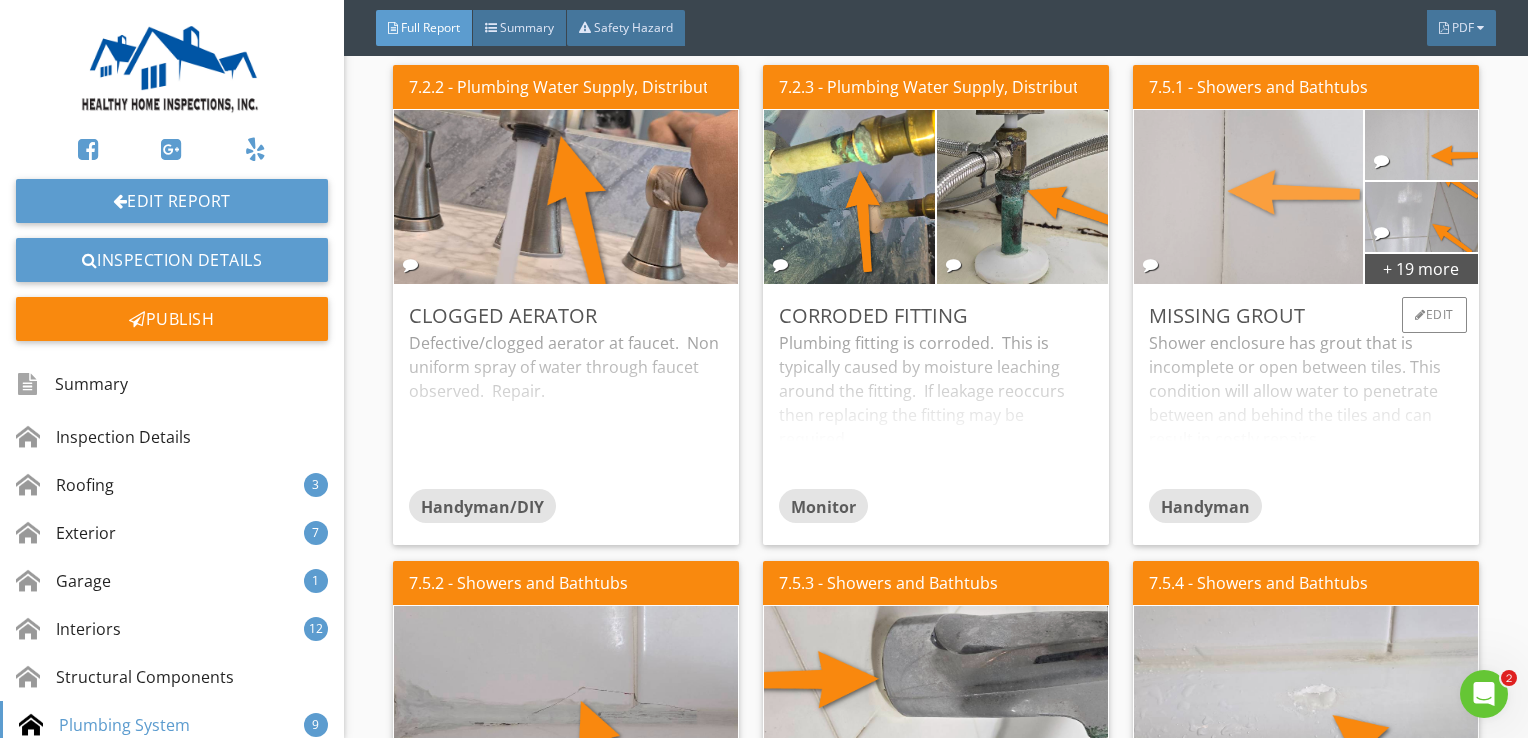 scroll, scrollTop: 8600, scrollLeft: 0, axis: vertical 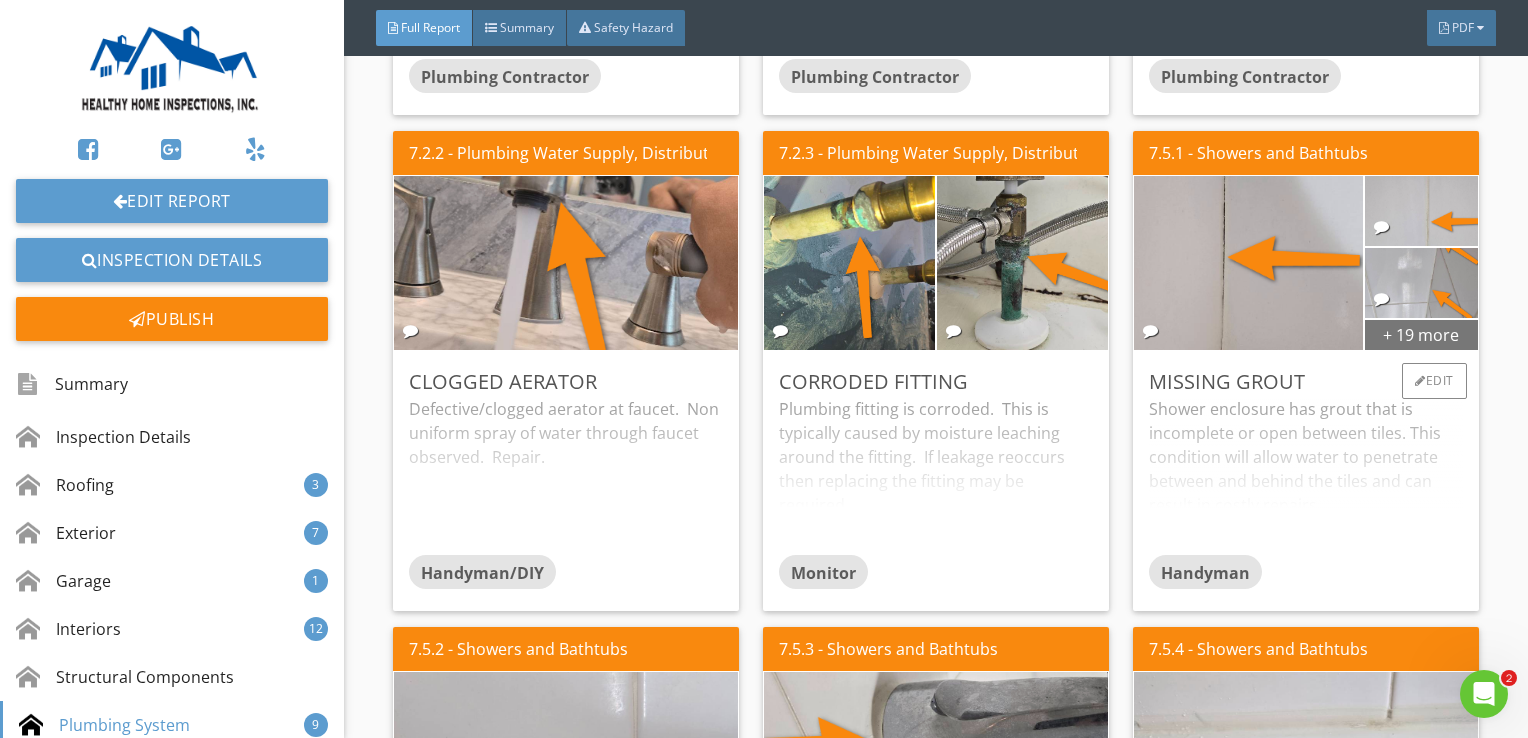 click on "+ 19 more" at bounding box center (1421, 334) 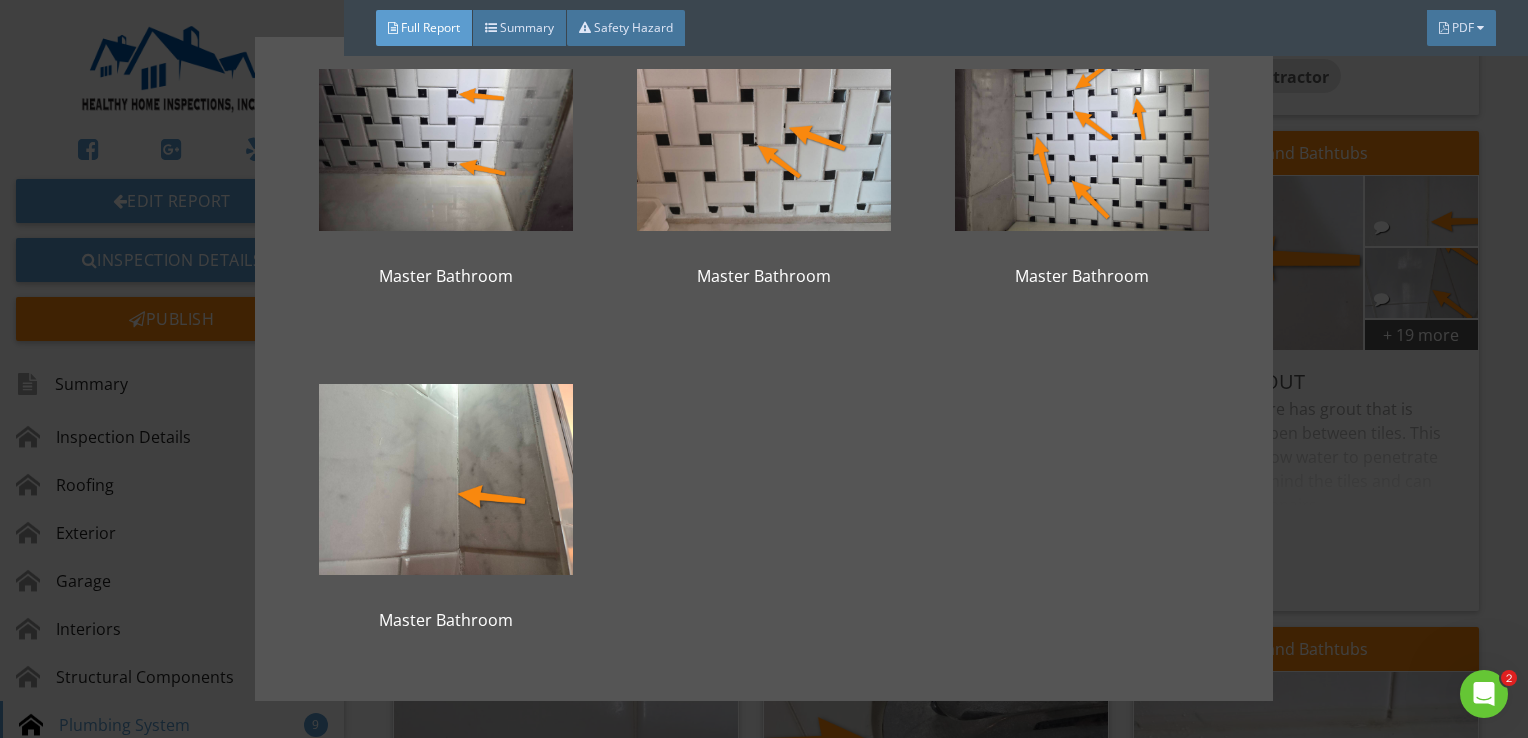 scroll, scrollTop: 2151, scrollLeft: 0, axis: vertical 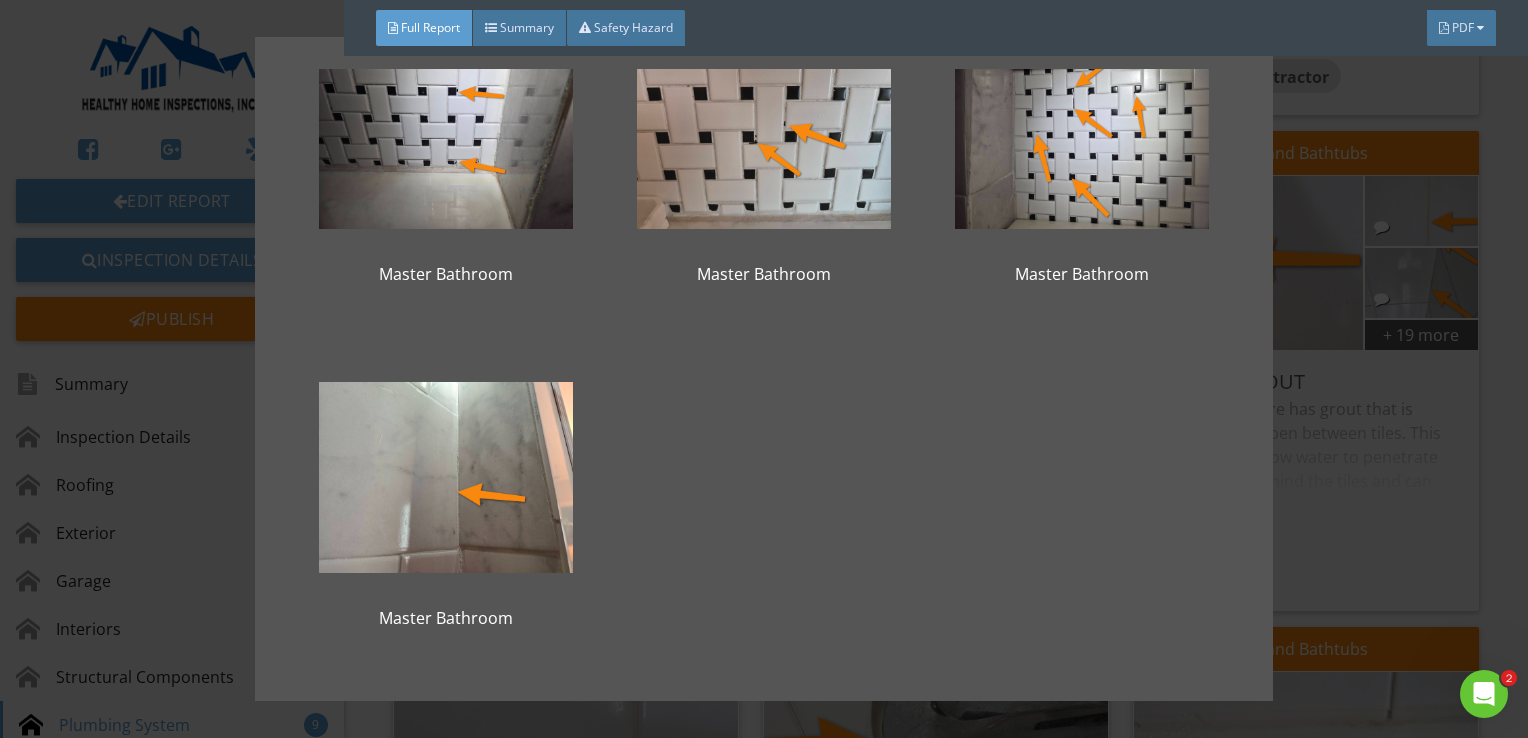 click on "Guest Bathroom
Guest Bathroom
Guest Bathroom
Guest Bathroom
Guest Bathroom
Master Bathroom
Master Bathroom
Master Bathroom
Master Bathroom
Master Bathroom
Master Bathroom
Master Bathroom
Master Bathroom
Master Bathroom
Master Bathroom
Master Bathroom
Master Bathroom
Master Bathroom
Master Bathroom
Master Bathroom
Master Bathroom
Master Bathroom" at bounding box center [764, 369] 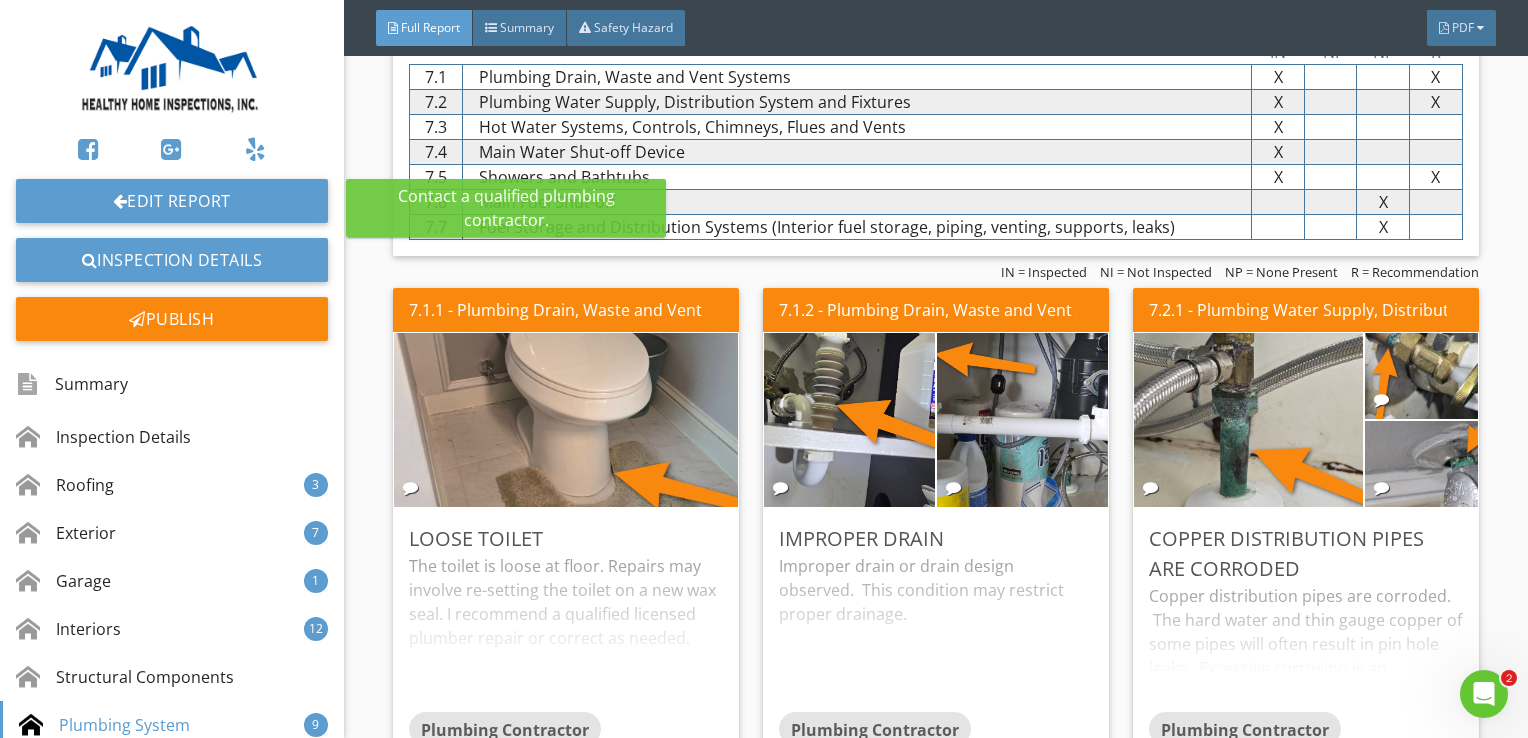 scroll, scrollTop: 7931, scrollLeft: 0, axis: vertical 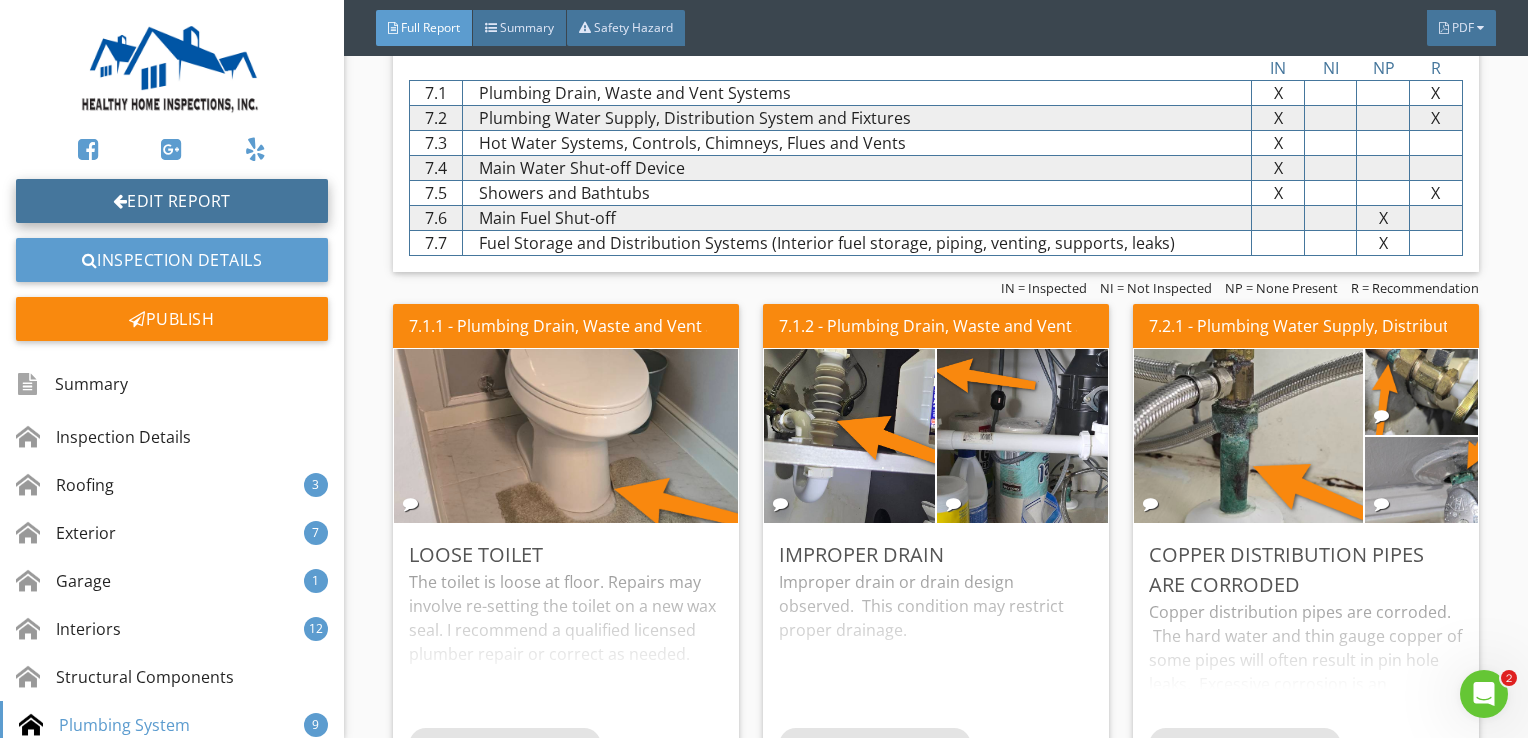 click on "Edit Report" at bounding box center (172, 201) 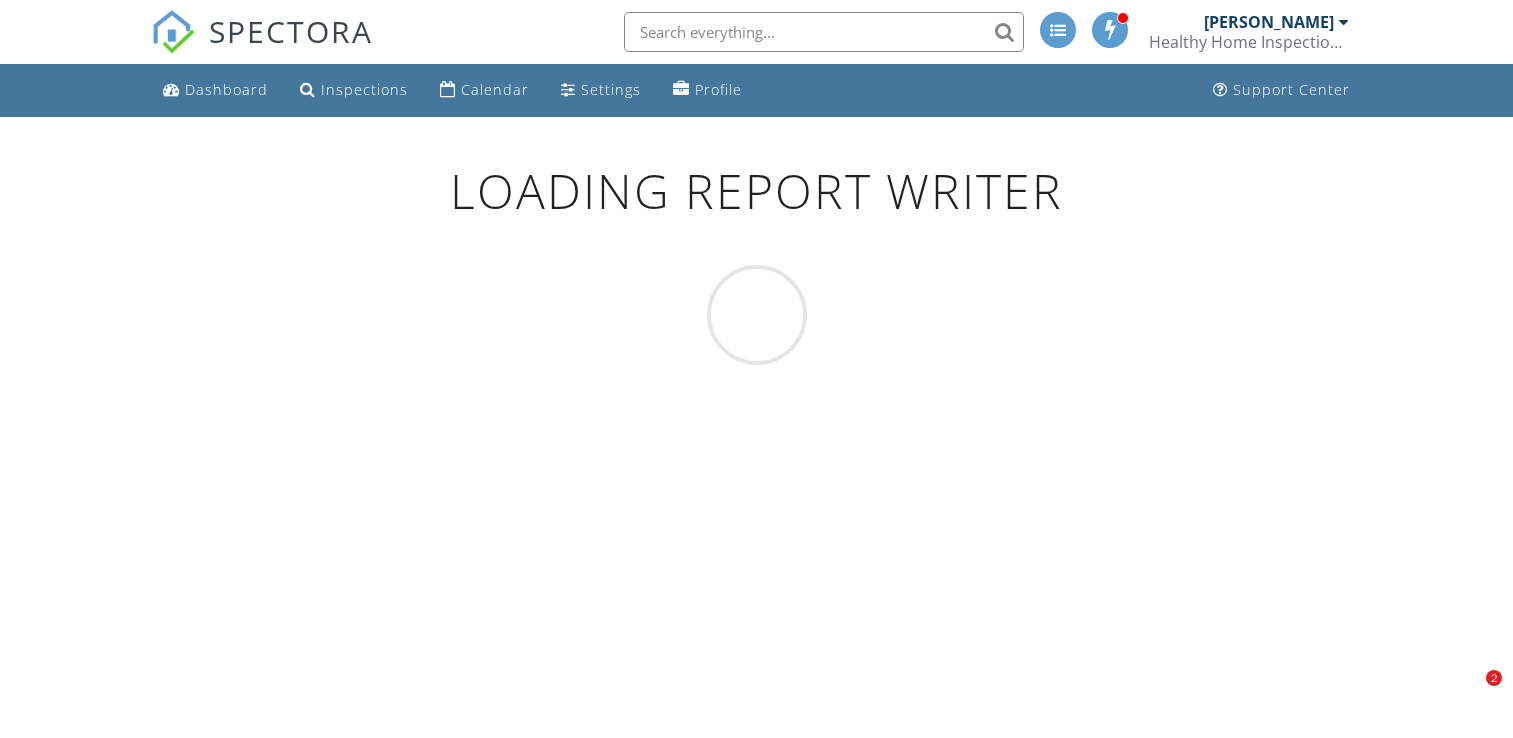 scroll, scrollTop: 0, scrollLeft: 0, axis: both 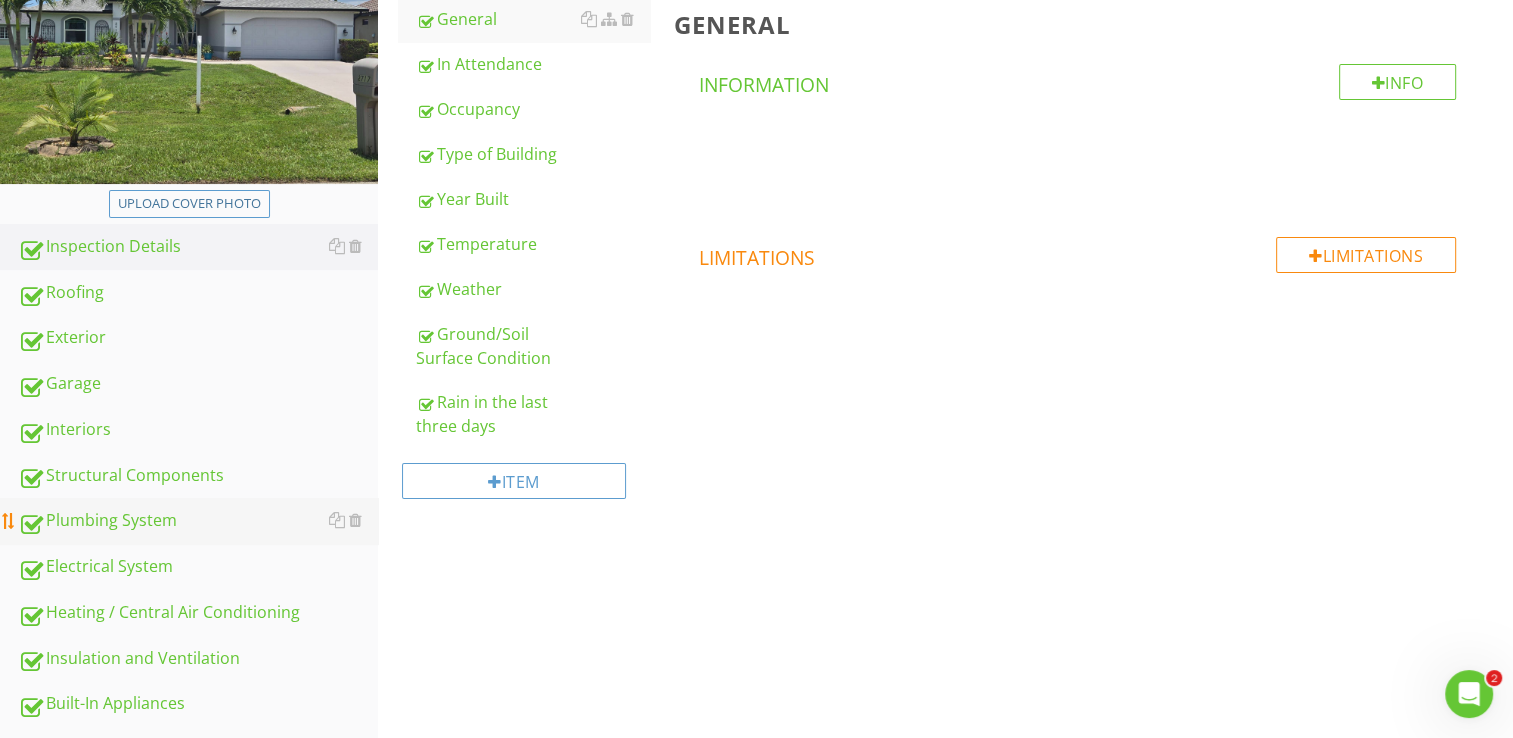 click on "Plumbing System" at bounding box center (198, 521) 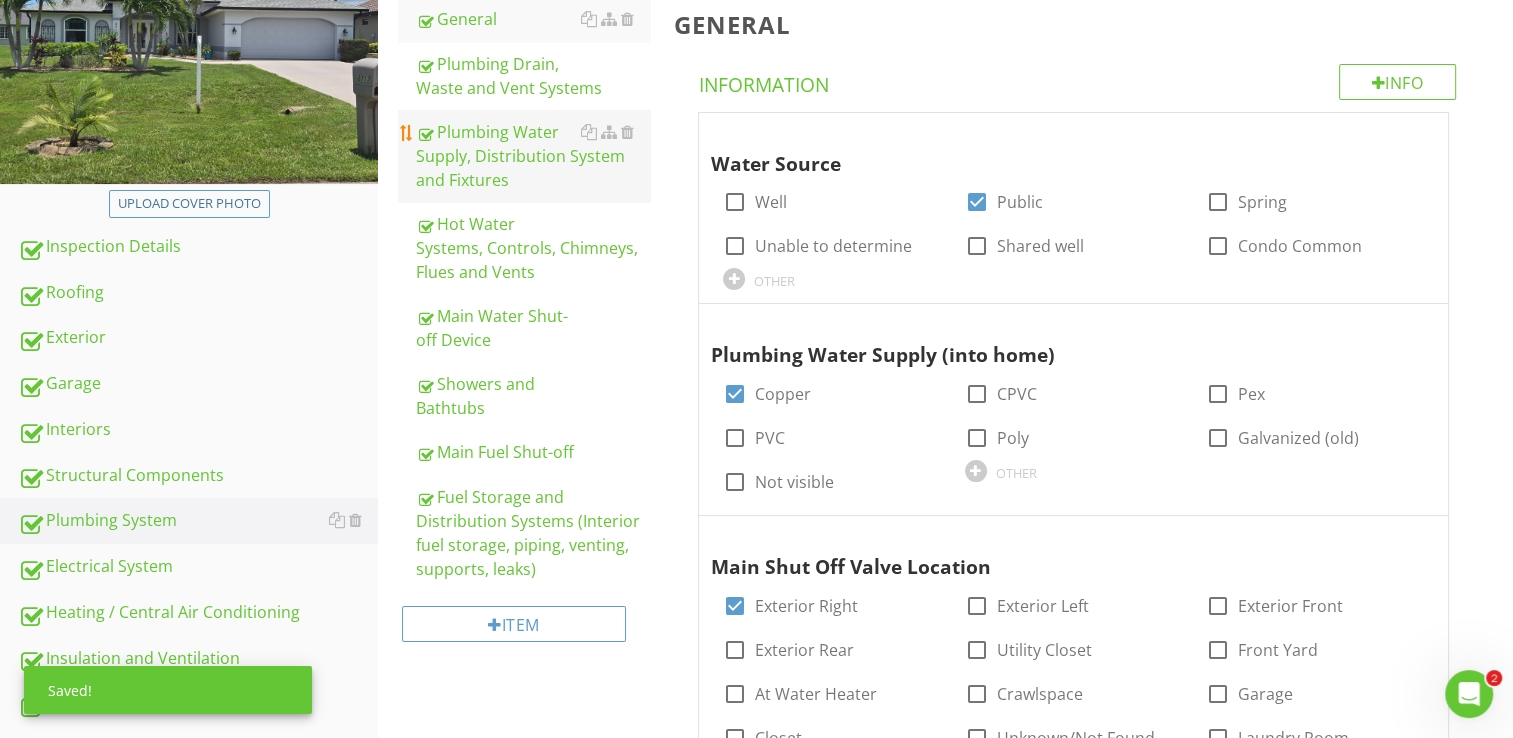 click on "Plumbing Water Supply, Distribution System and Fixtures" at bounding box center (533, 156) 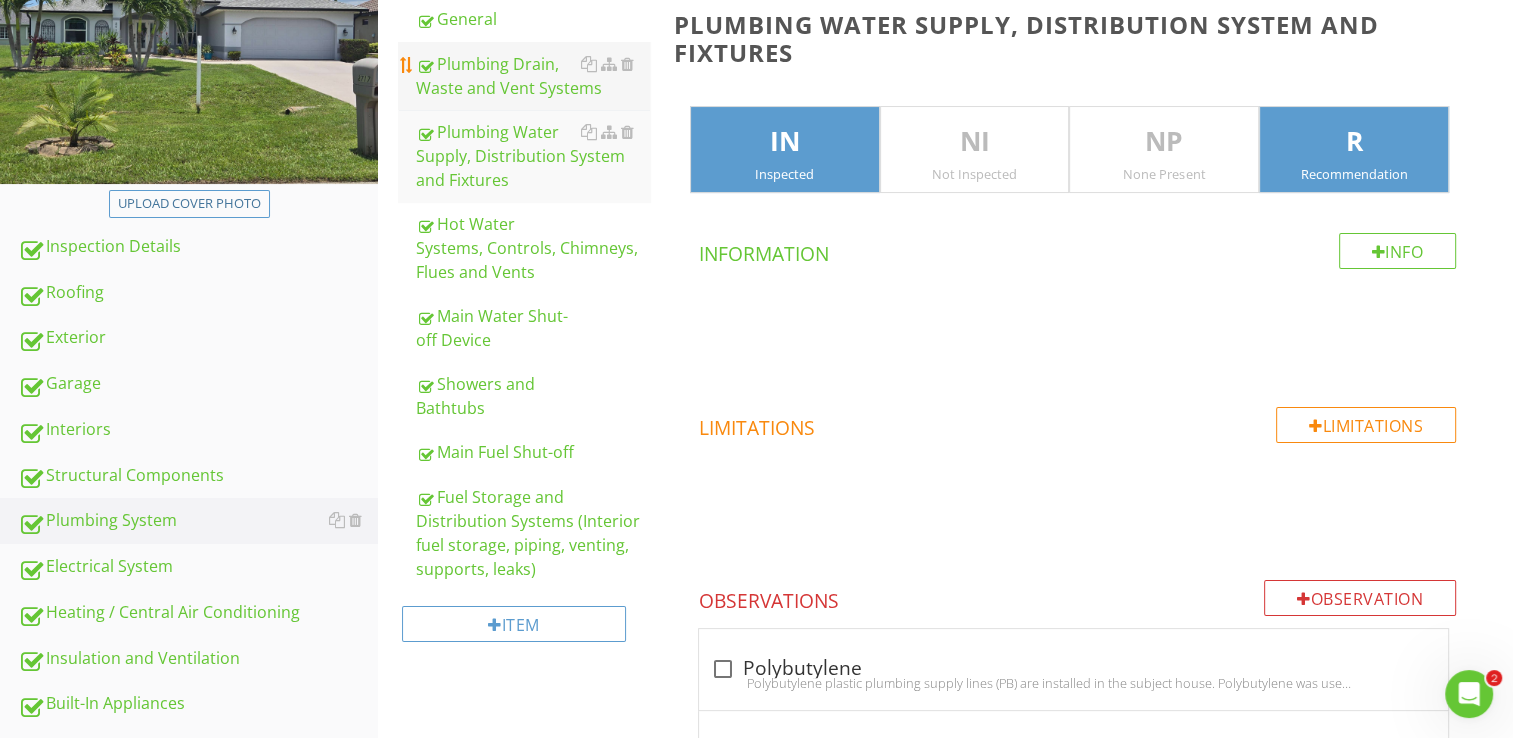 click on "Plumbing Drain, Waste and Vent Systems" at bounding box center (533, 76) 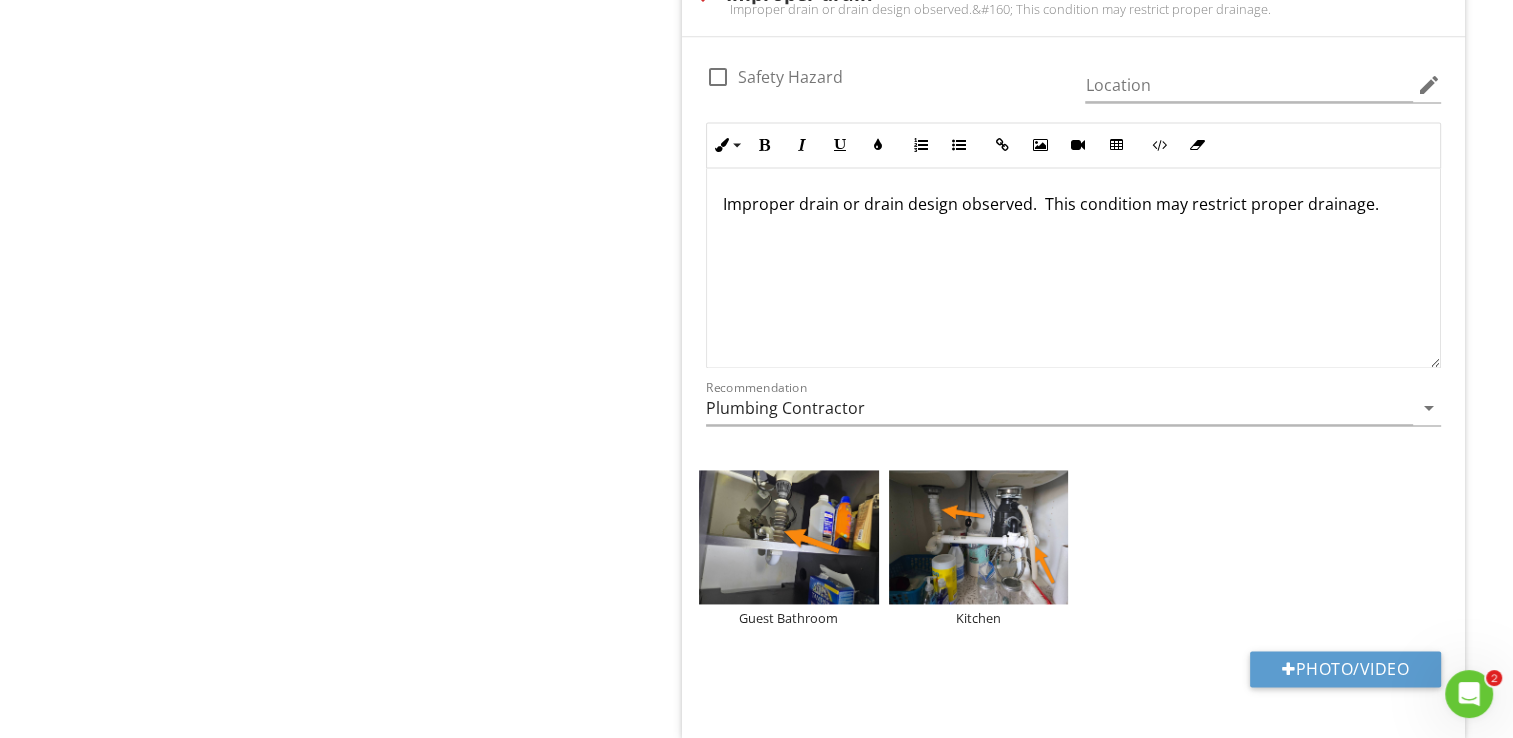 scroll, scrollTop: 2800, scrollLeft: 0, axis: vertical 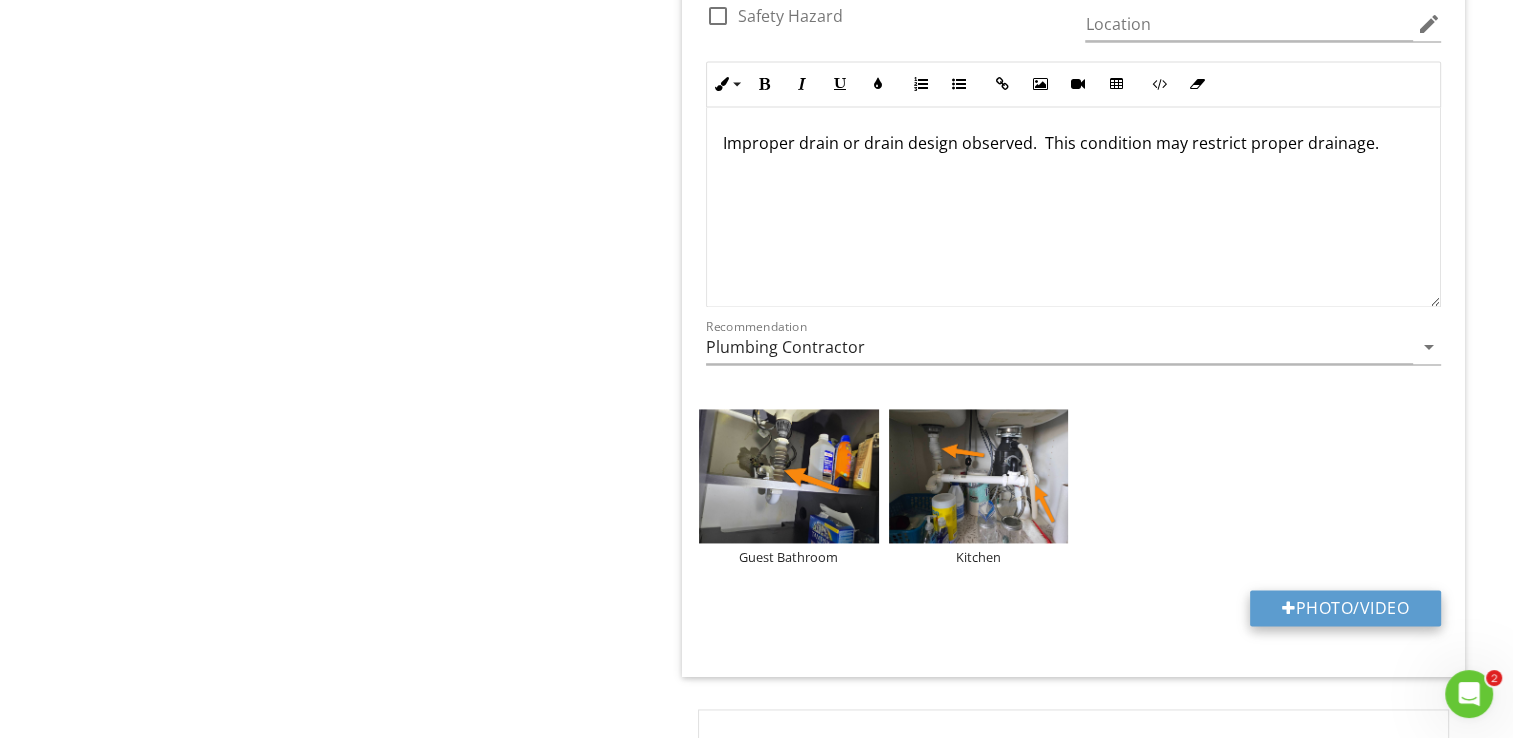 click on "Photo/Video" at bounding box center (1345, 608) 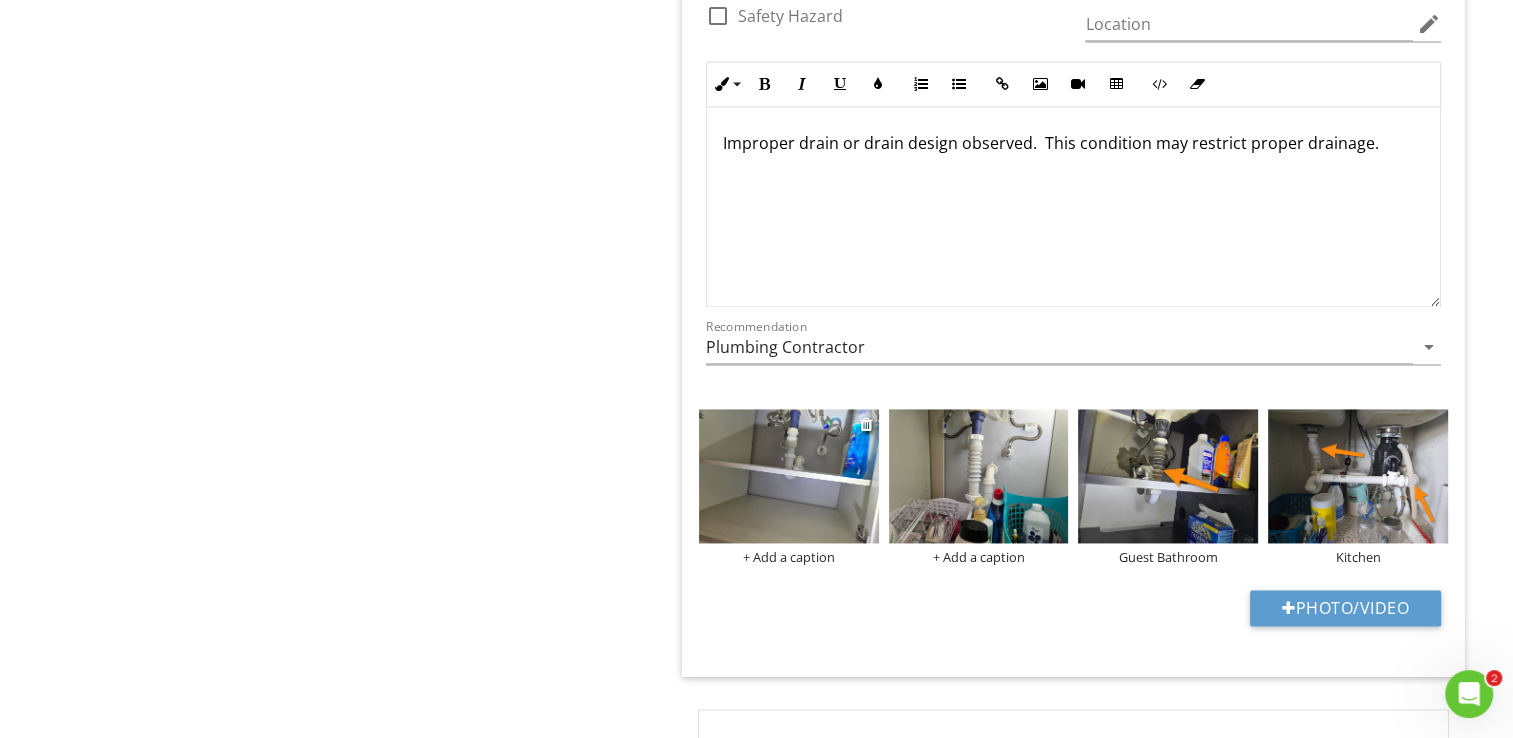 click on "+ Add a caption" at bounding box center [789, 557] 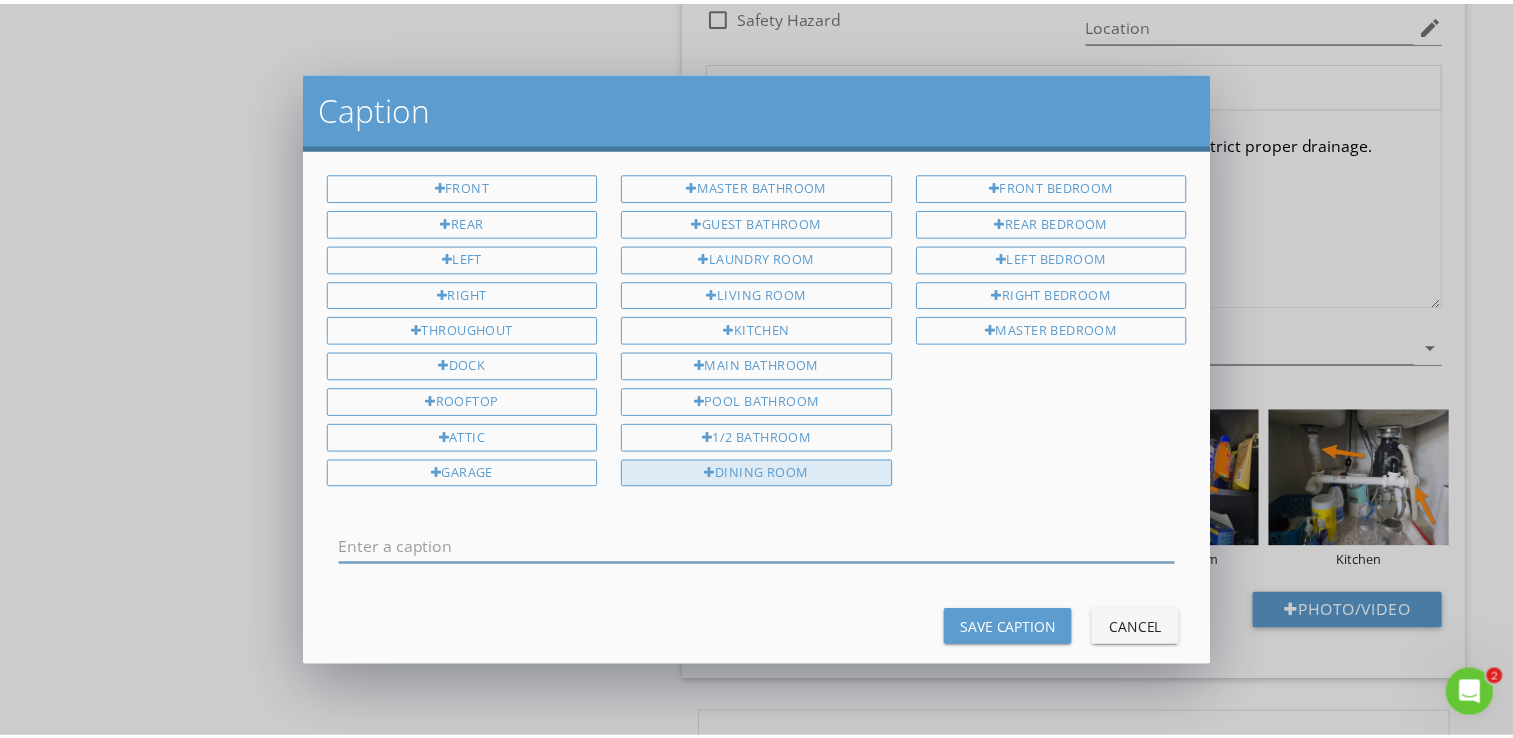 scroll, scrollTop: 0, scrollLeft: 0, axis: both 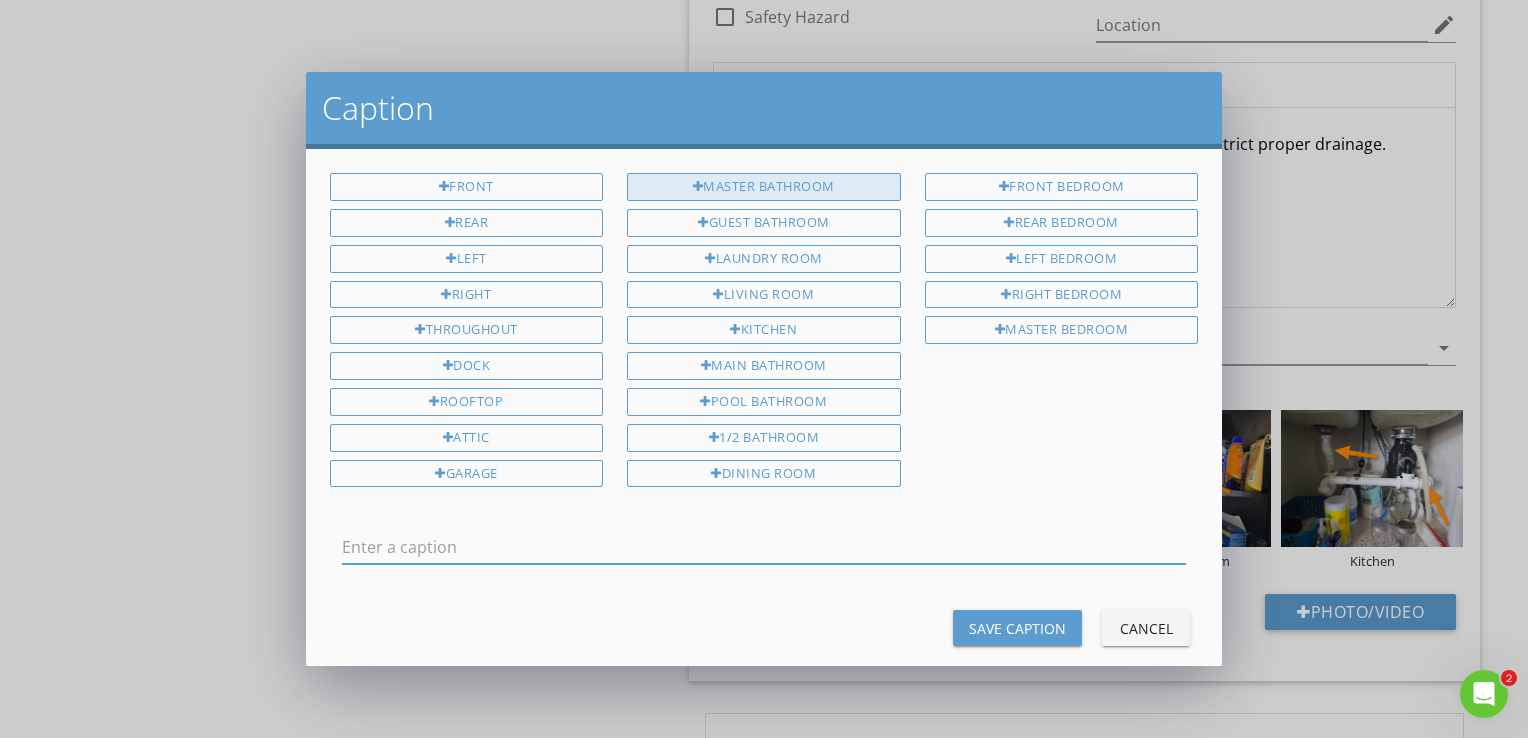 click on "Master Bathroom" at bounding box center [764, 187] 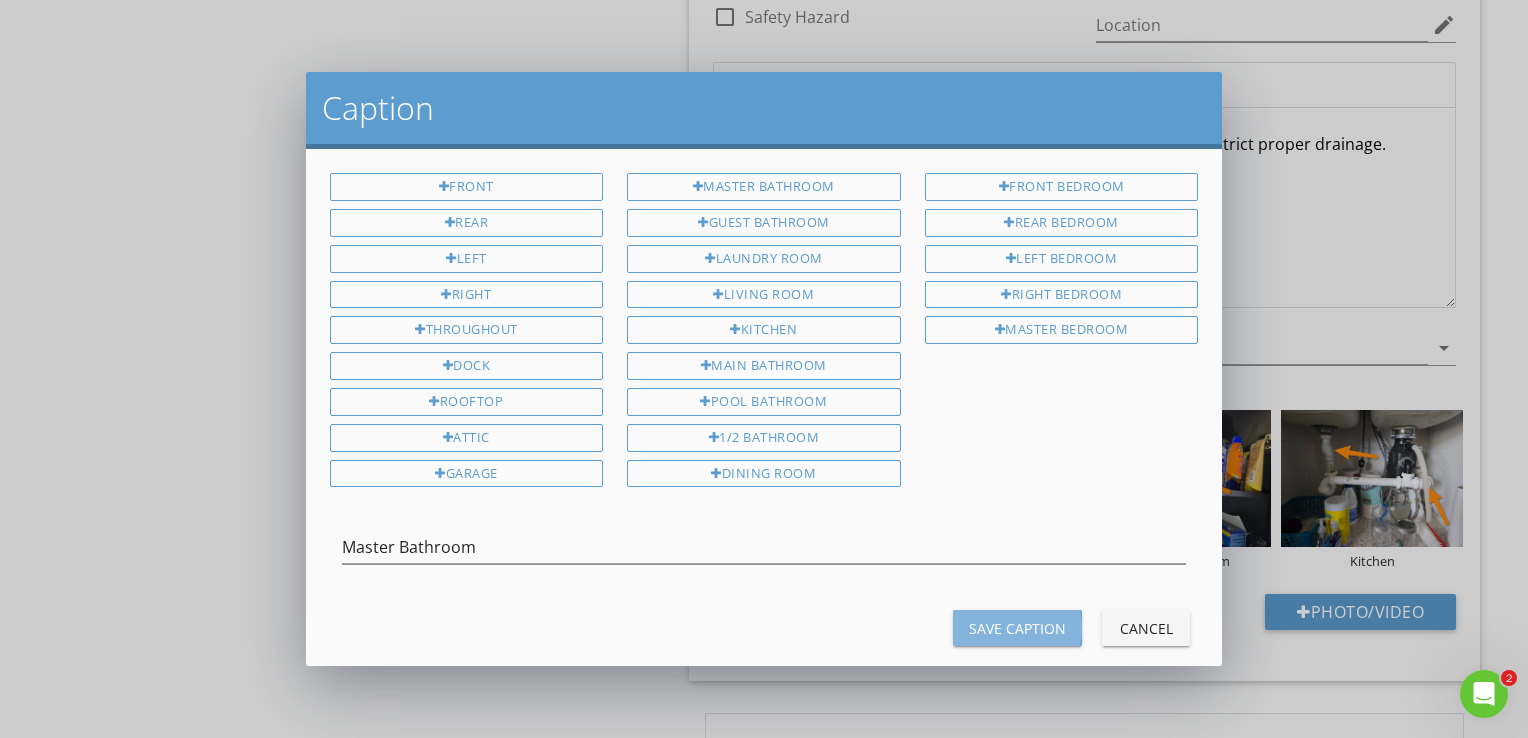 click on "Save Caption" at bounding box center (1017, 628) 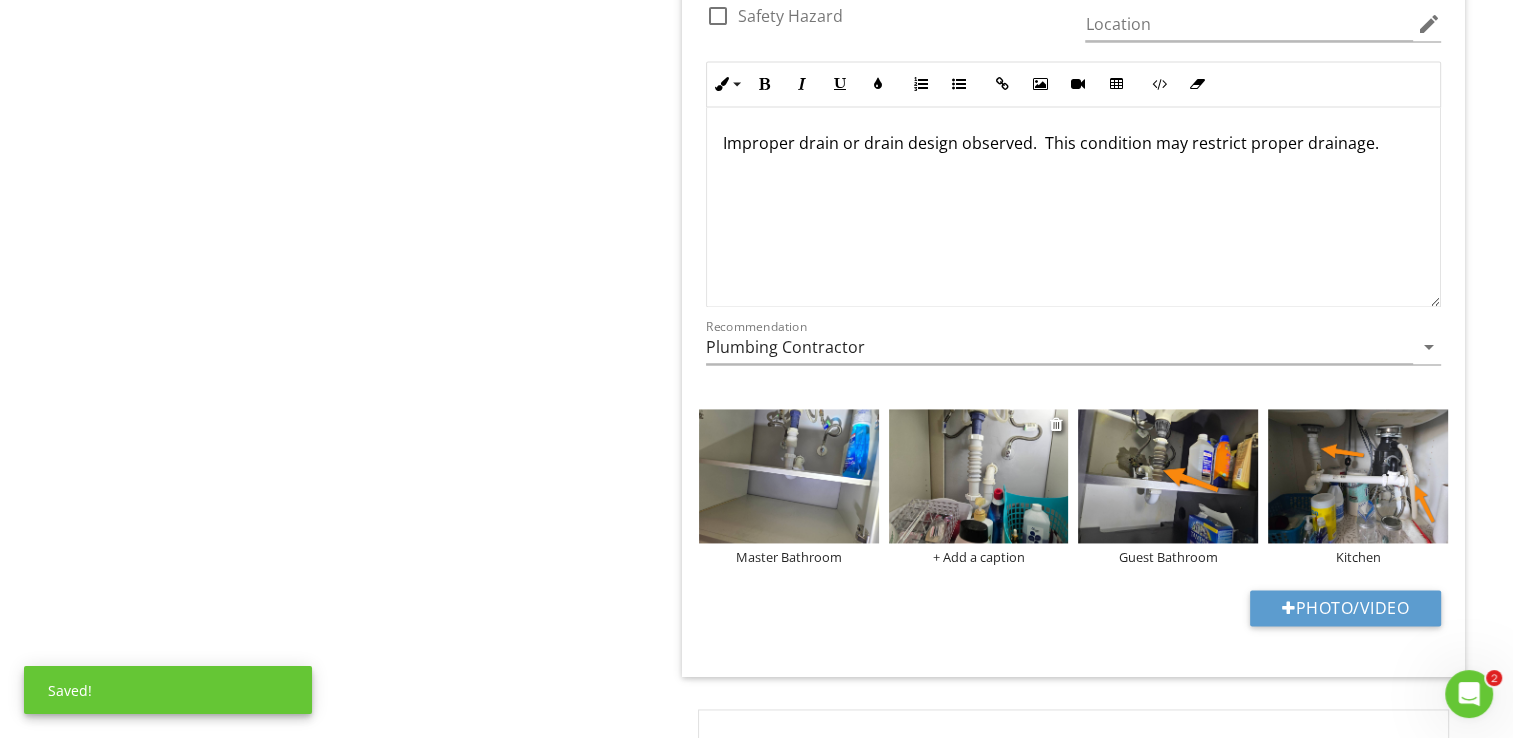click on "+ Add a caption" at bounding box center [979, 557] 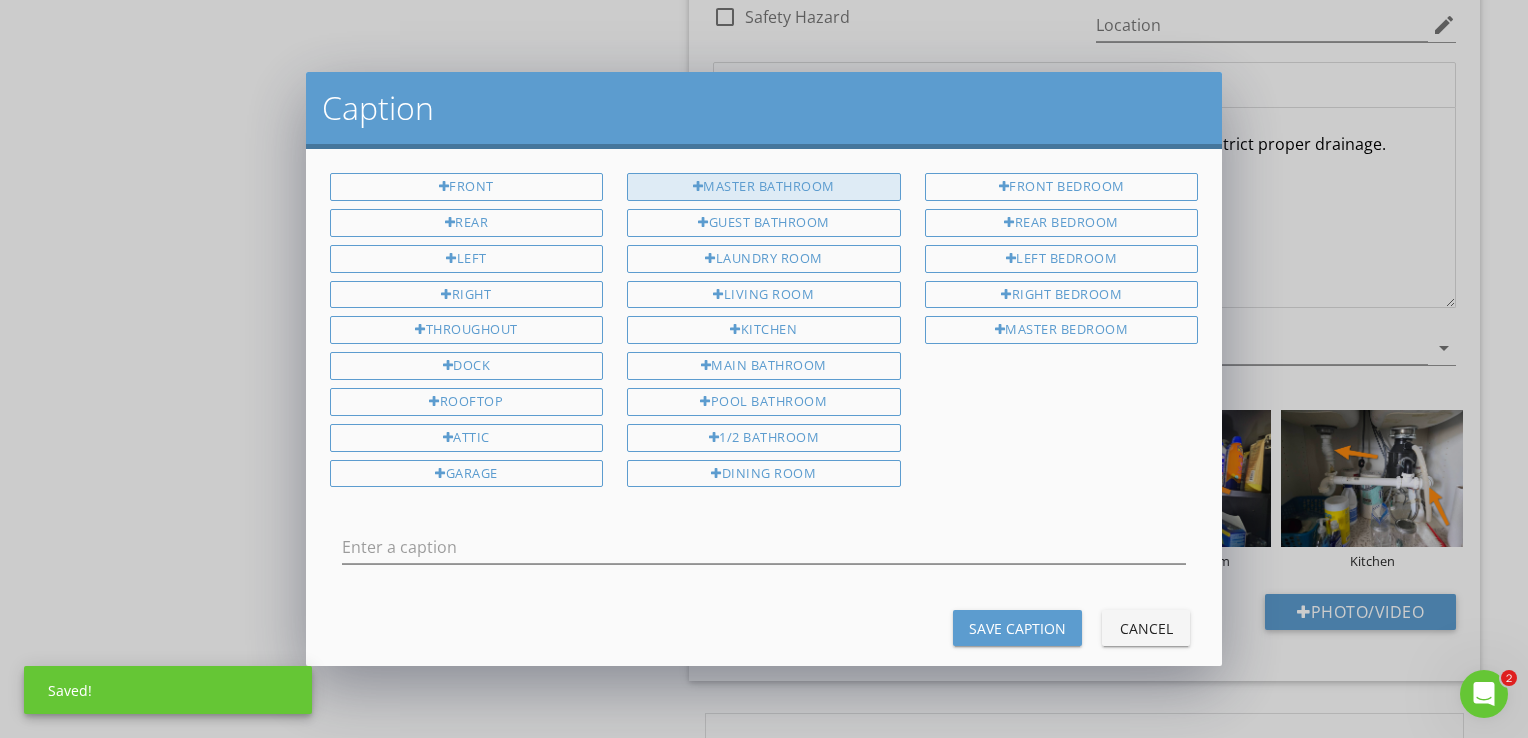 click on "Master Bathroom" at bounding box center (764, 187) 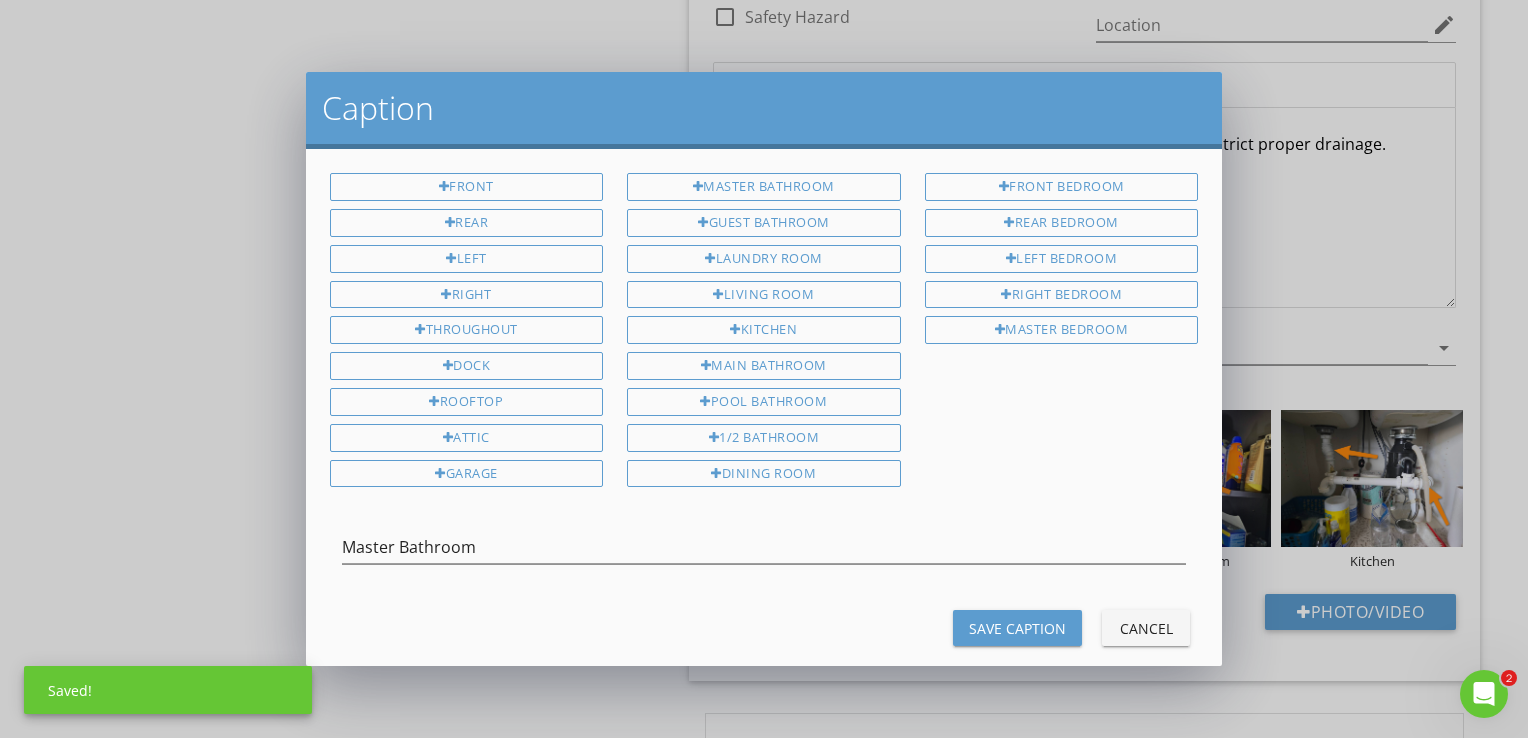click on "Save Caption" at bounding box center (1017, 628) 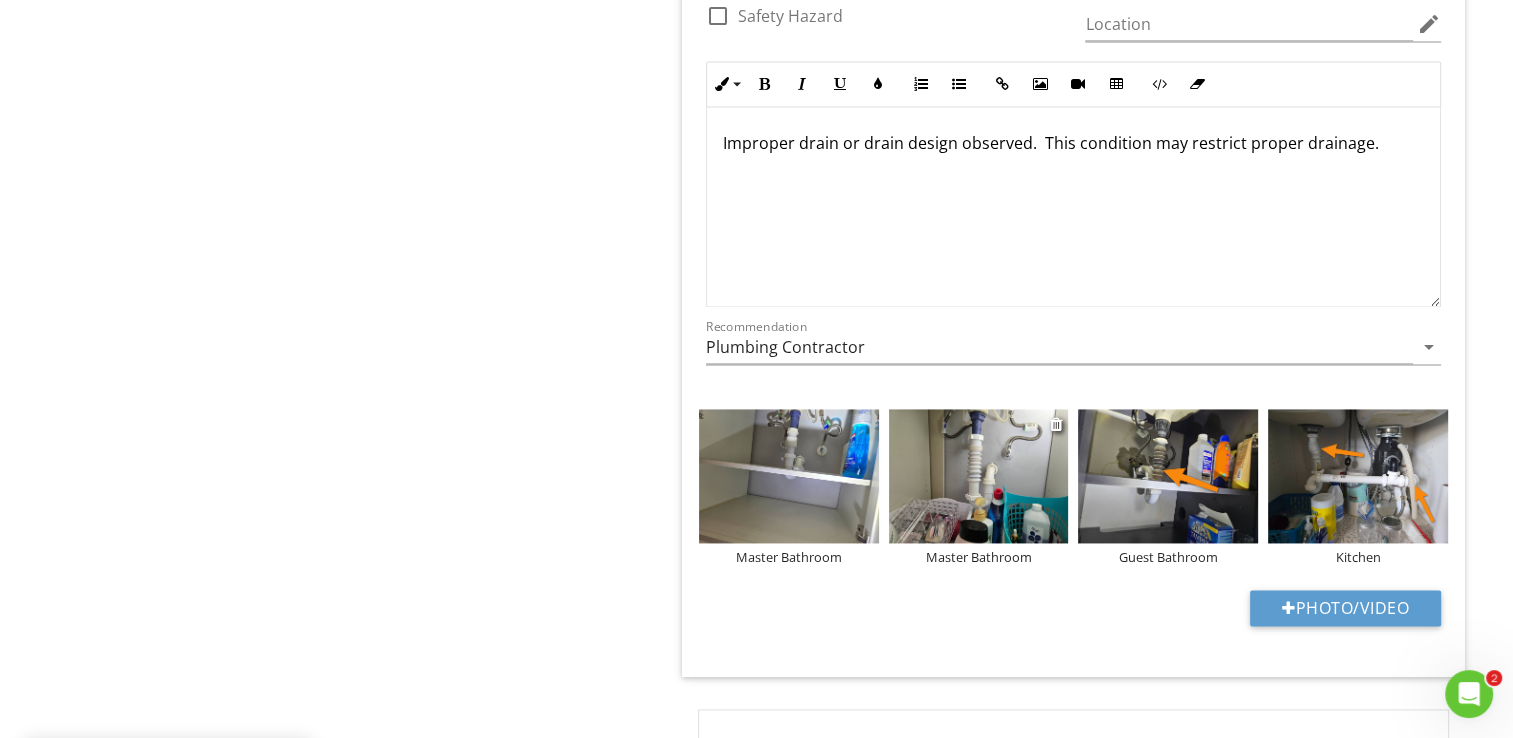 click at bounding box center [979, 476] 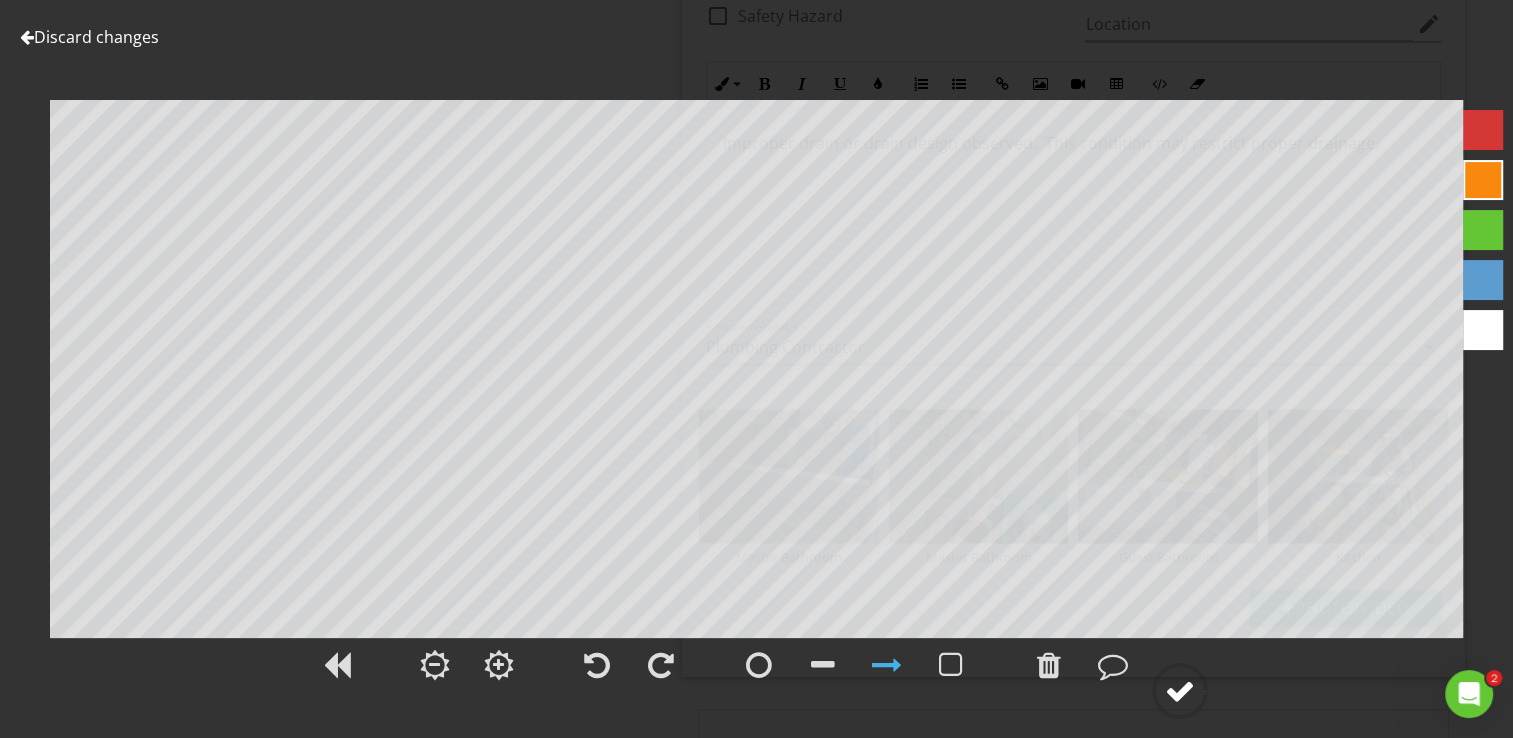 click at bounding box center [1180, 691] 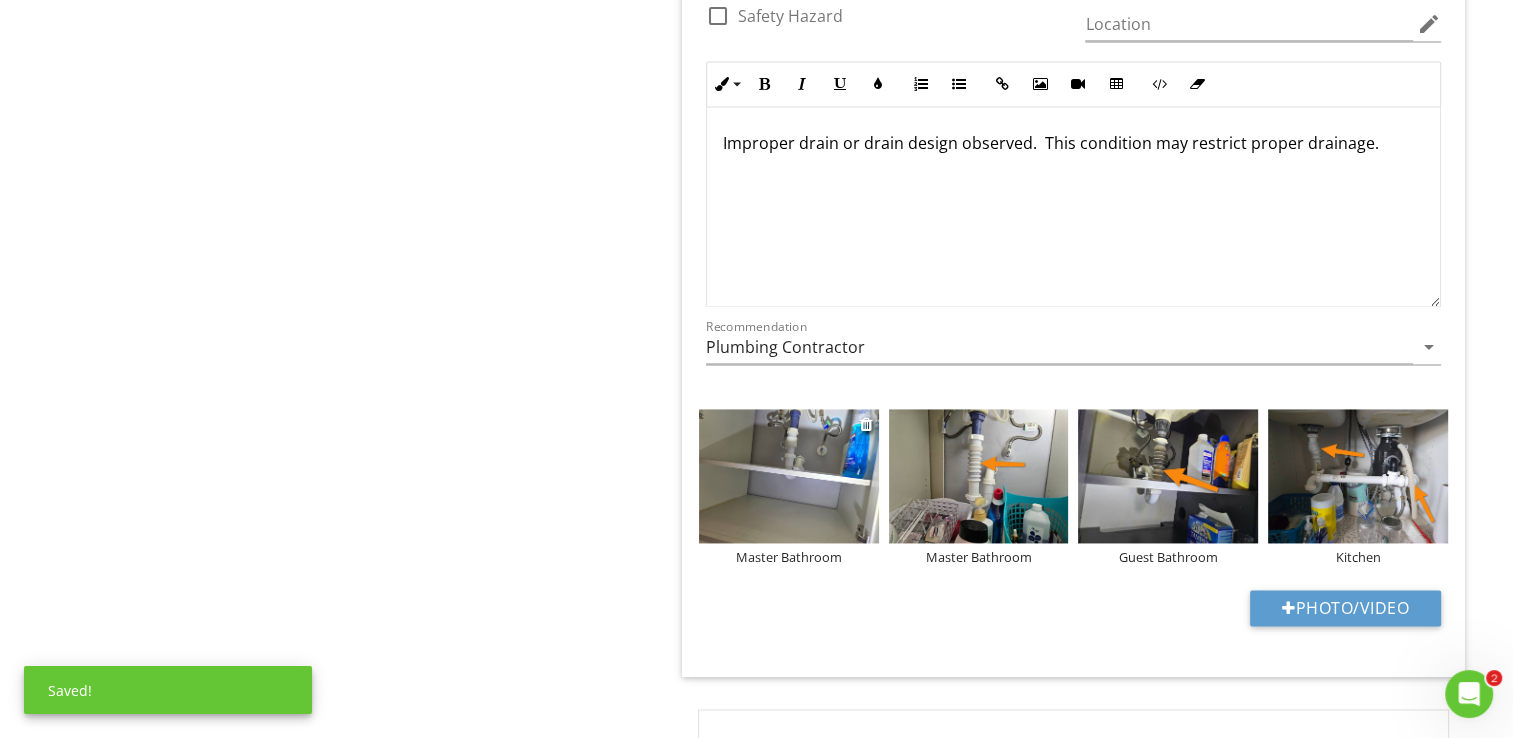 click at bounding box center [789, 476] 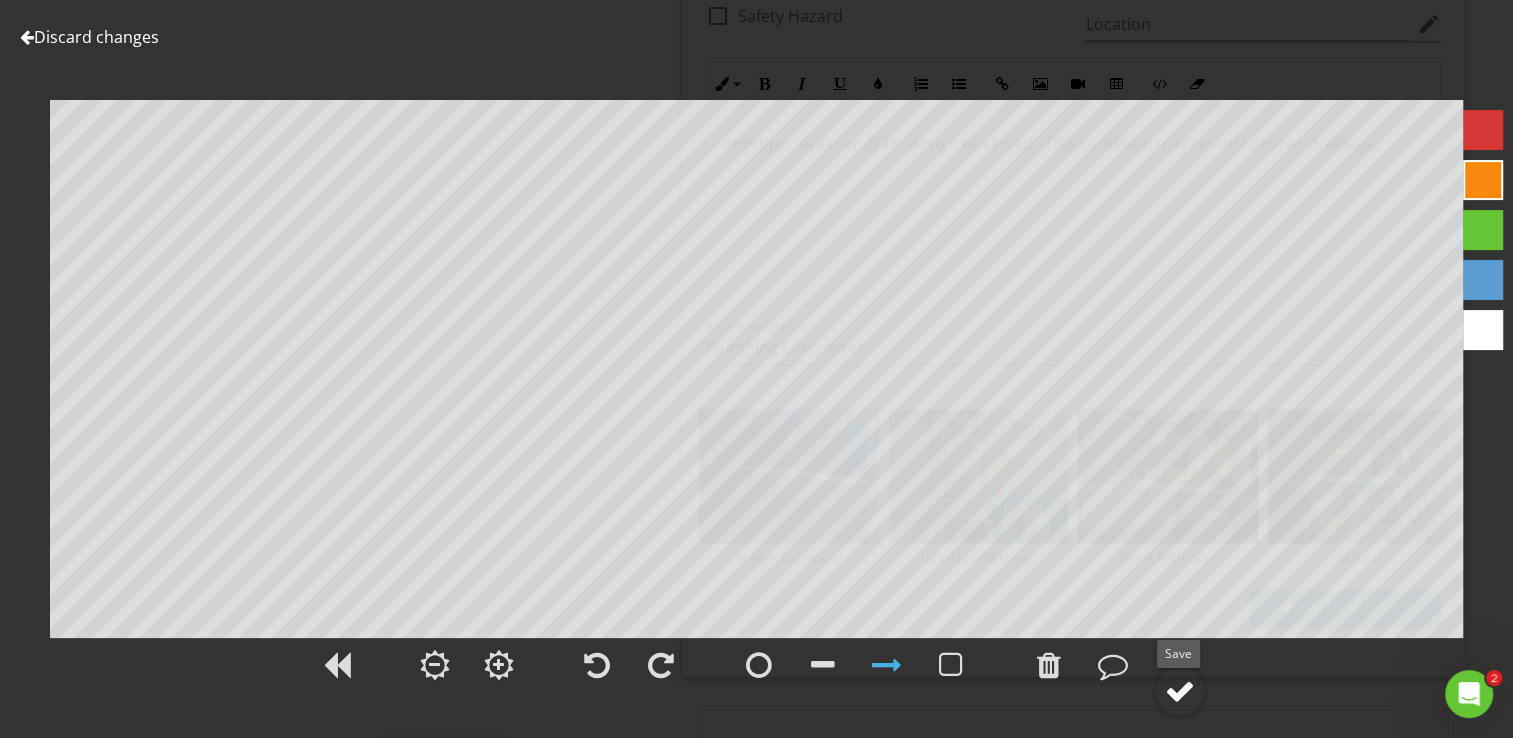 click at bounding box center [1180, 691] 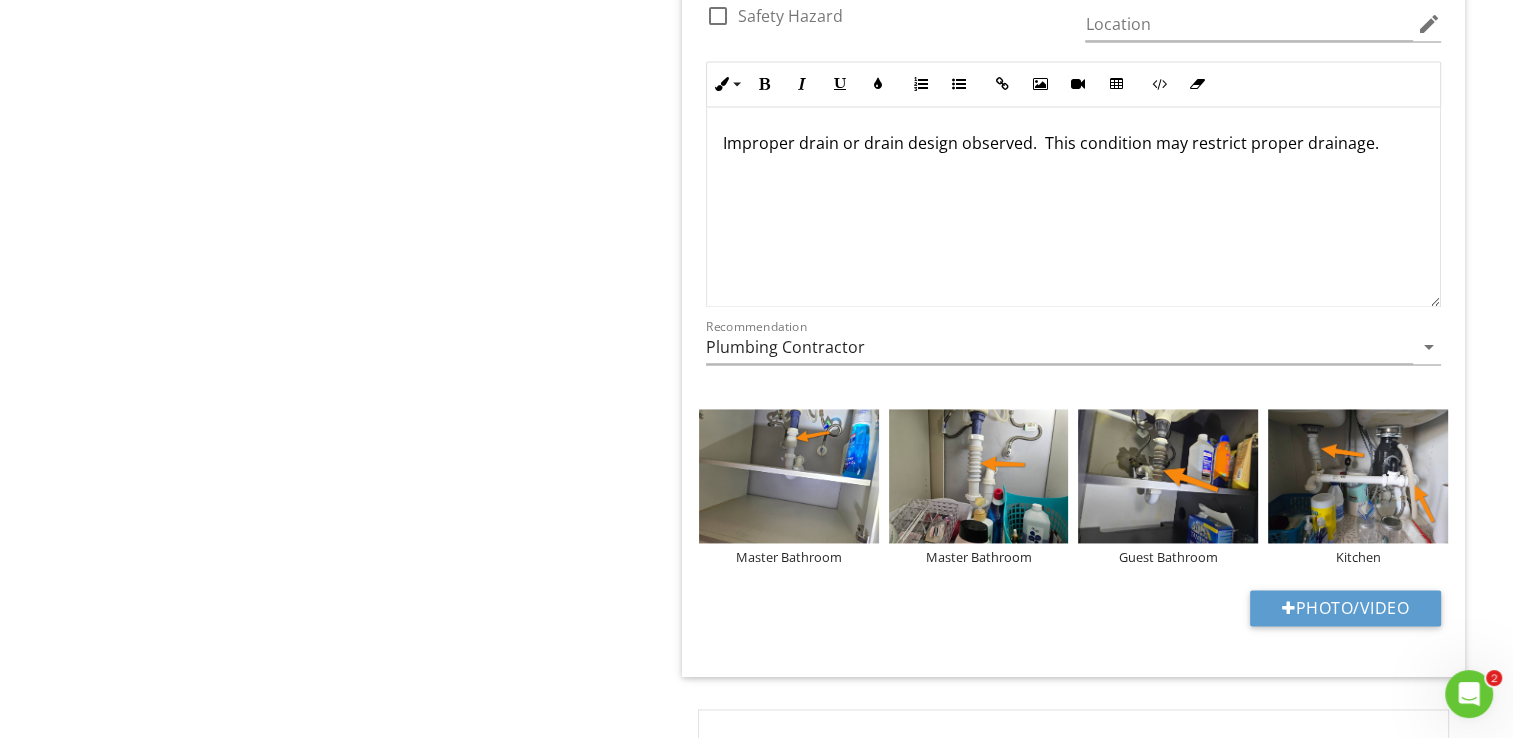 scroll, scrollTop: 0, scrollLeft: 0, axis: both 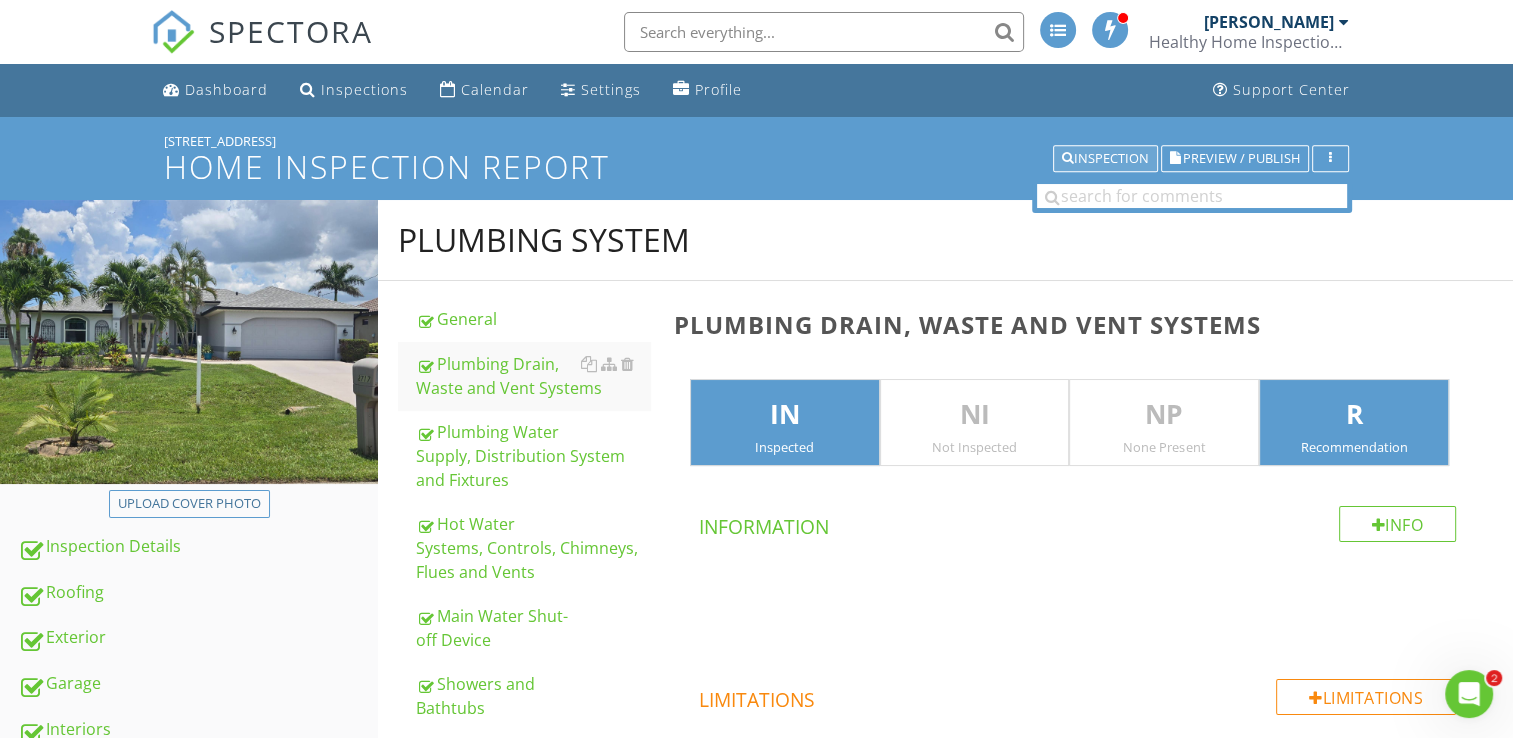 click on "Inspection" at bounding box center [1105, 159] 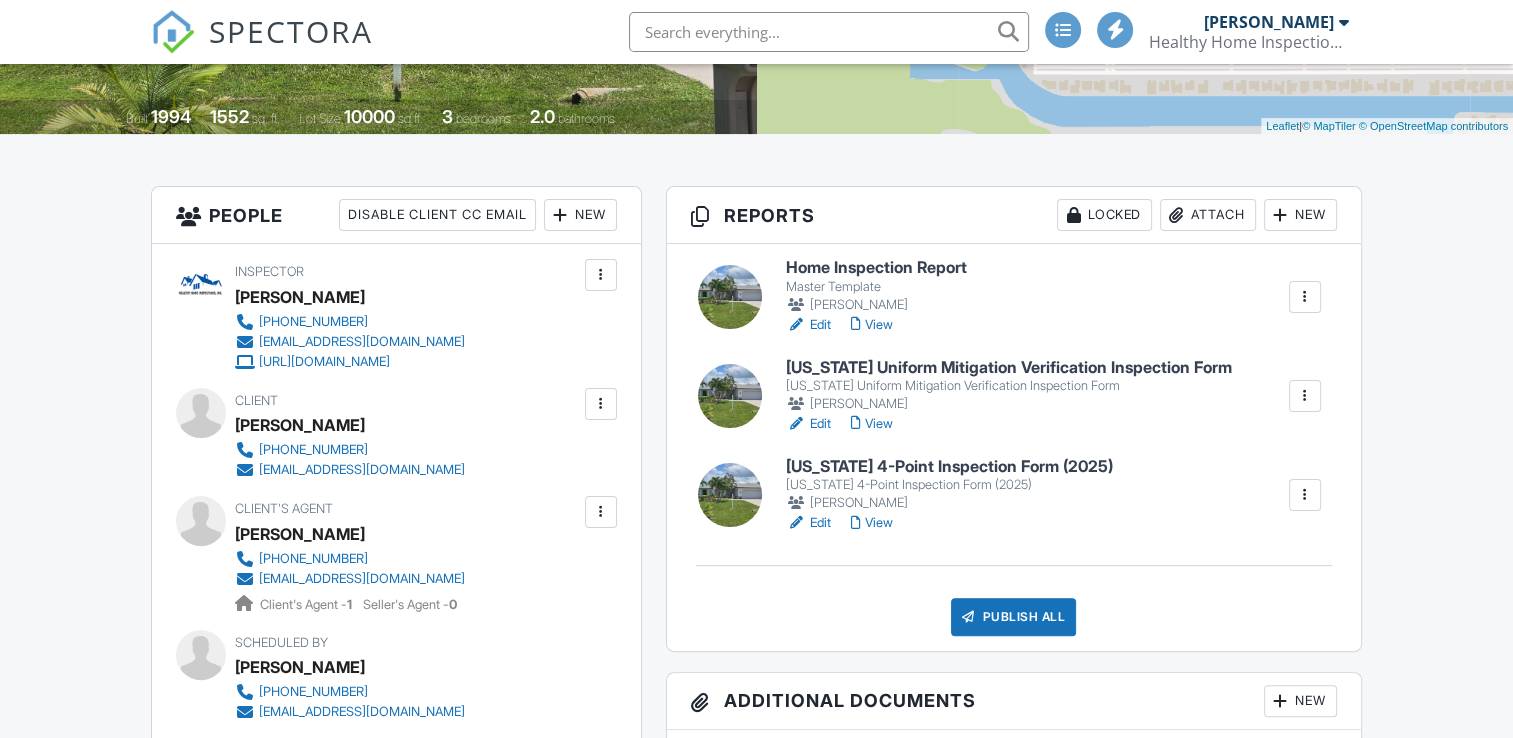 scroll, scrollTop: 400, scrollLeft: 0, axis: vertical 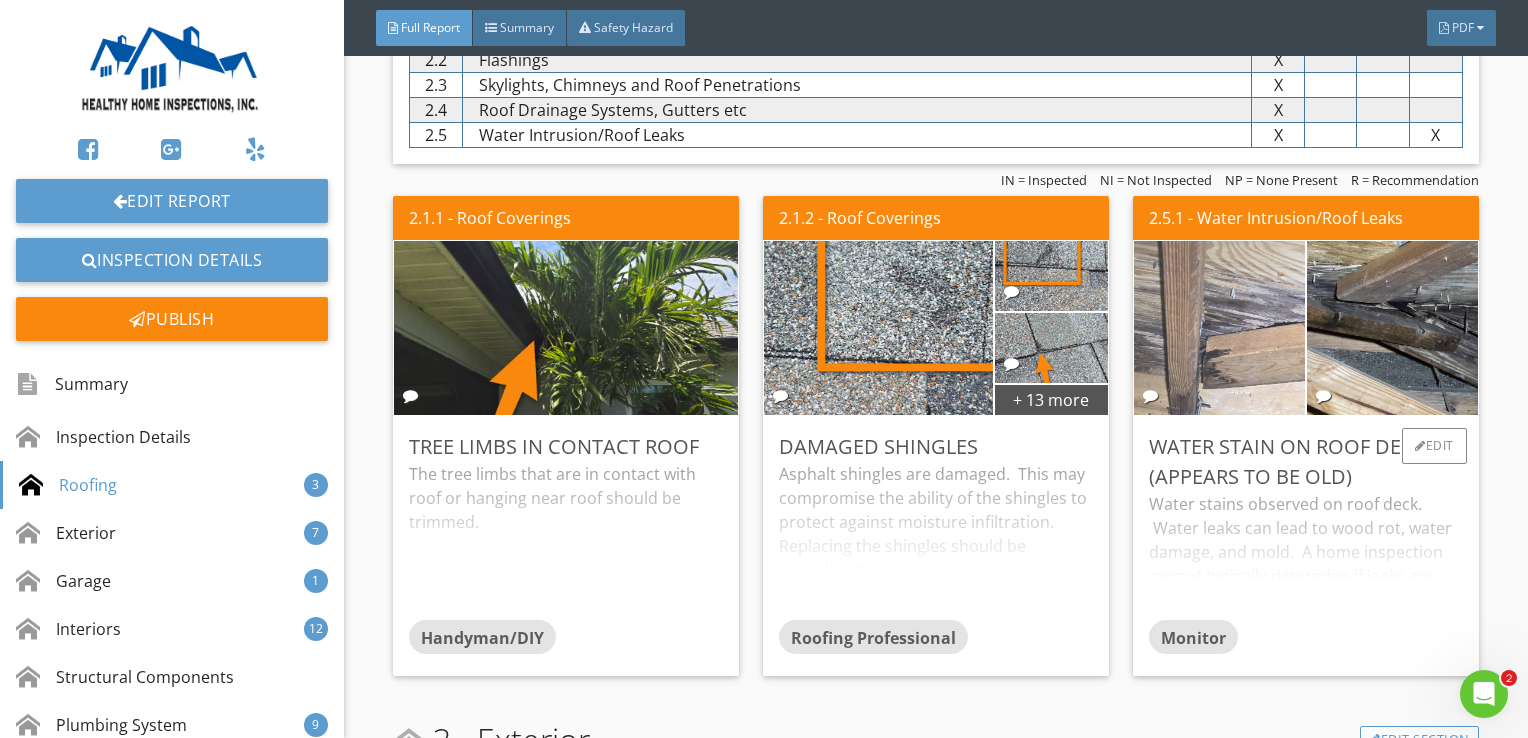 click at bounding box center (1219, 328) 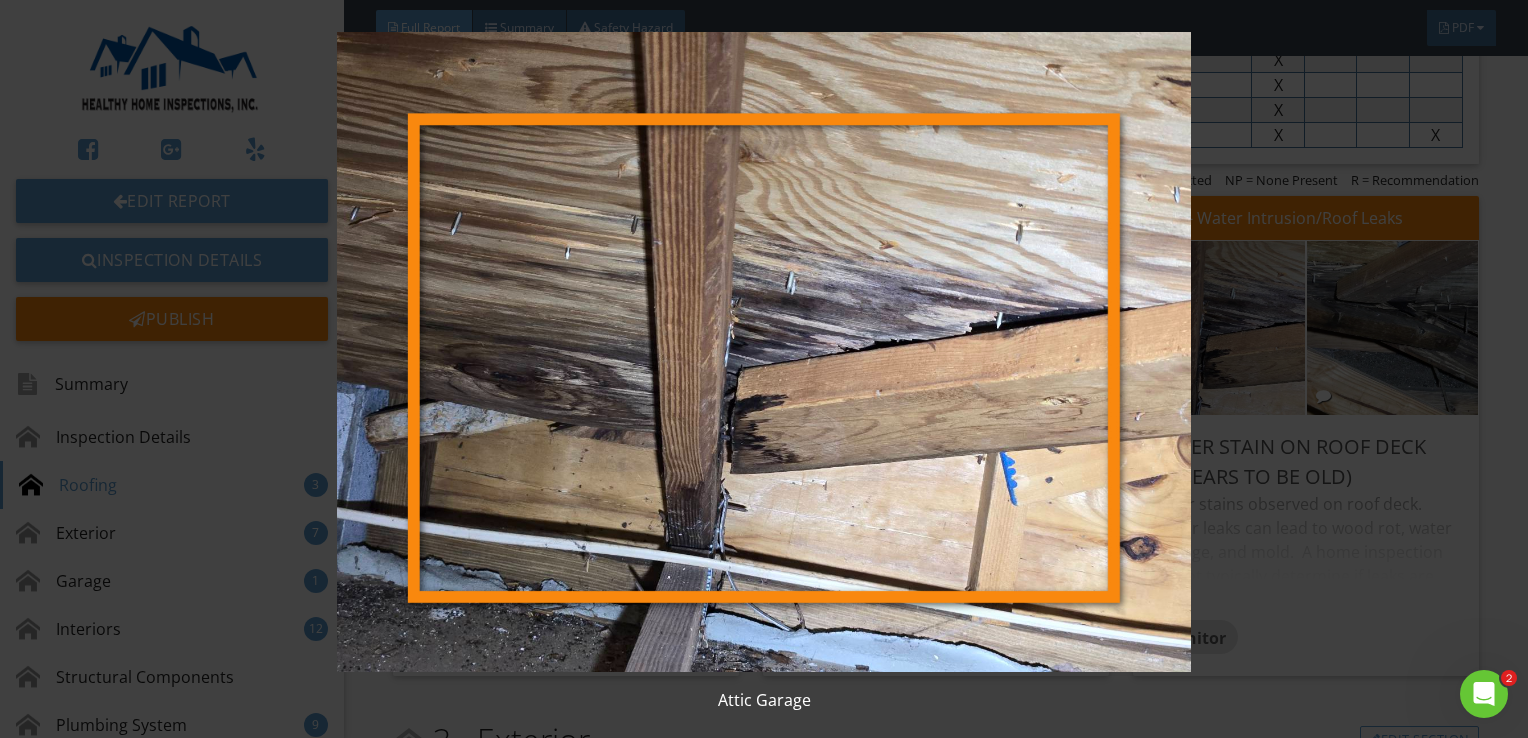 click at bounding box center (764, 352) 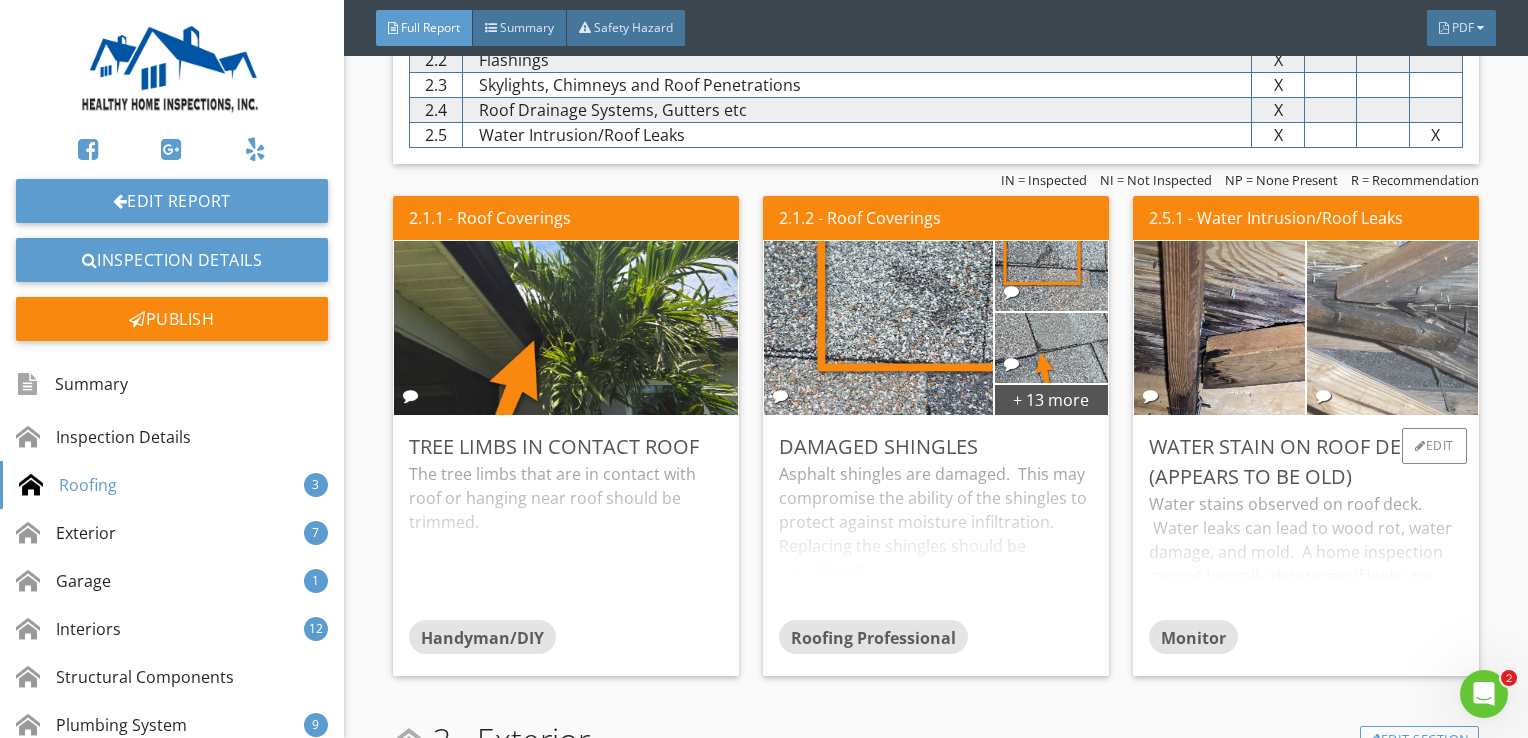 click at bounding box center (1392, 328) 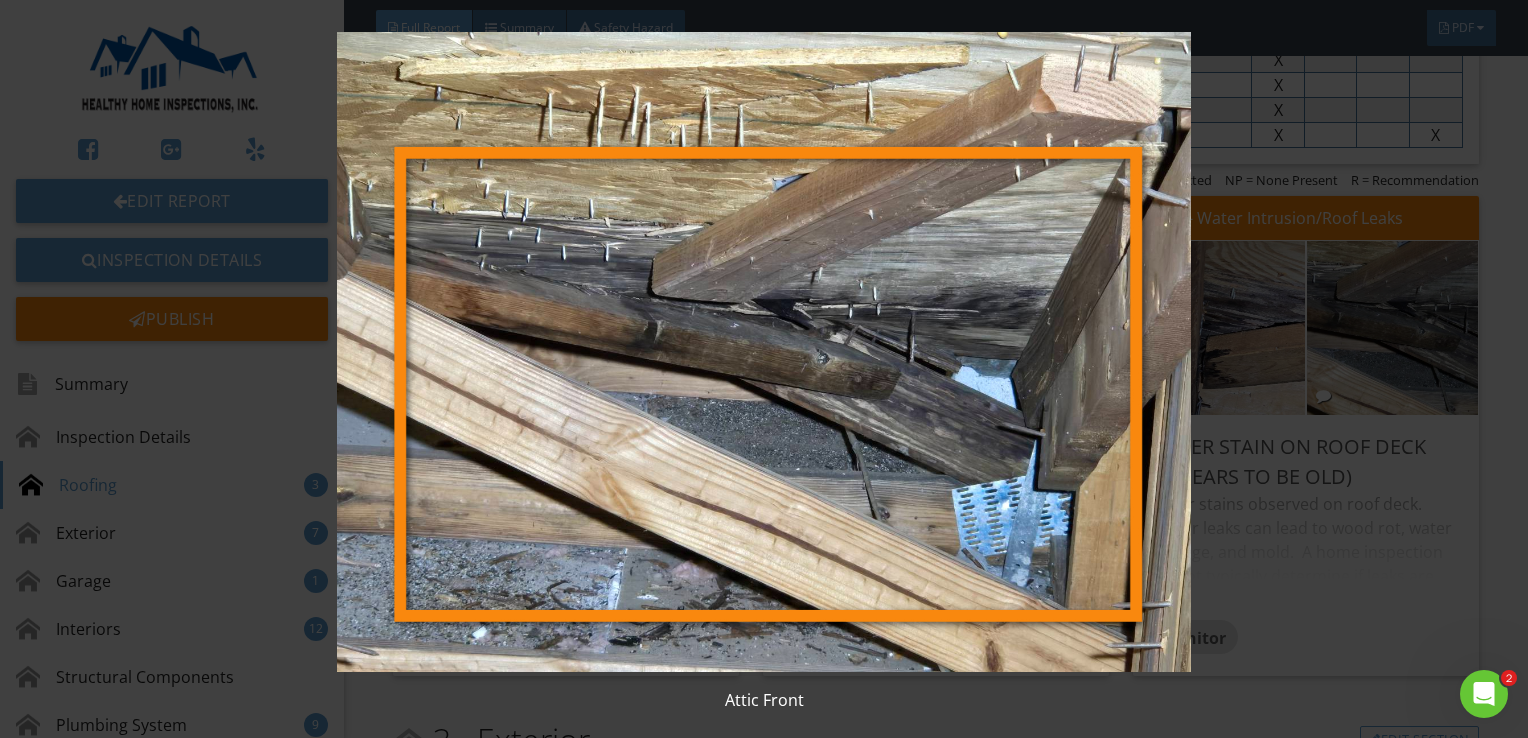 click at bounding box center (764, 352) 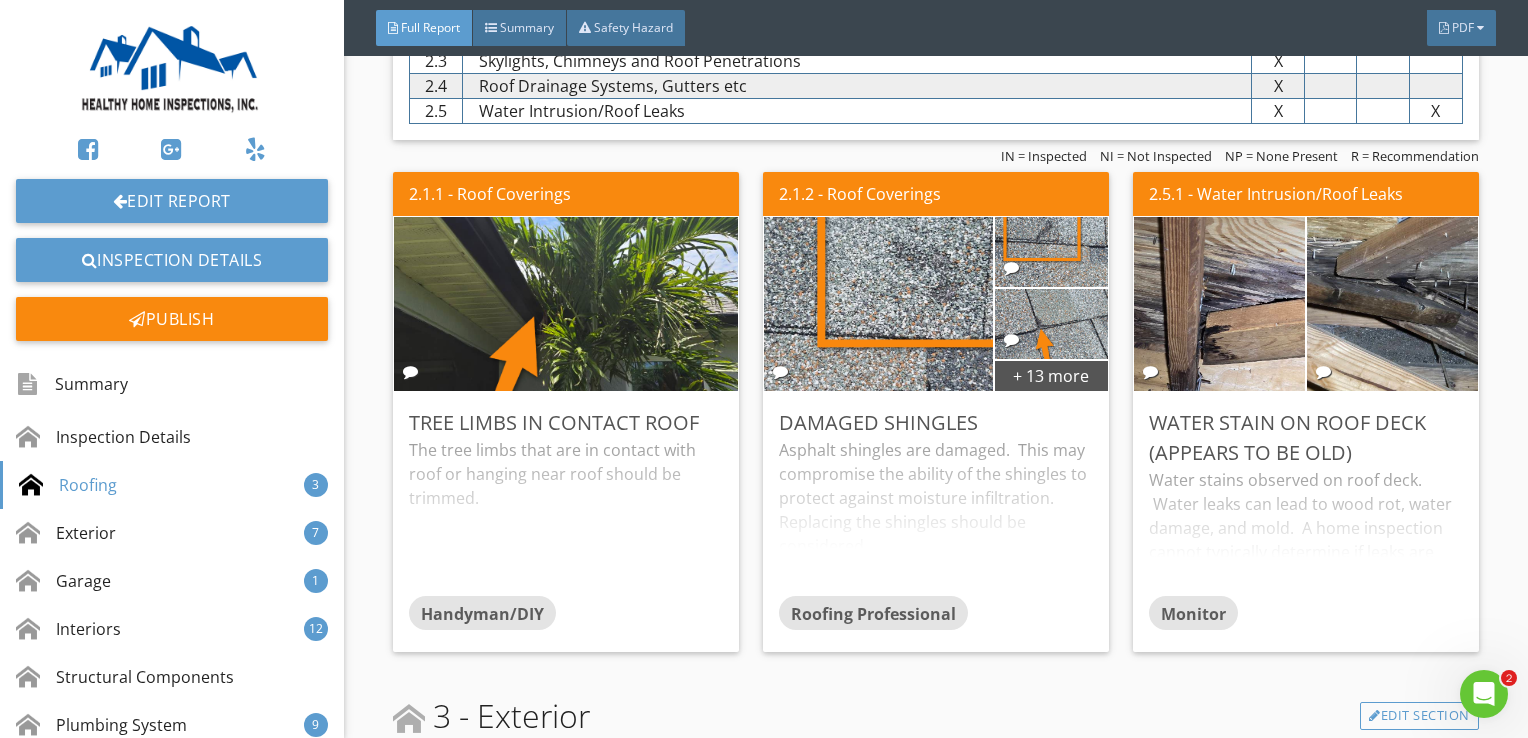 scroll, scrollTop: 1300, scrollLeft: 0, axis: vertical 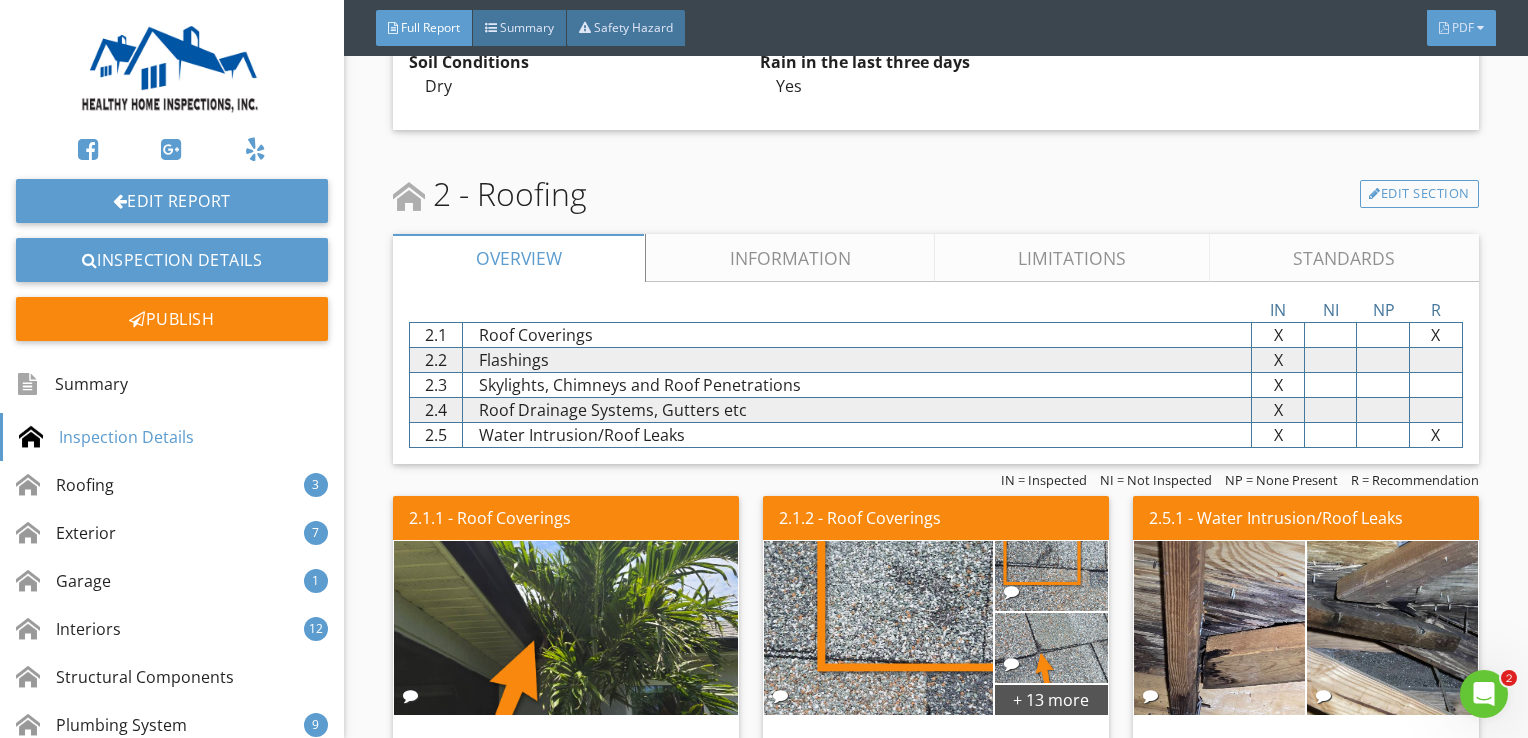 click on "PDF" at bounding box center (1463, 27) 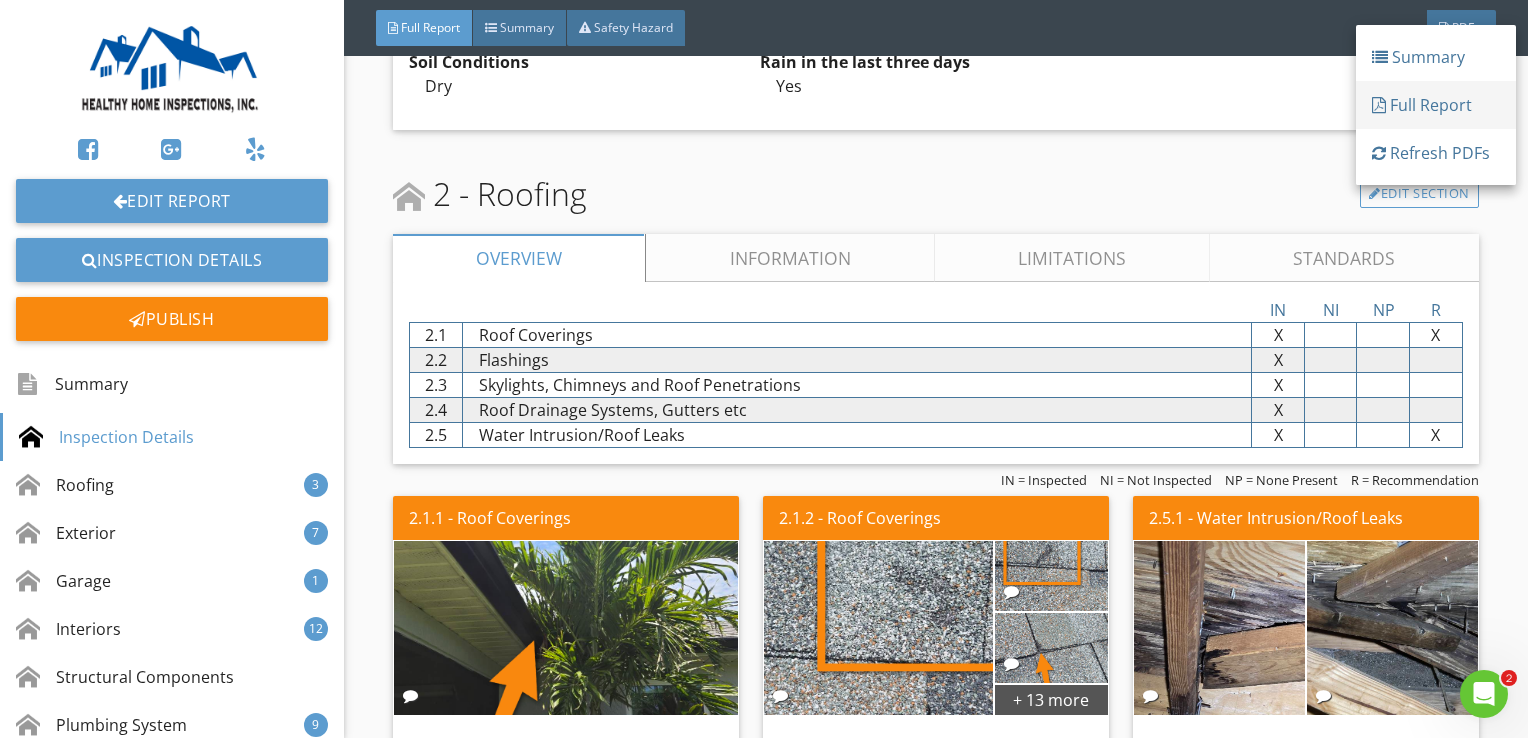 click on "Full Report" at bounding box center (1436, 105) 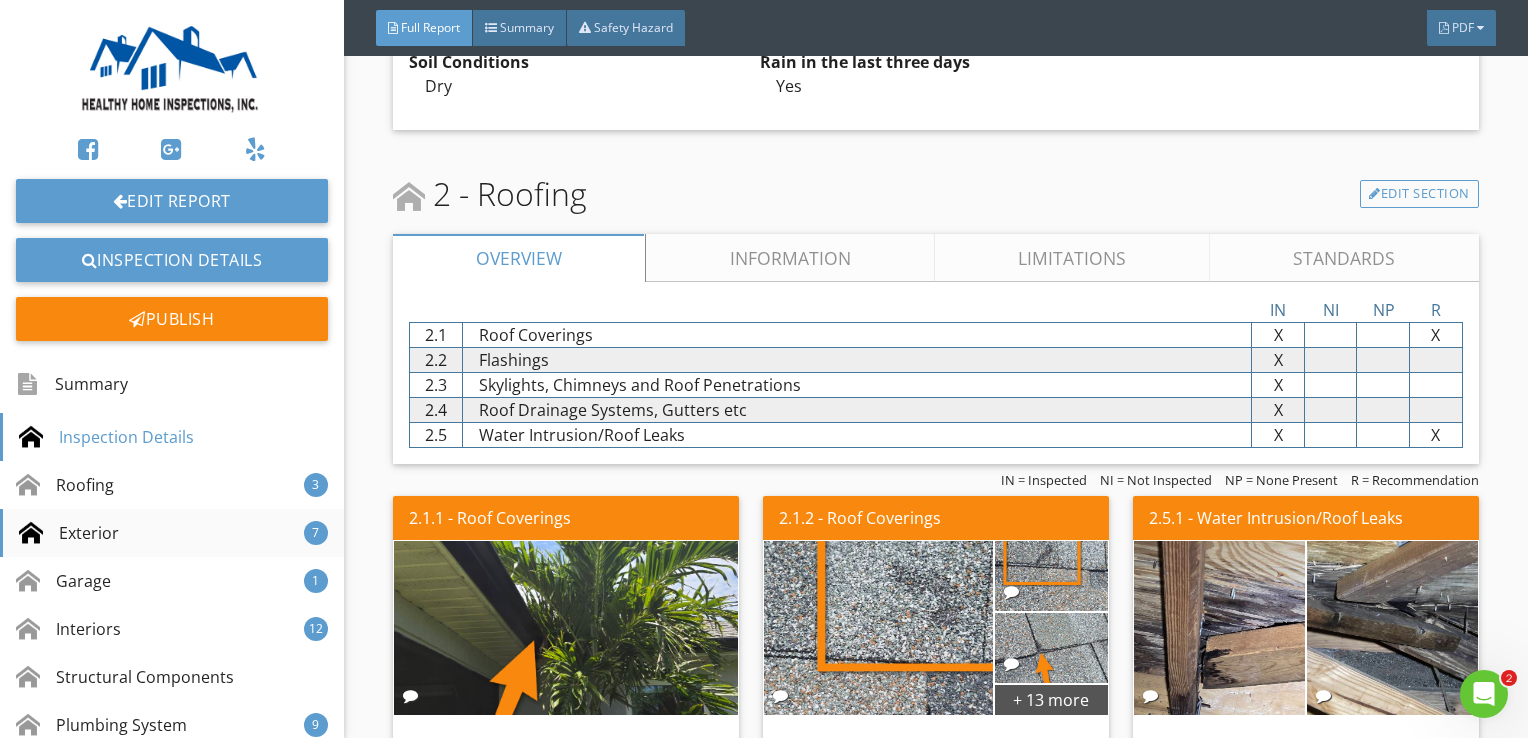 scroll, scrollTop: 200, scrollLeft: 0, axis: vertical 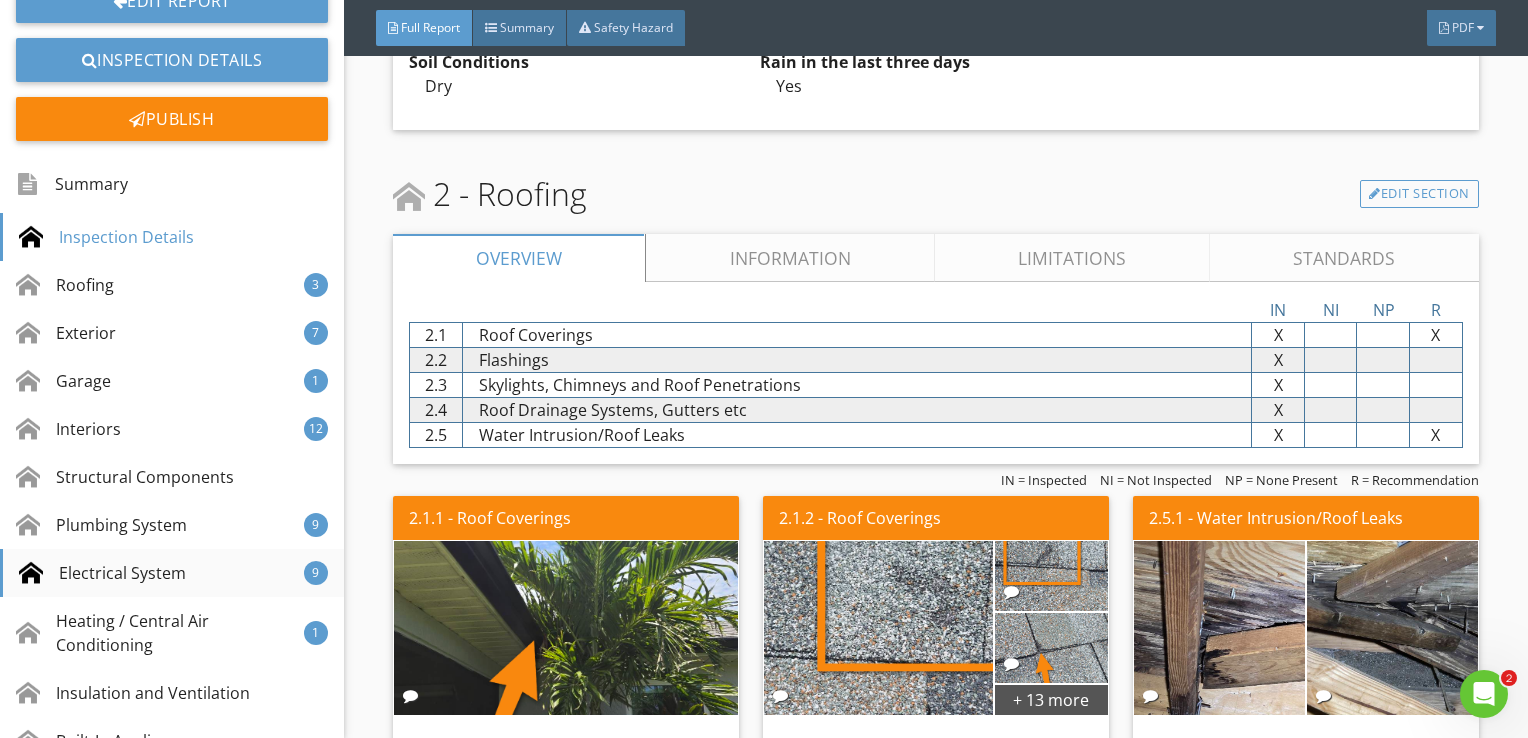 click on "Electrical System" at bounding box center (102, 573) 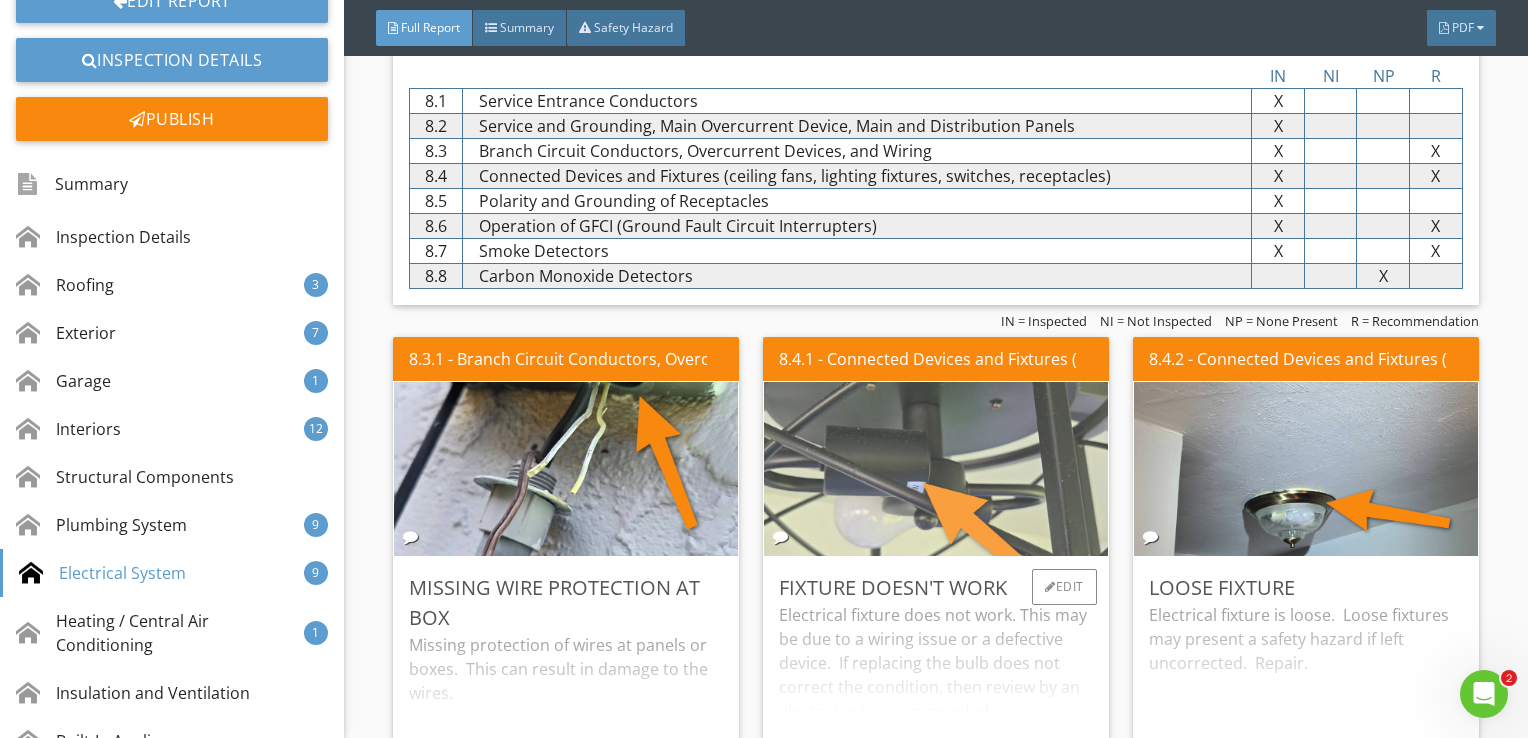 scroll, scrollTop: 9438, scrollLeft: 0, axis: vertical 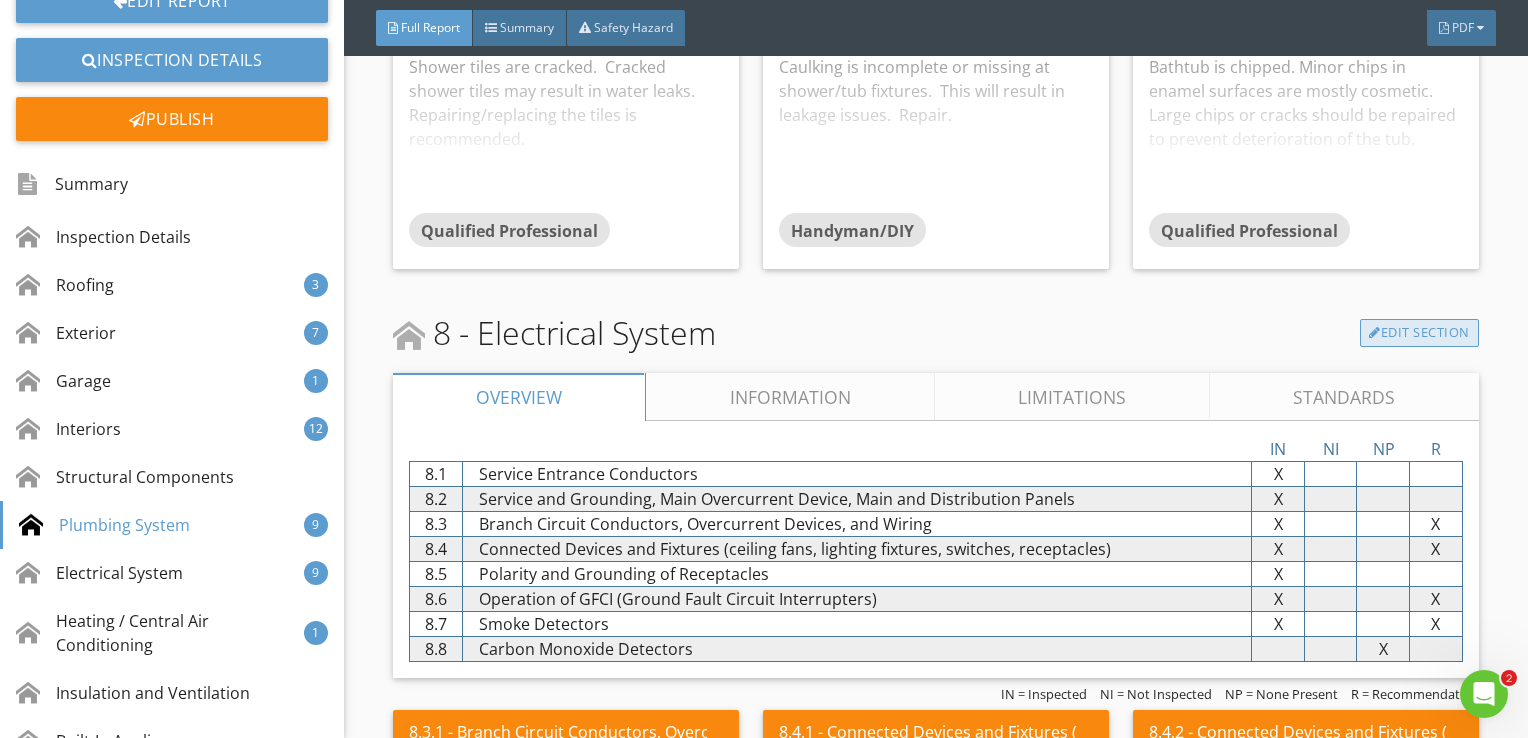 click on "Edit Section" at bounding box center [1419, 333] 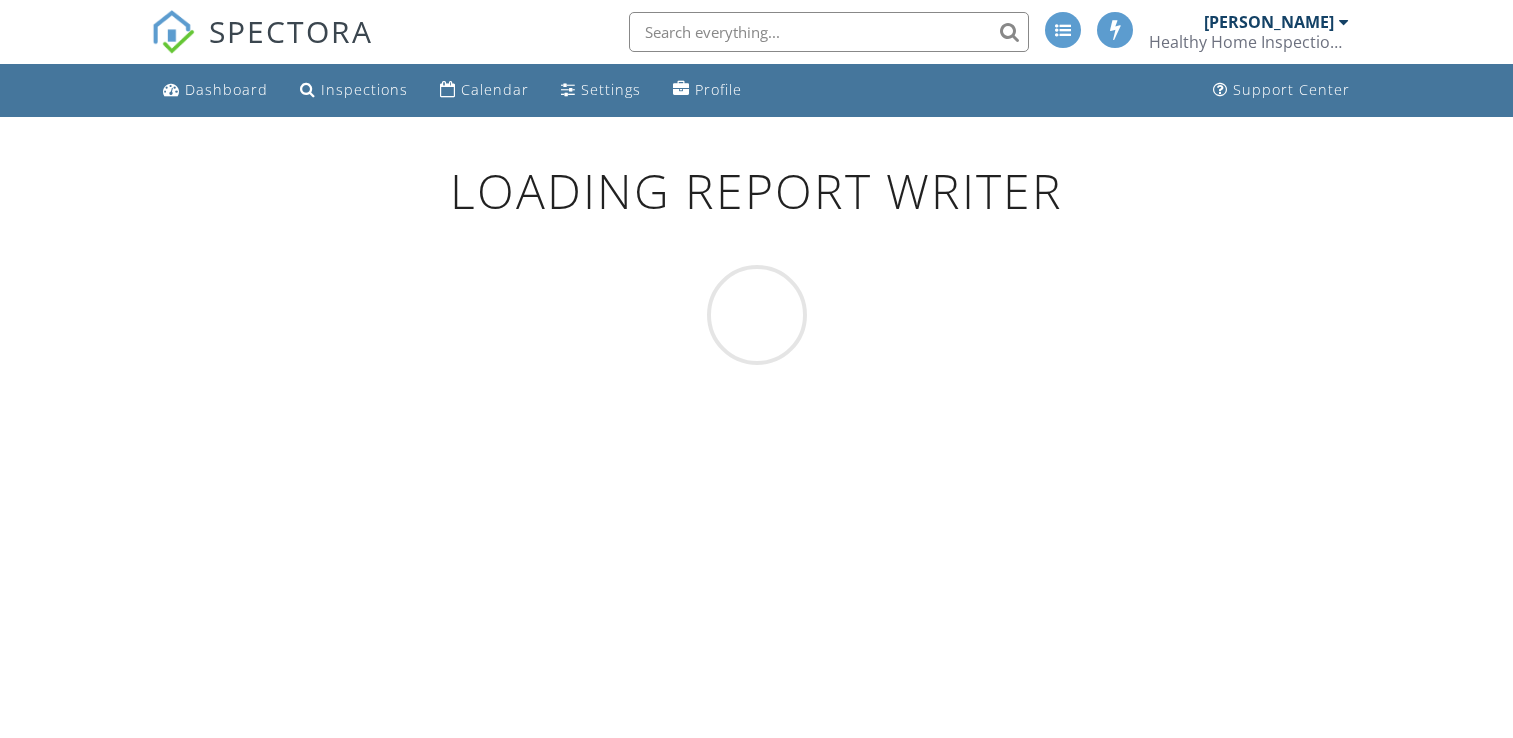 scroll, scrollTop: 0, scrollLeft: 0, axis: both 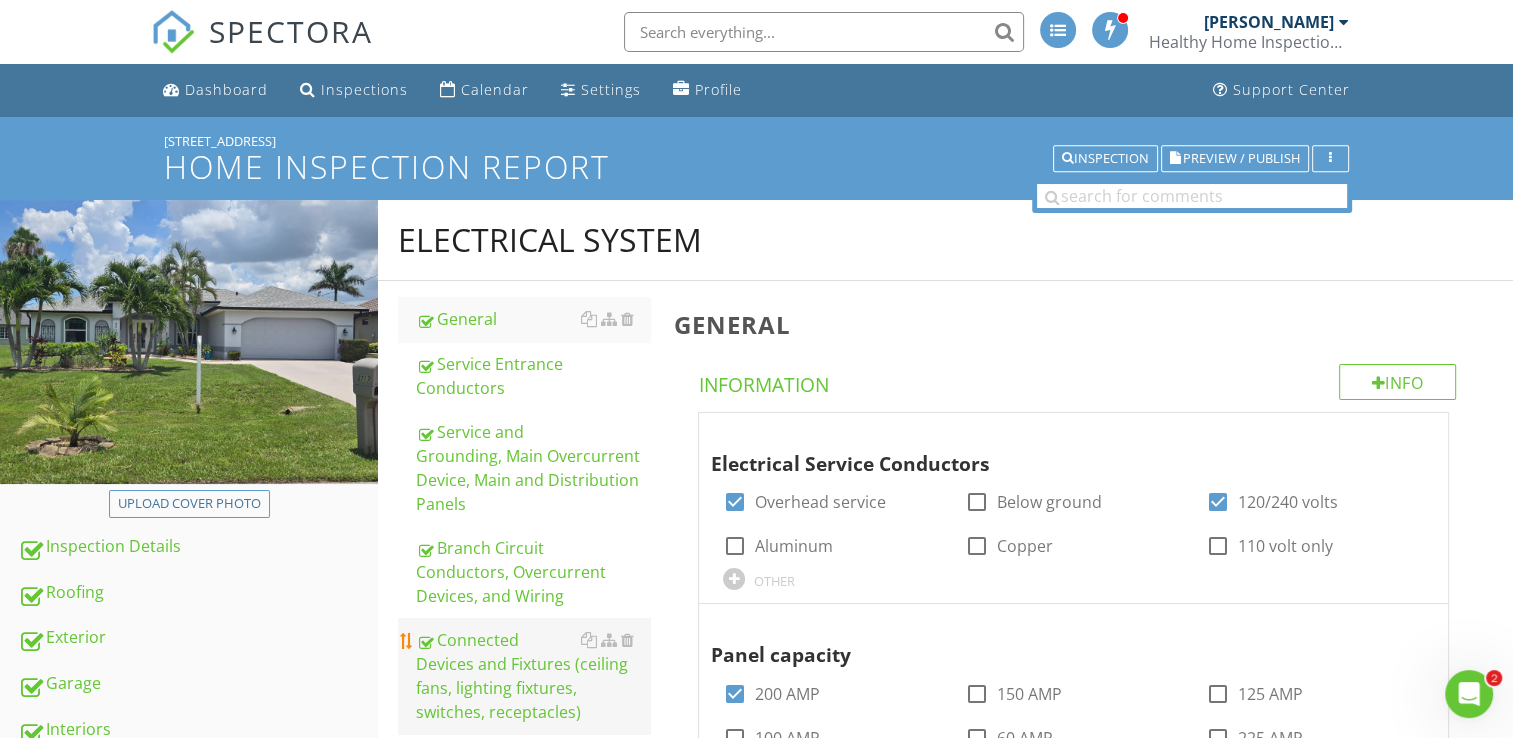 click on "Connected Devices and Fixtures (ceiling fans, lighting fixtures, switches, receptacles)" at bounding box center [533, 676] 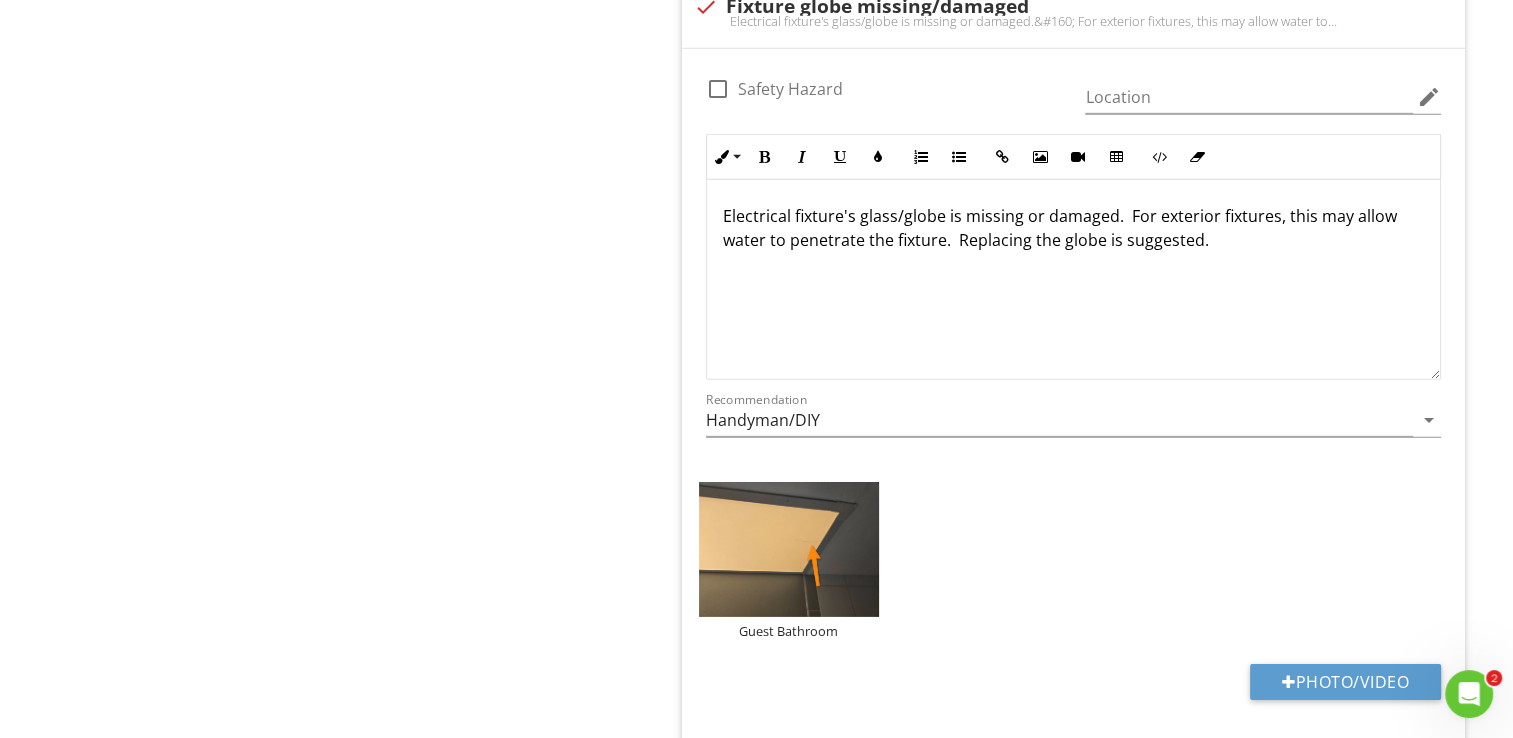 scroll, scrollTop: 6100, scrollLeft: 0, axis: vertical 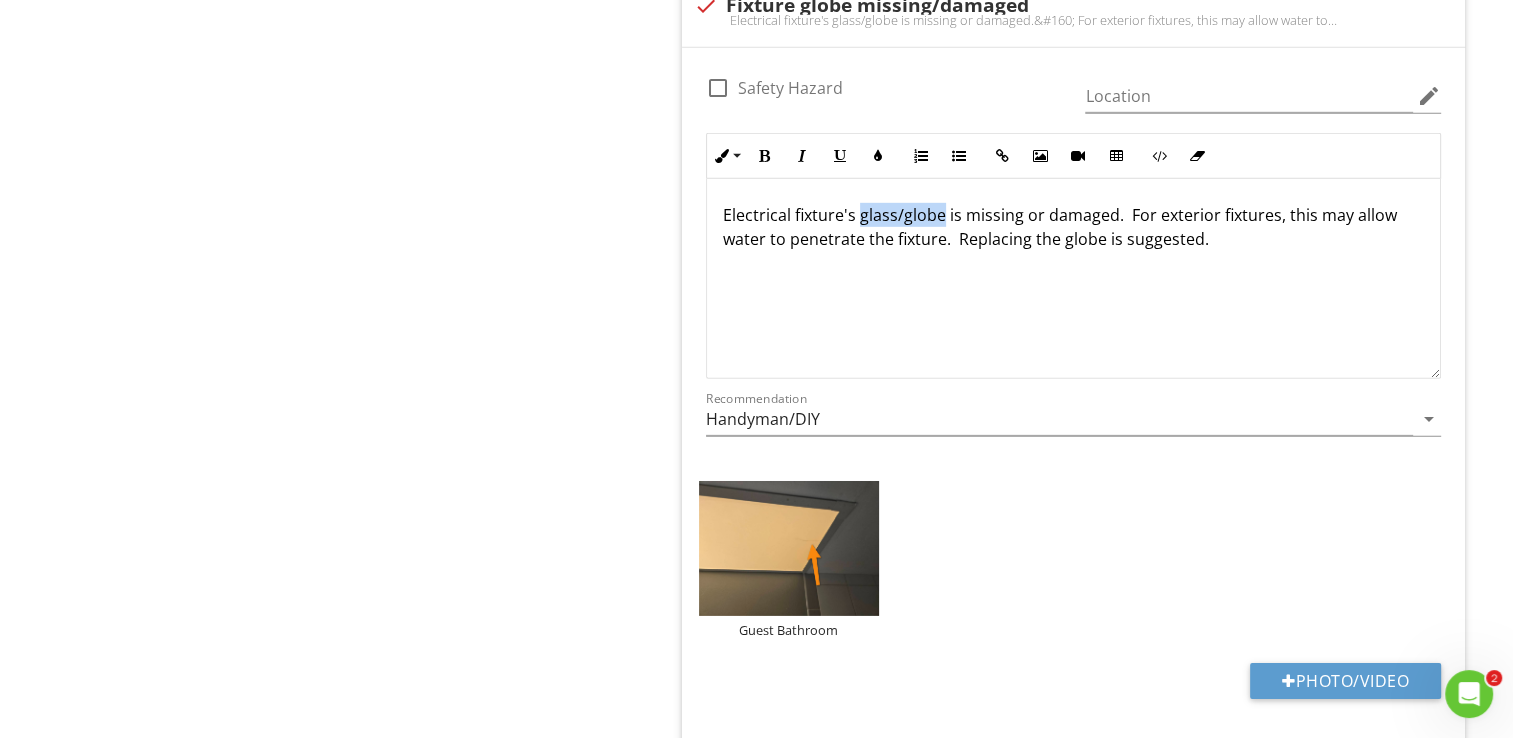 drag, startPoint x: 859, startPoint y: 198, endPoint x: 937, endPoint y: 201, distance: 78.05767 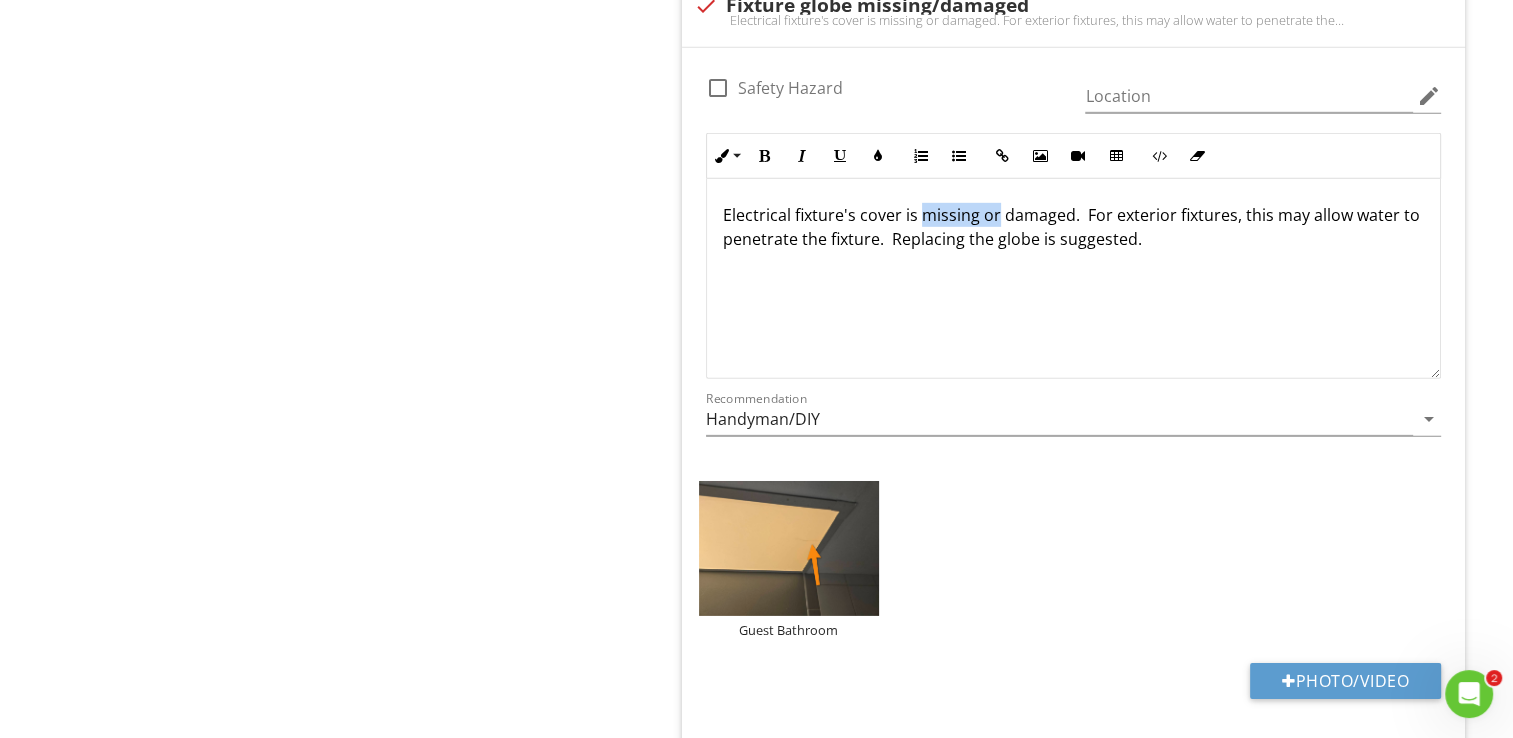 drag, startPoint x: 994, startPoint y: 204, endPoint x: 920, endPoint y: 210, distance: 74.24284 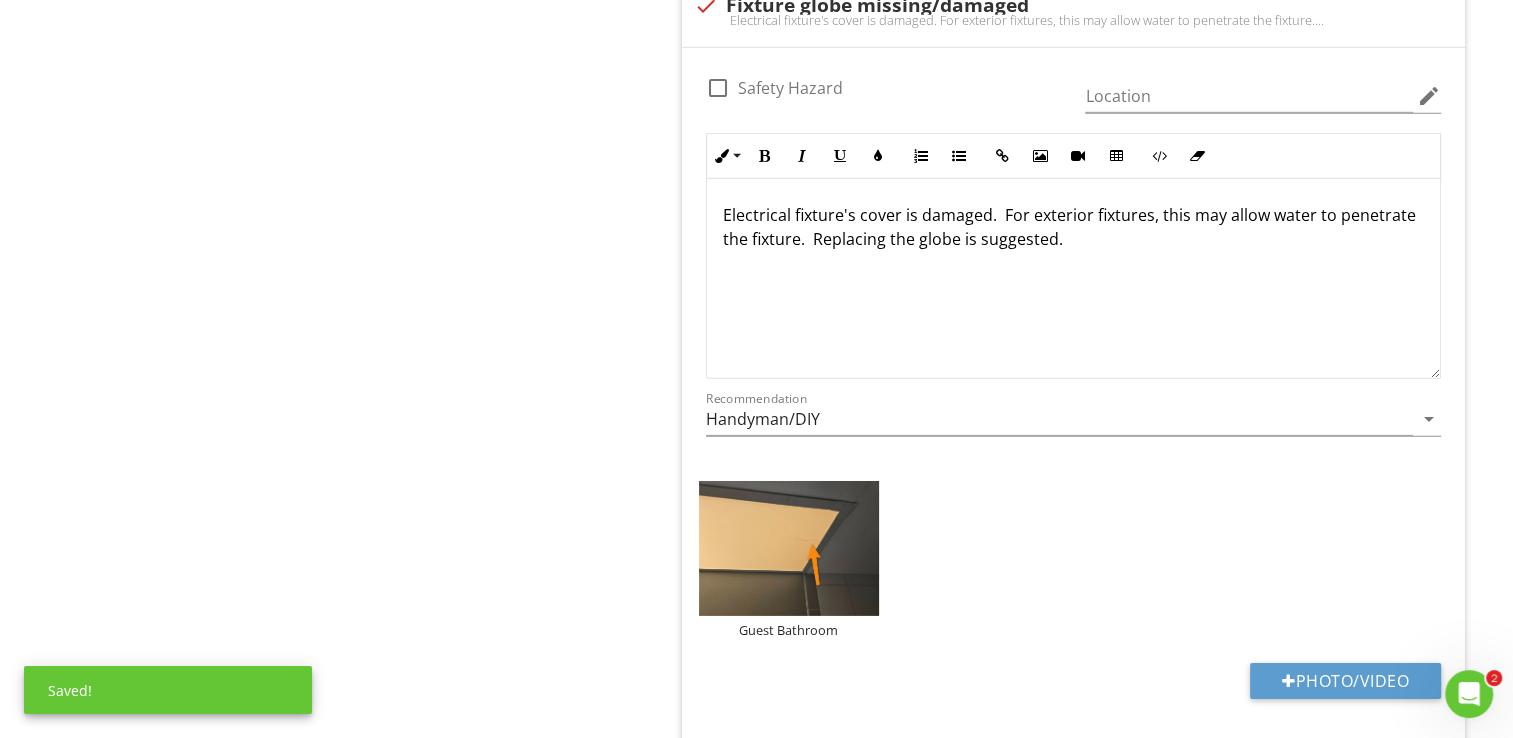 click on "Electrical fixture's cover is damaged.  For exterior fixtures, this may allow water to penetrate the fixture.  Replacing the globe is suggested." at bounding box center (1073, 279) 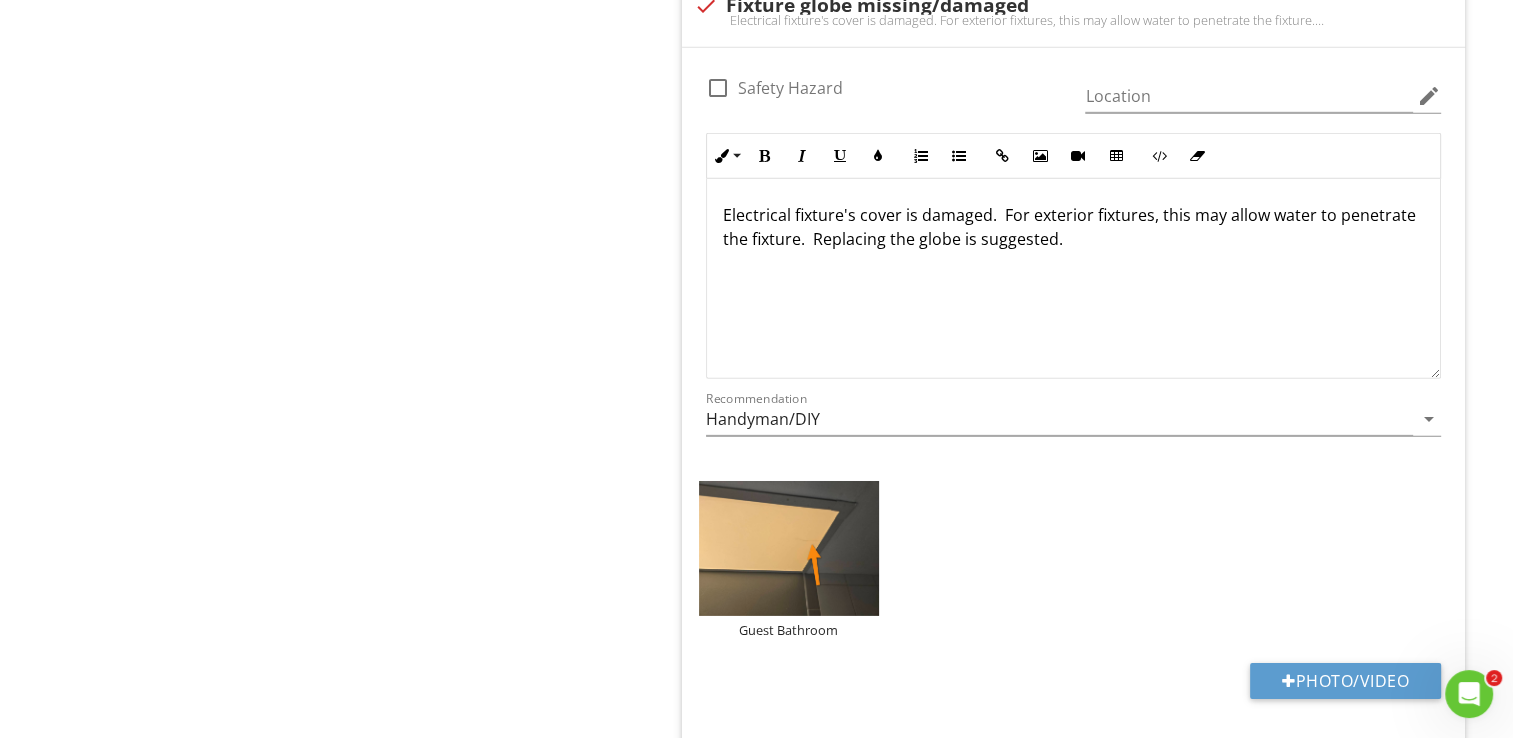 click on "Electrical fixture's cover is damaged.  For exterior fixtures, this may allow water to penetrate the fixture.  Replacing the globe is suggested." at bounding box center (1073, 227) 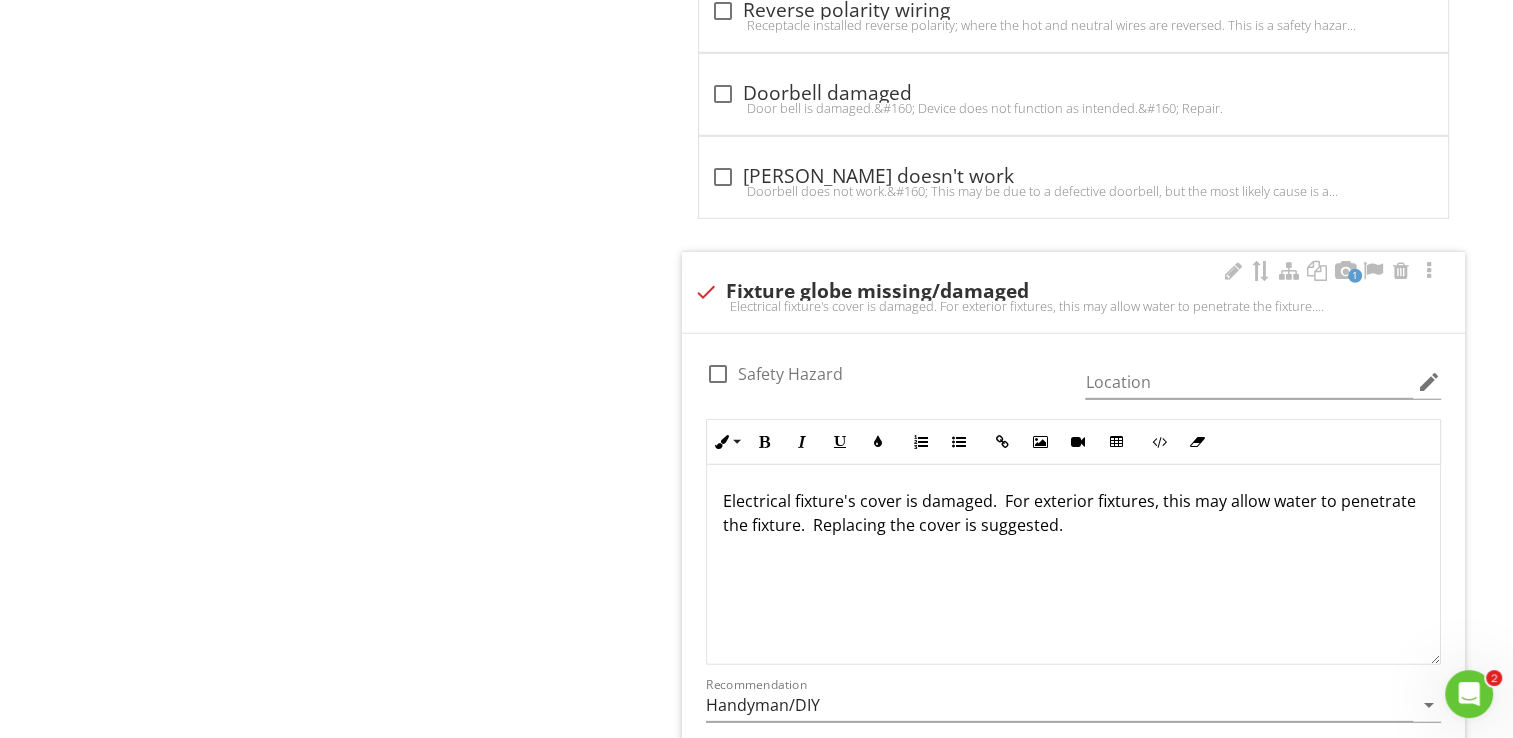 scroll, scrollTop: 5800, scrollLeft: 0, axis: vertical 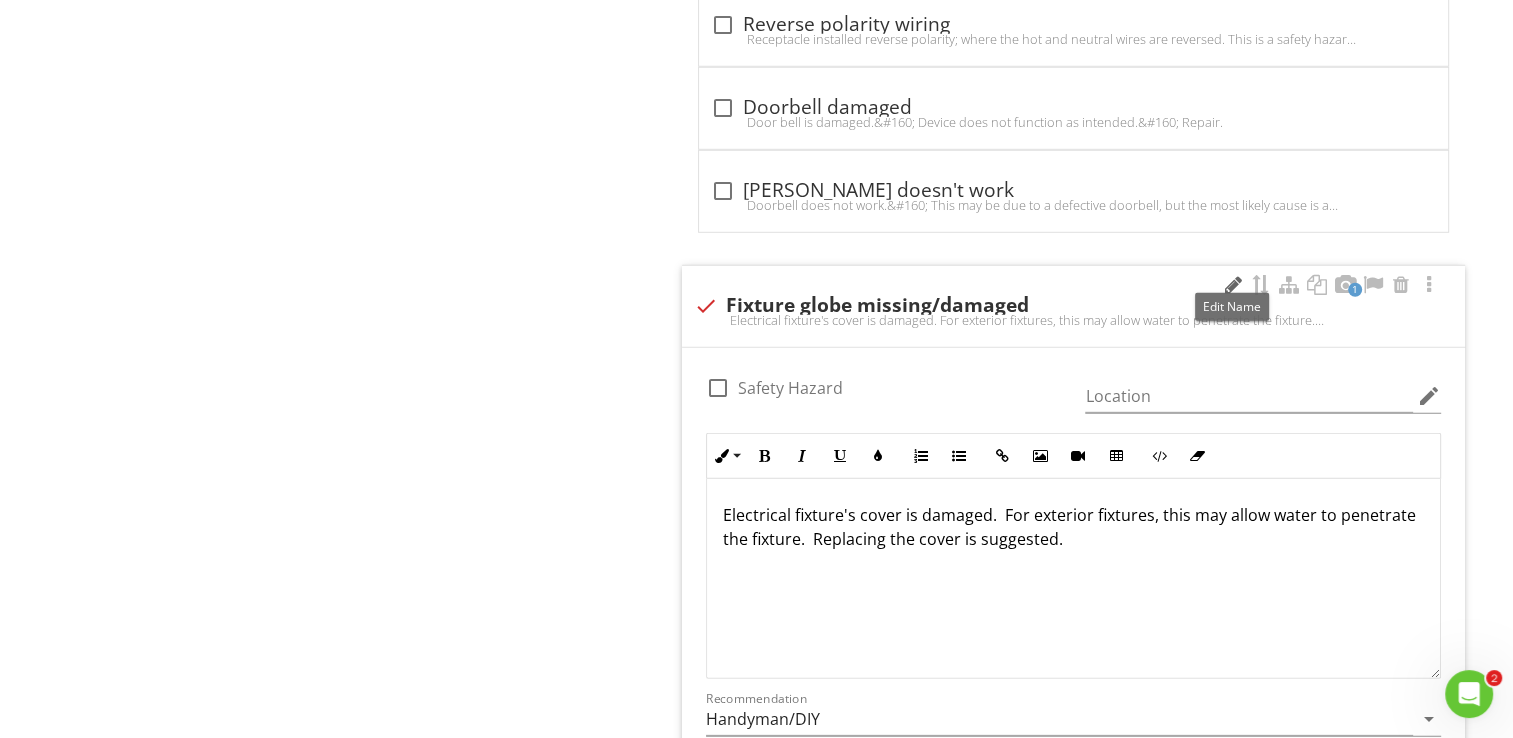 click at bounding box center (1233, 285) 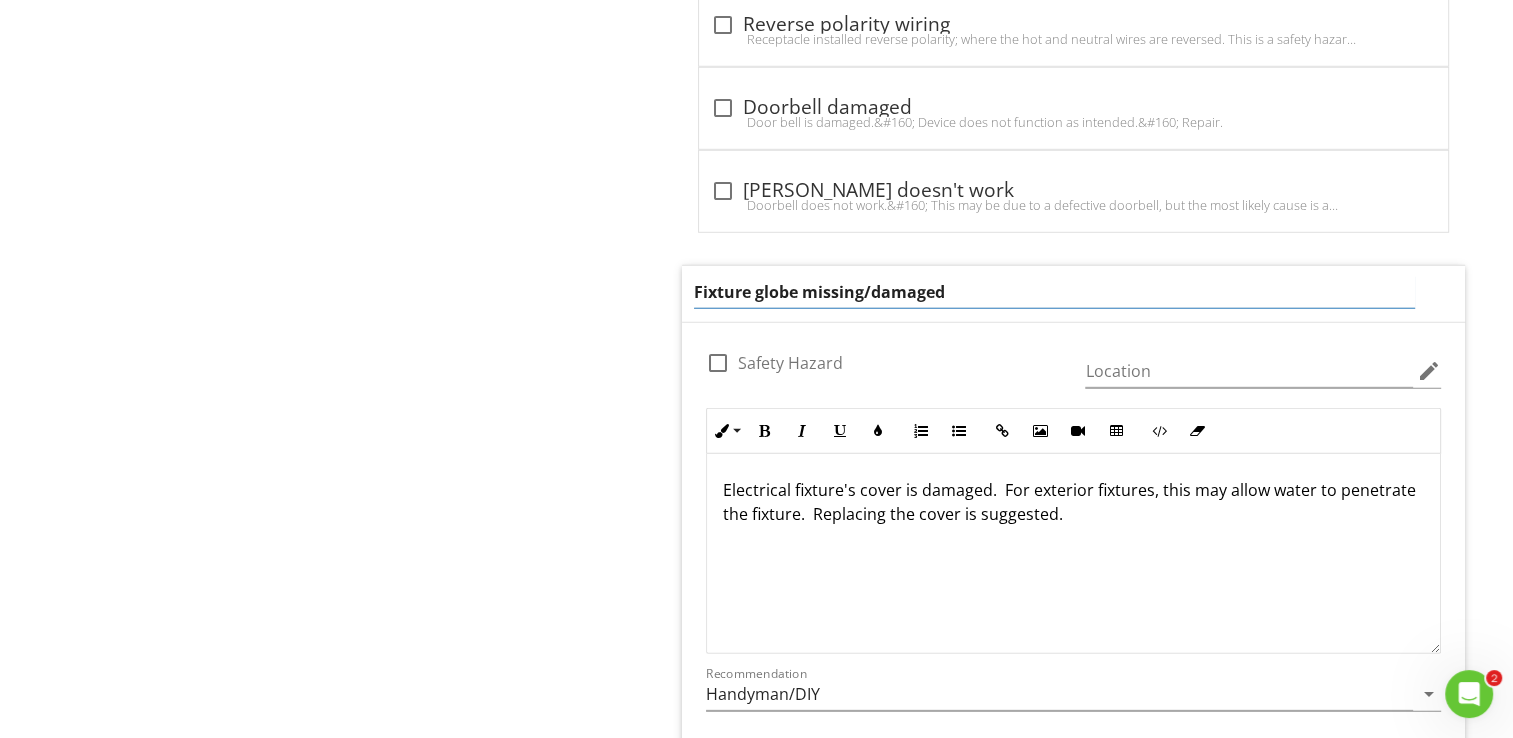 drag, startPoint x: 794, startPoint y: 273, endPoint x: 754, endPoint y: 278, distance: 40.311287 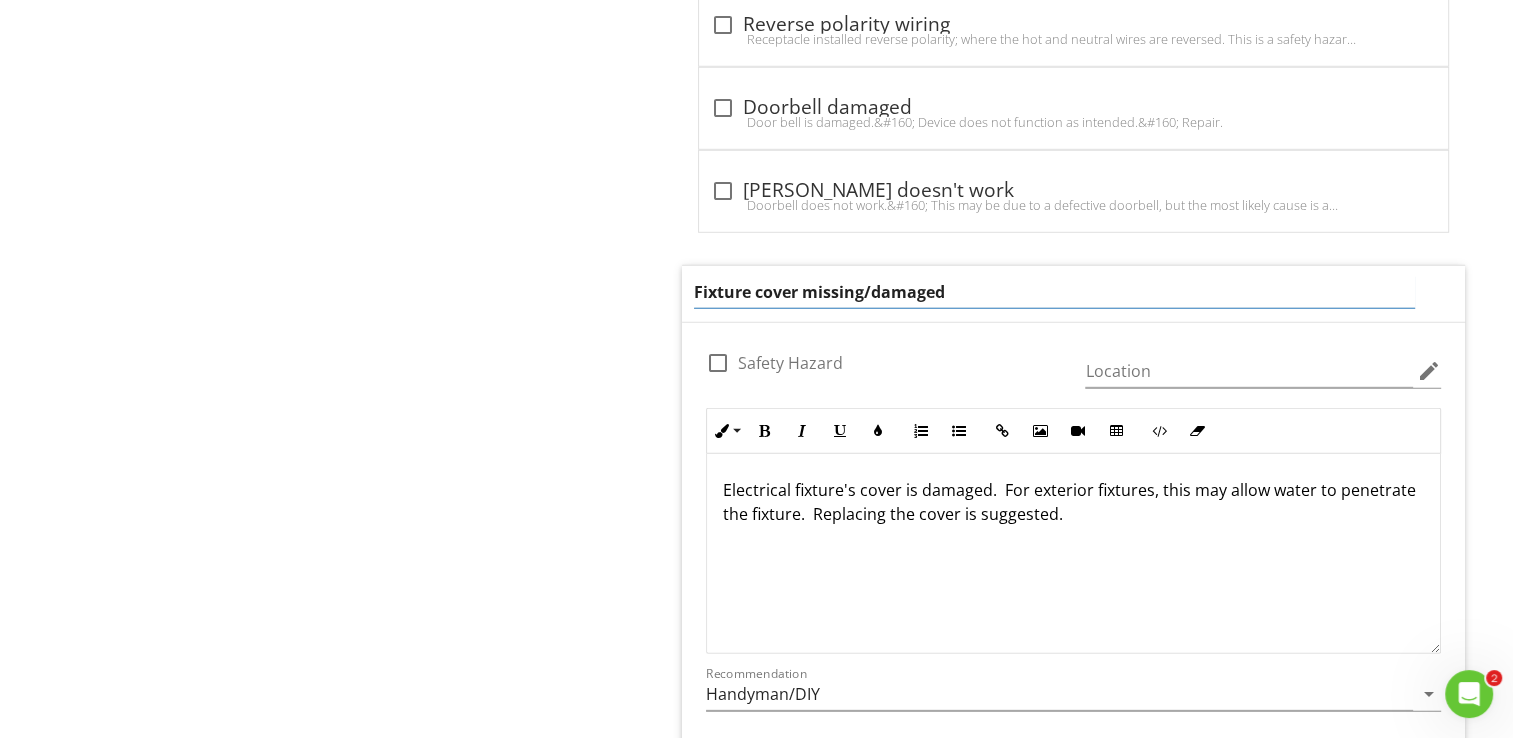 drag, startPoint x: 865, startPoint y: 287, endPoint x: 802, endPoint y: 291, distance: 63.126858 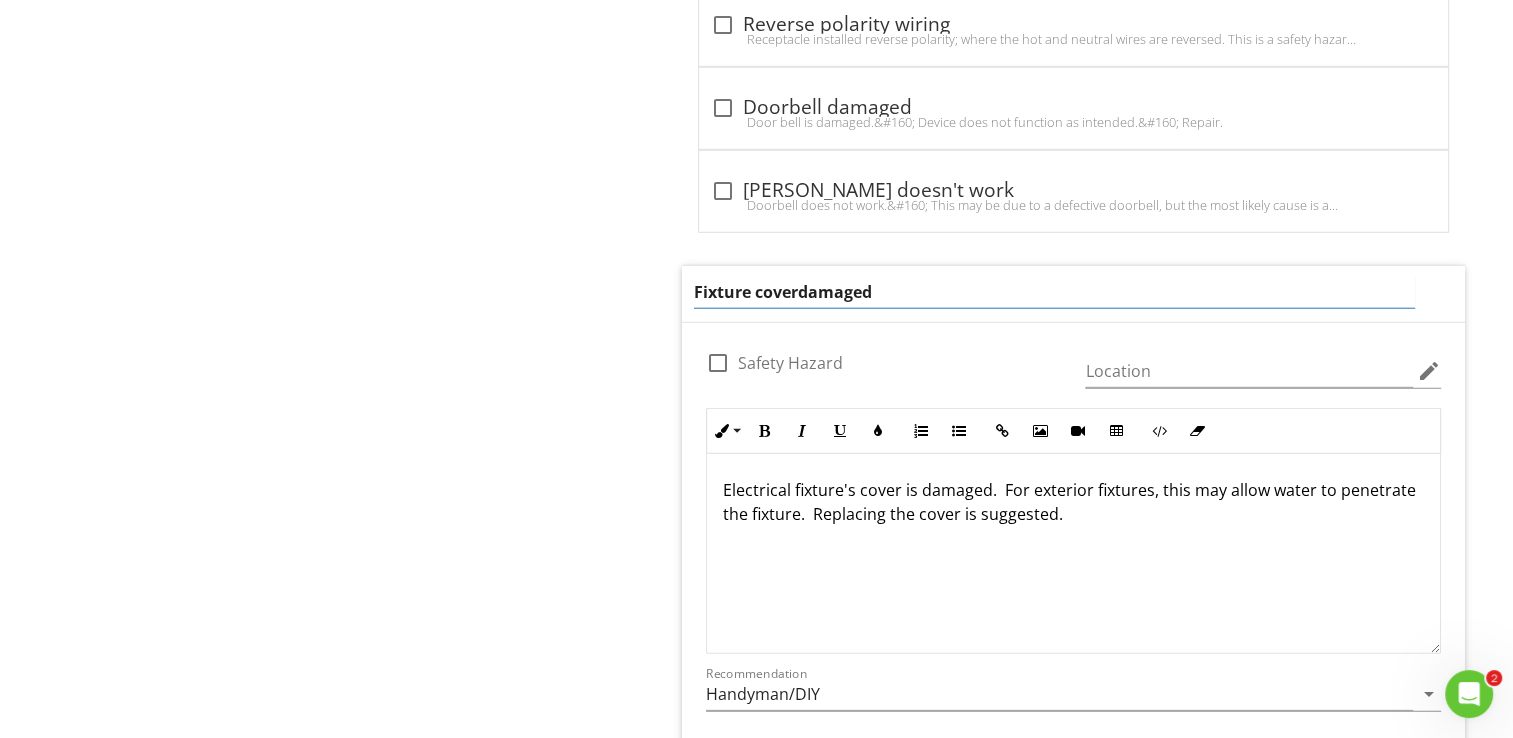 type on "Fixture cover damaged" 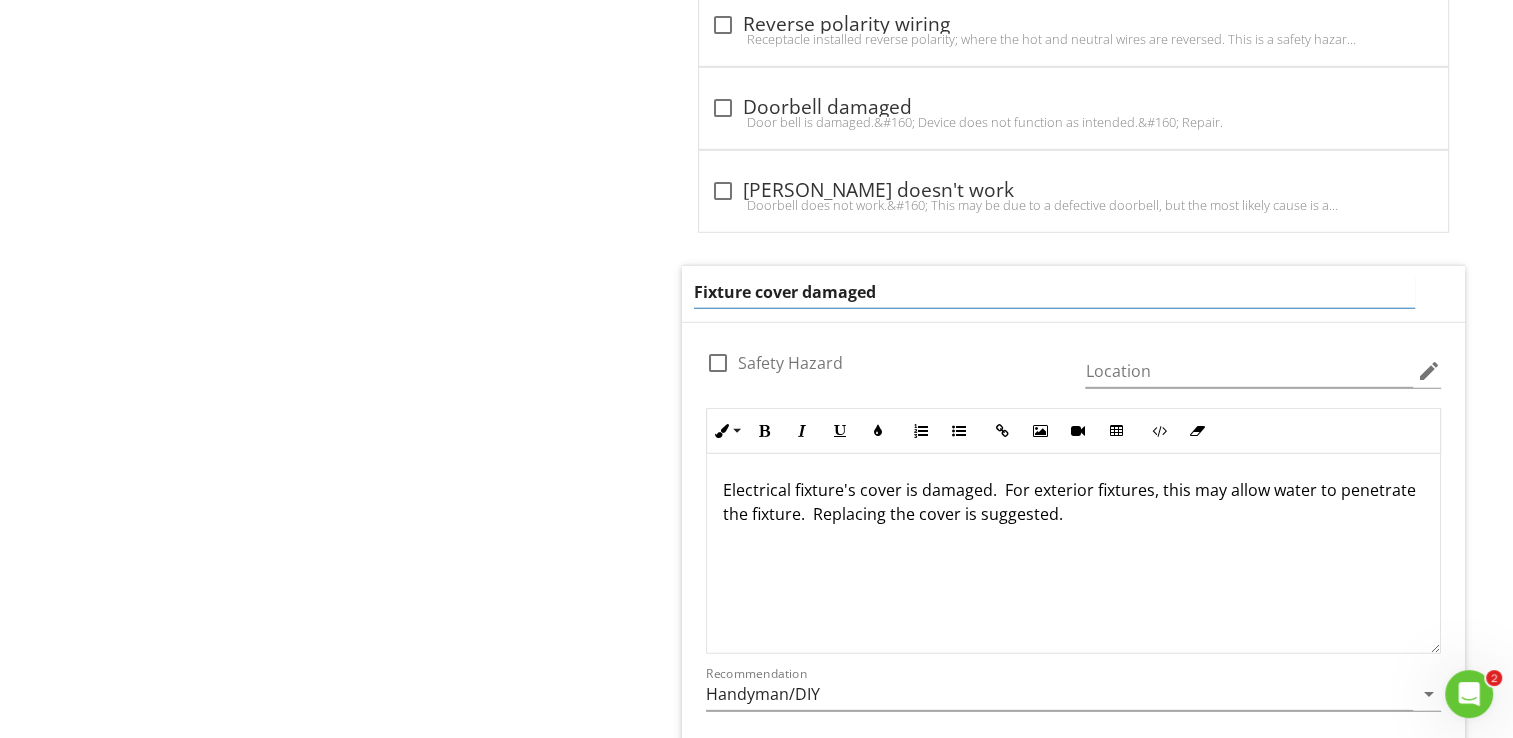 click on "Fixture cover damaged" at bounding box center (1054, 292) 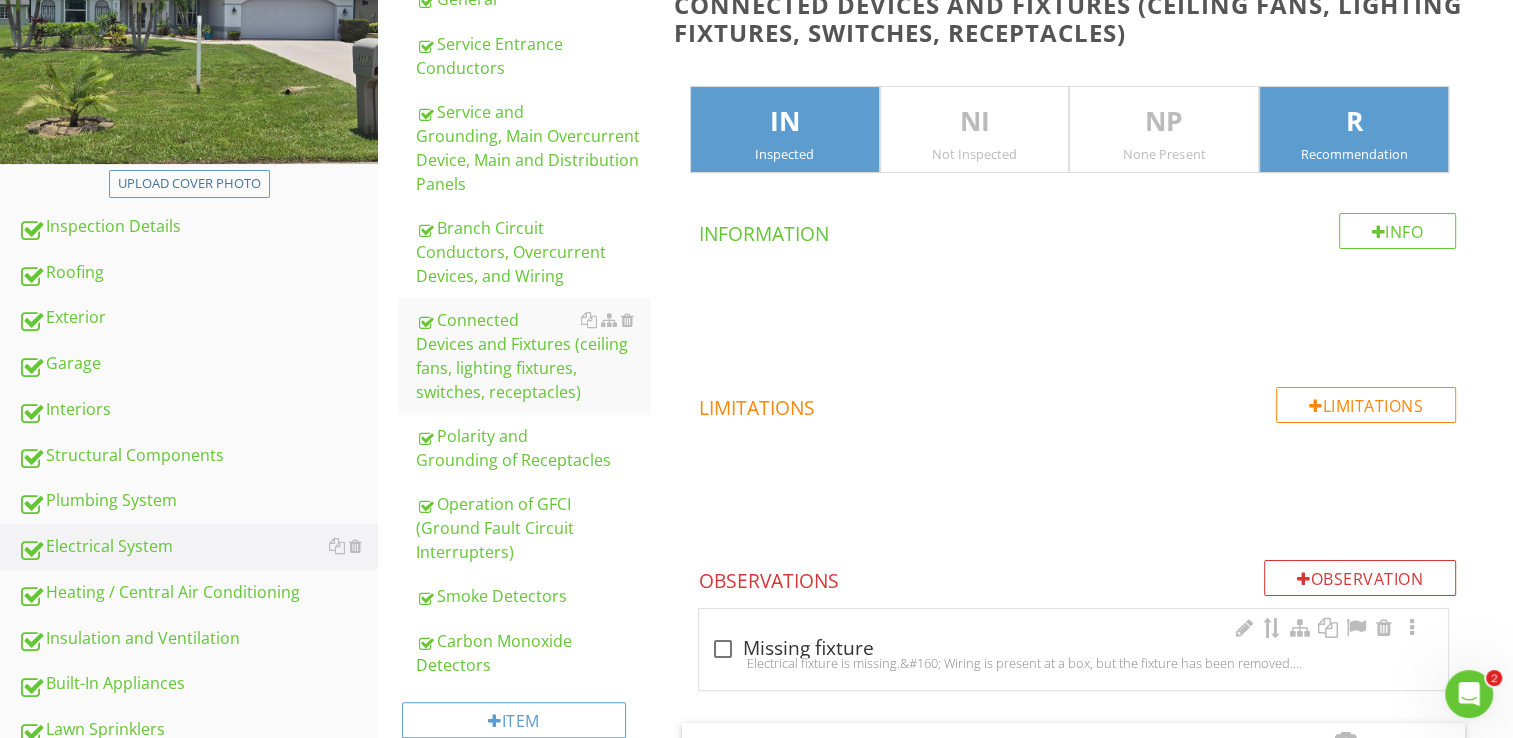 scroll, scrollTop: 0, scrollLeft: 0, axis: both 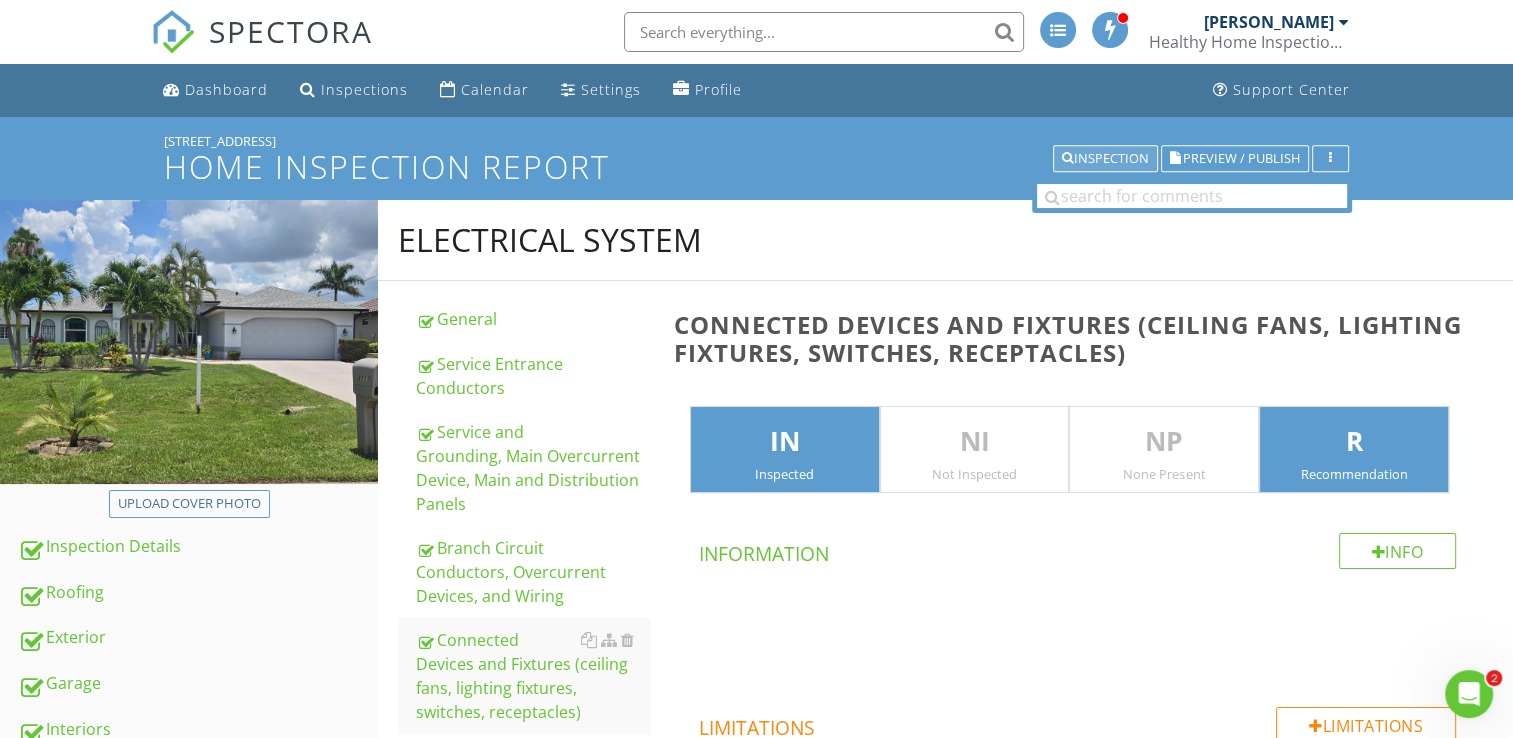 click on "Inspection" at bounding box center [1105, 159] 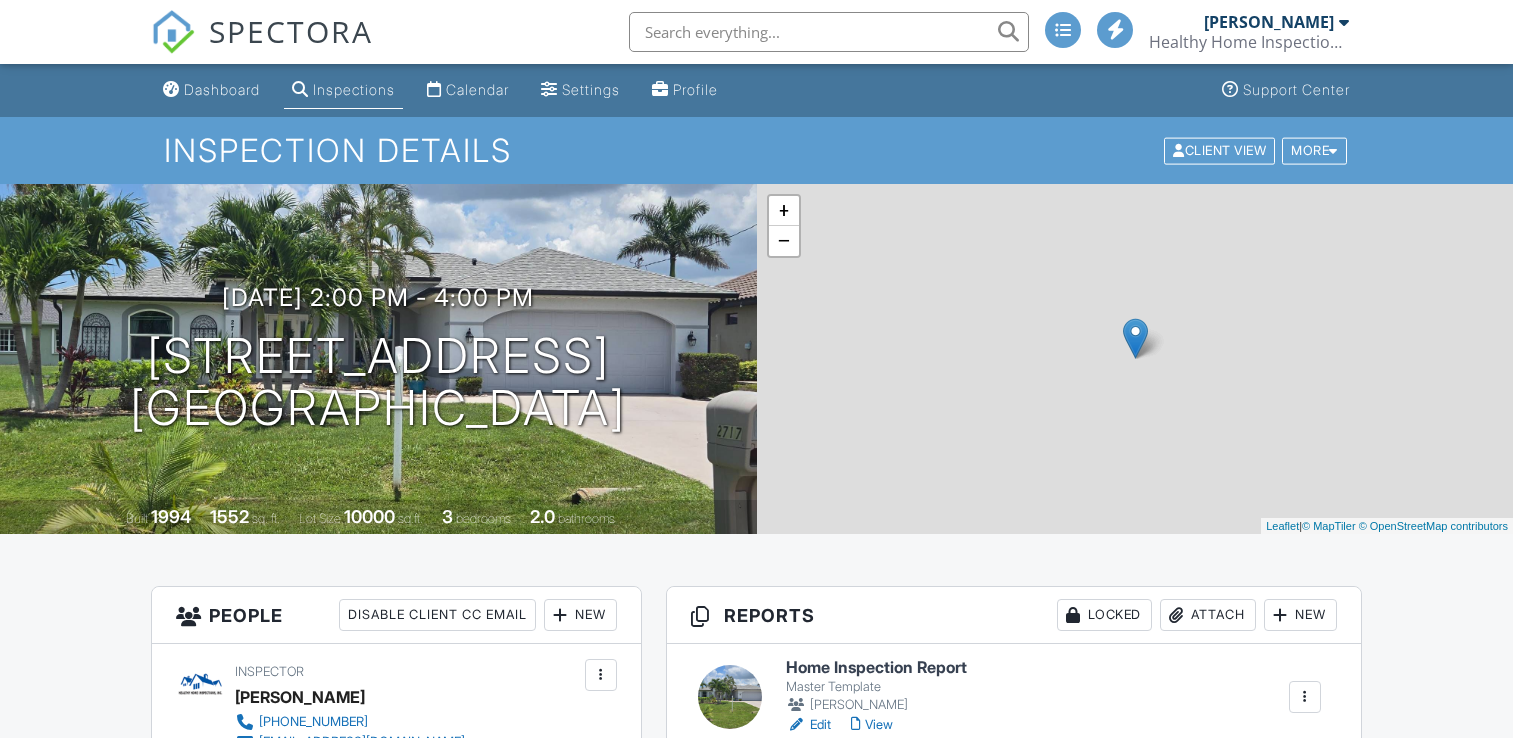 scroll, scrollTop: 0, scrollLeft: 0, axis: both 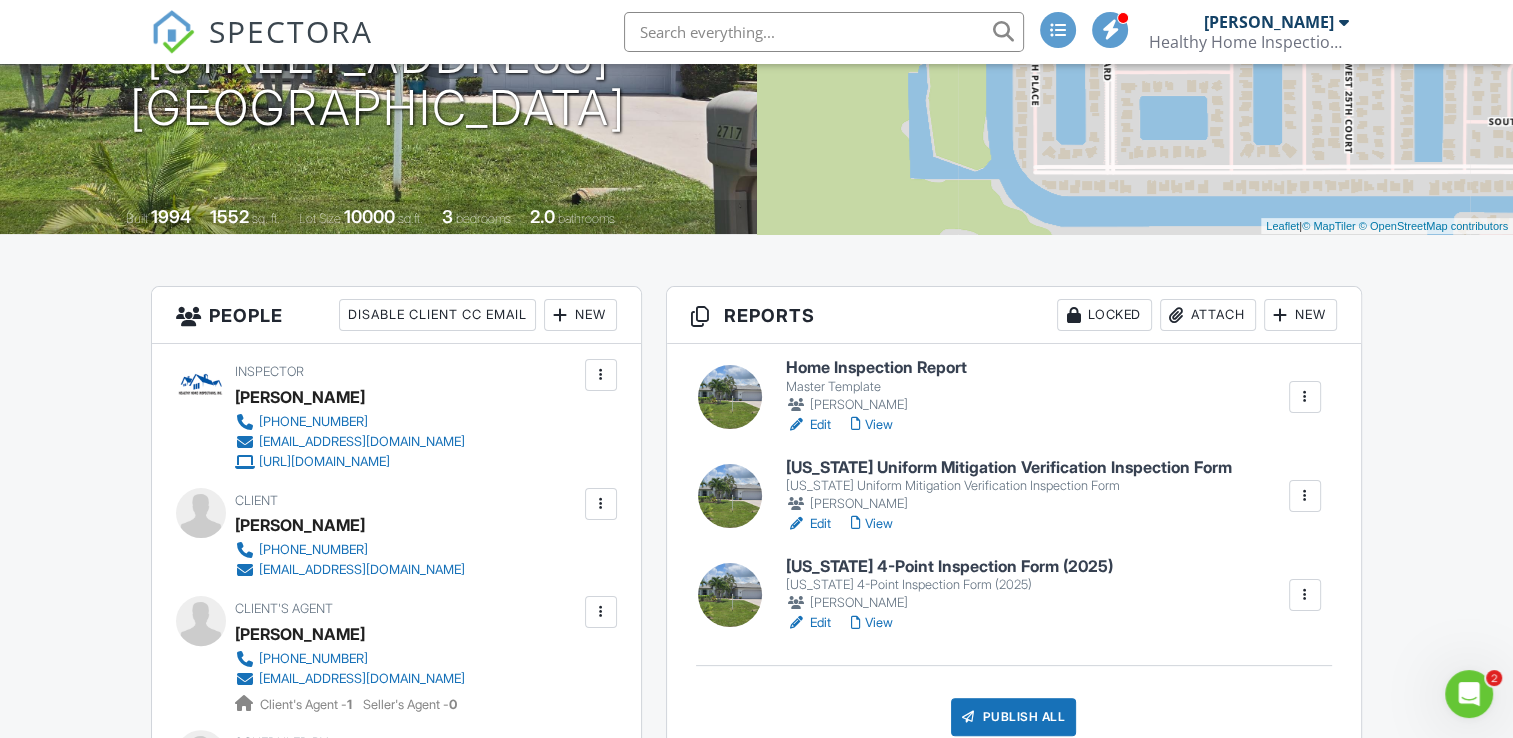 click on "View" at bounding box center [872, 425] 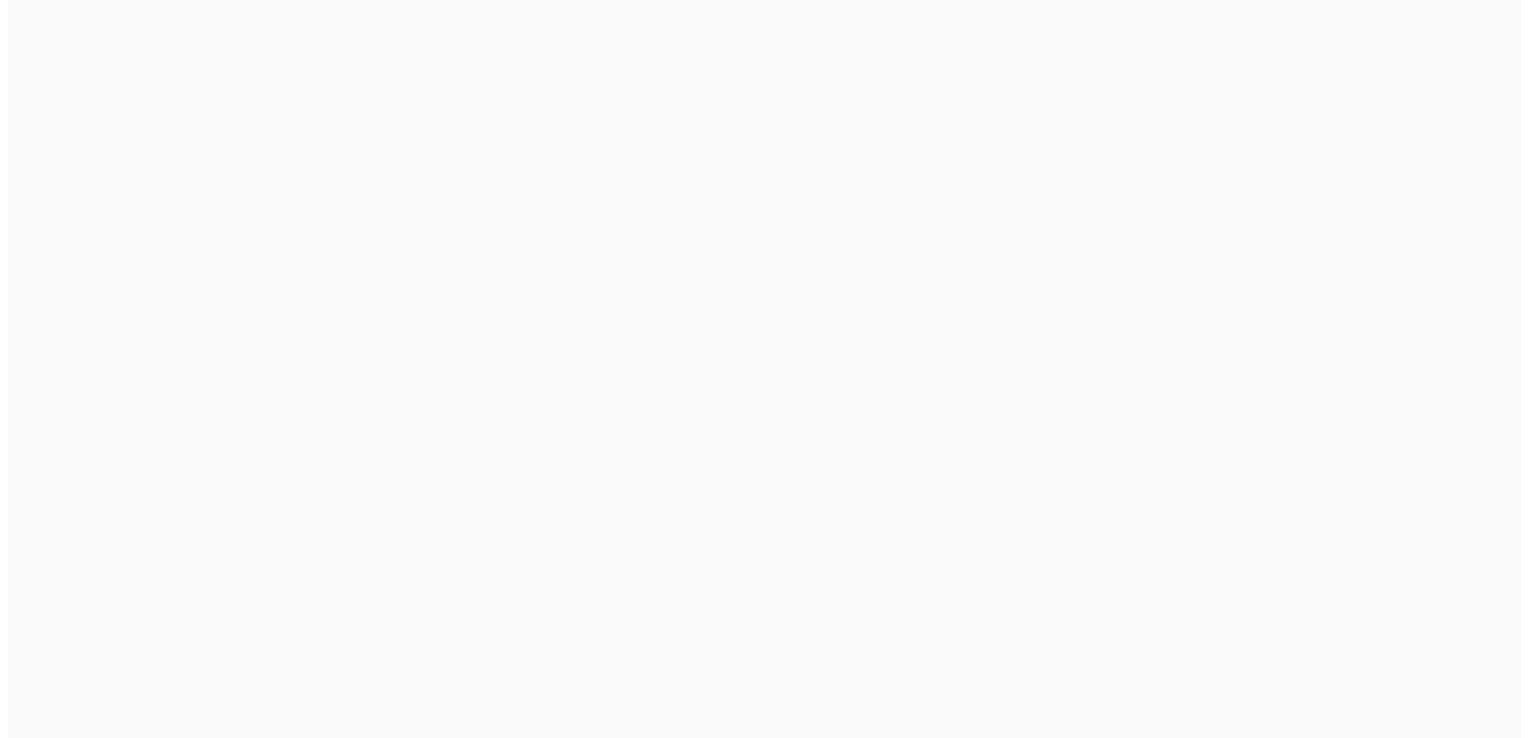 scroll, scrollTop: 0, scrollLeft: 0, axis: both 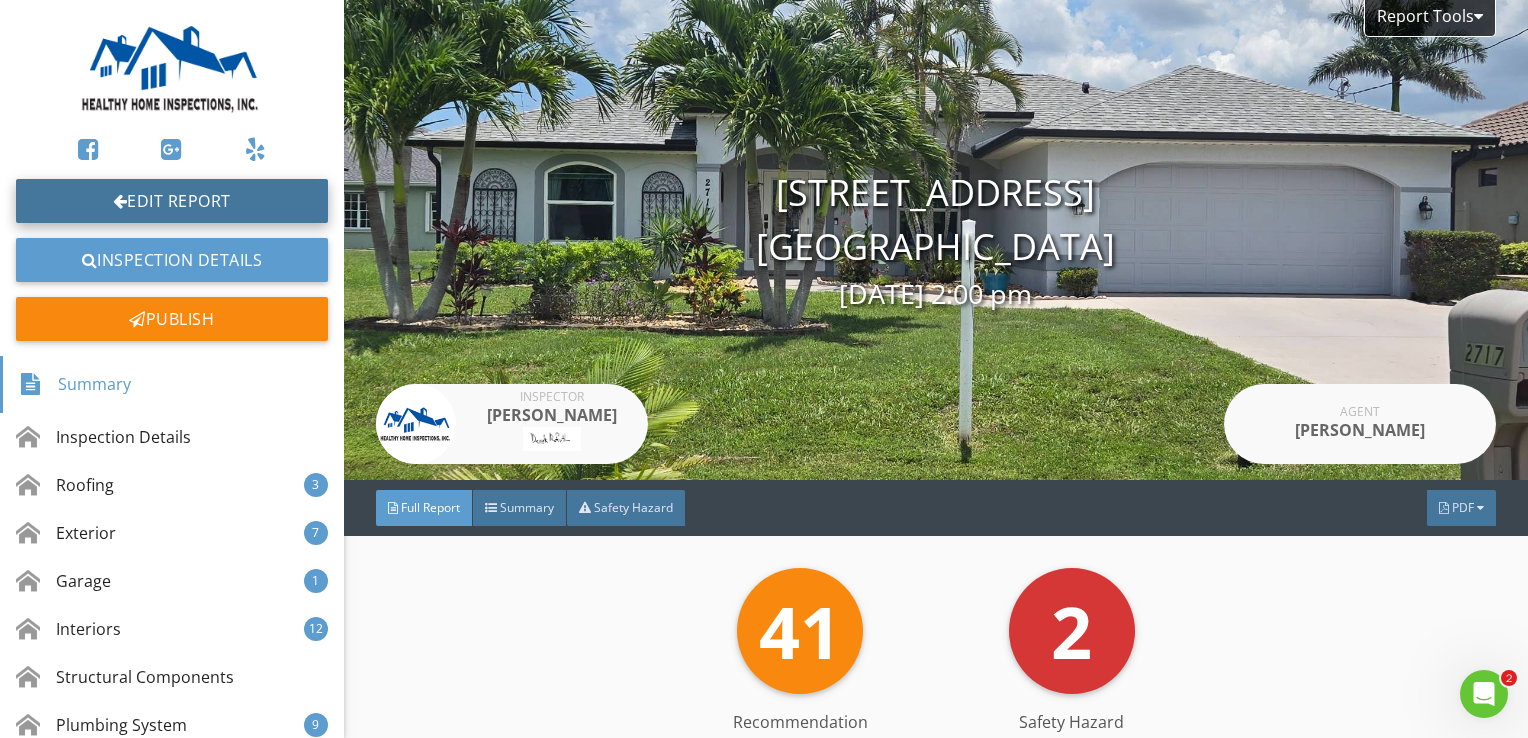 click on "Edit Report" at bounding box center [172, 201] 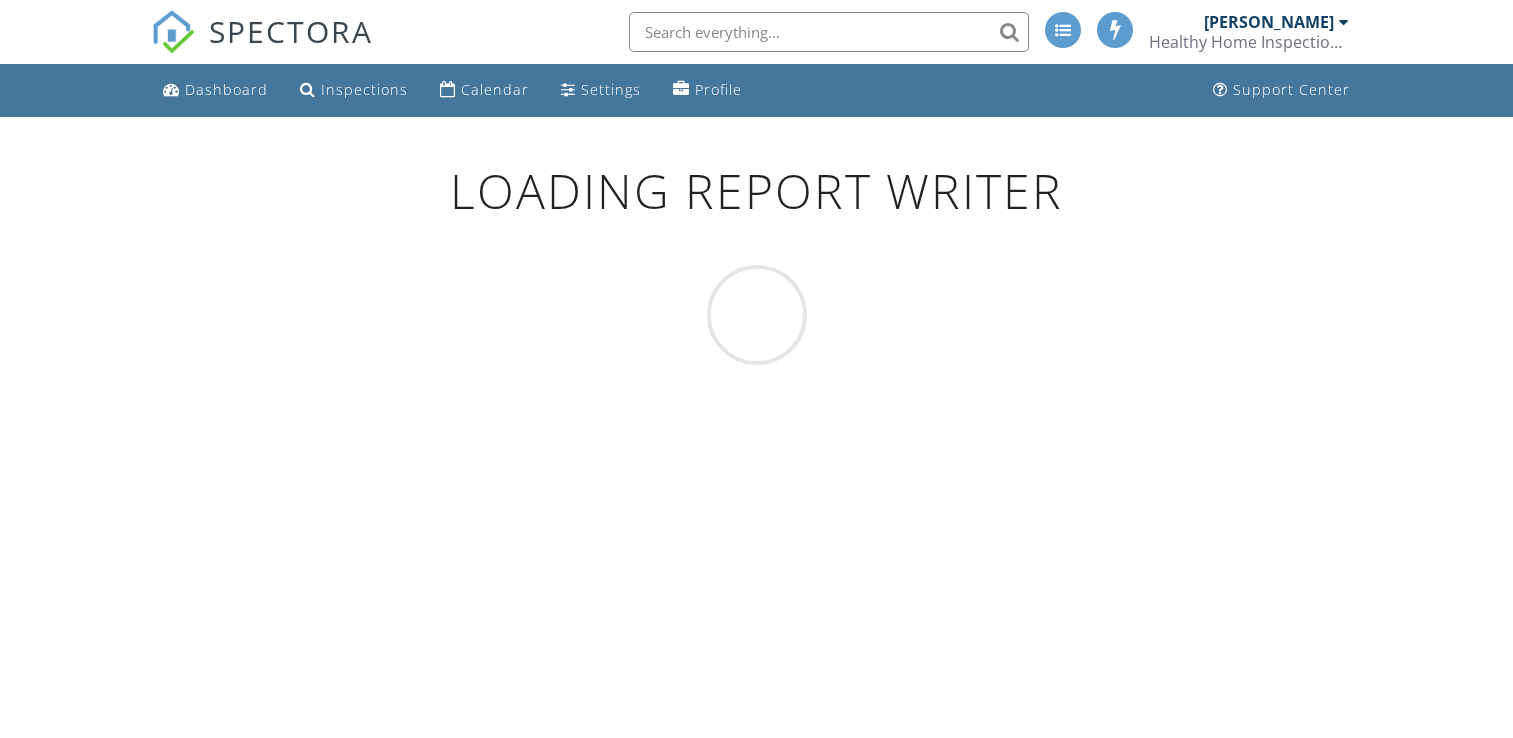 scroll, scrollTop: 0, scrollLeft: 0, axis: both 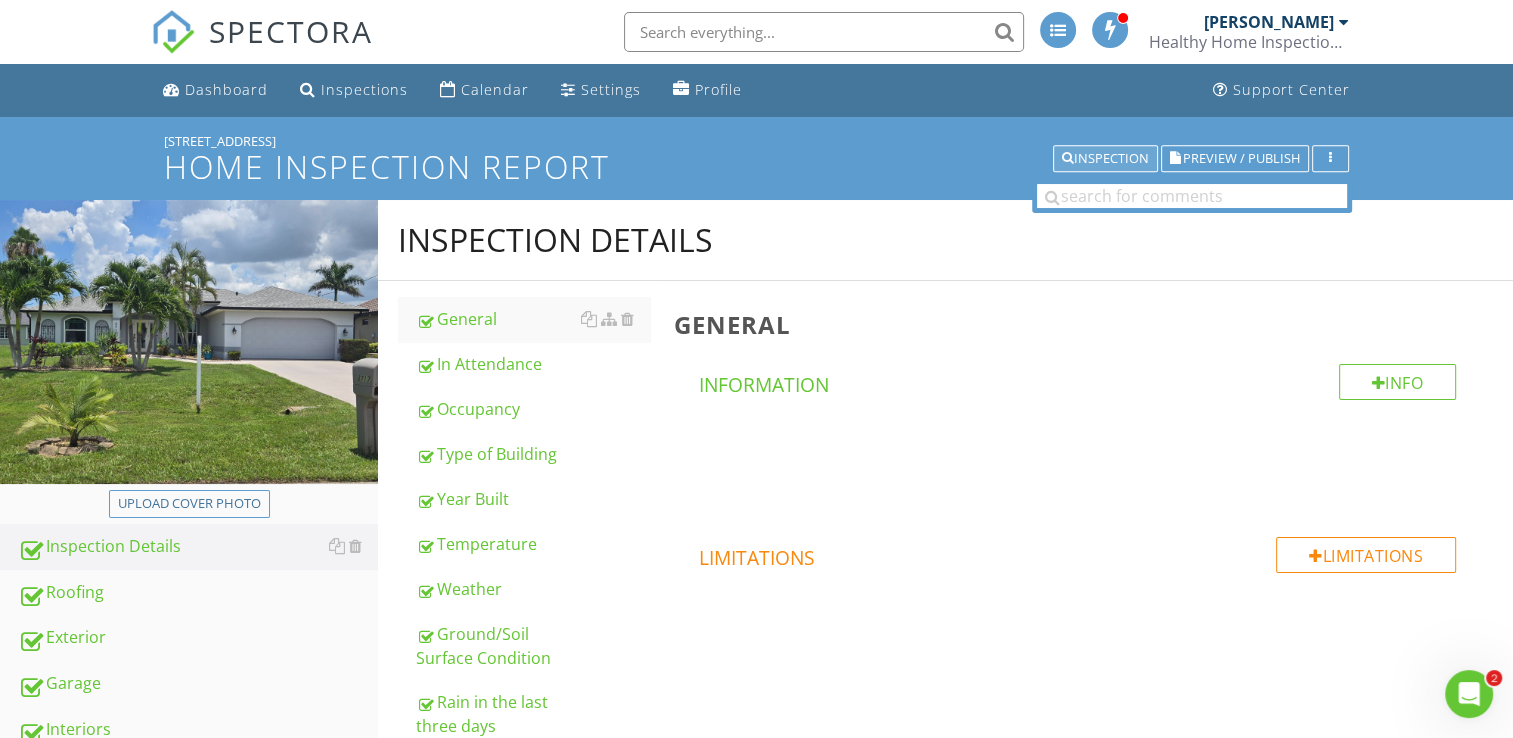 click on "Inspection" at bounding box center (1105, 159) 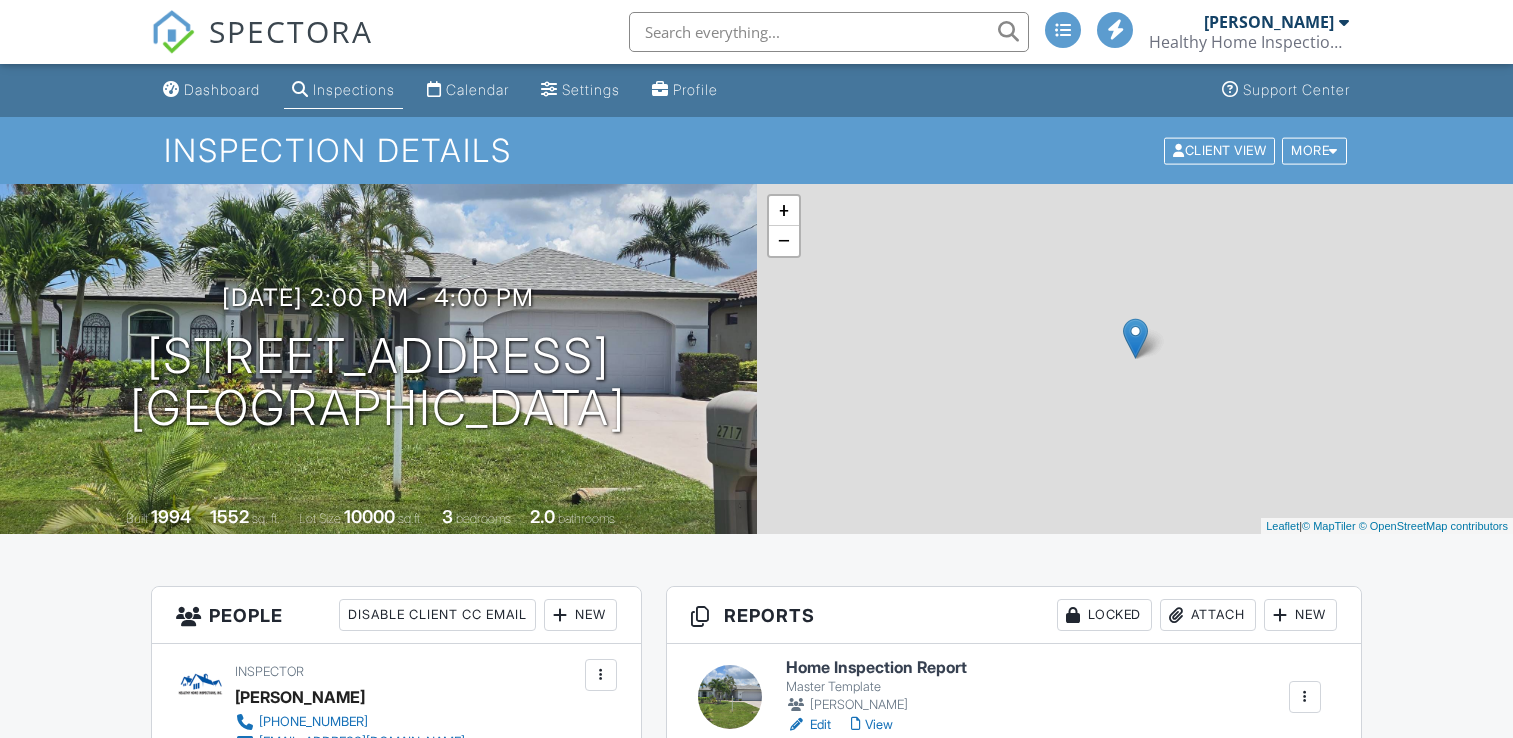 scroll, scrollTop: 0, scrollLeft: 0, axis: both 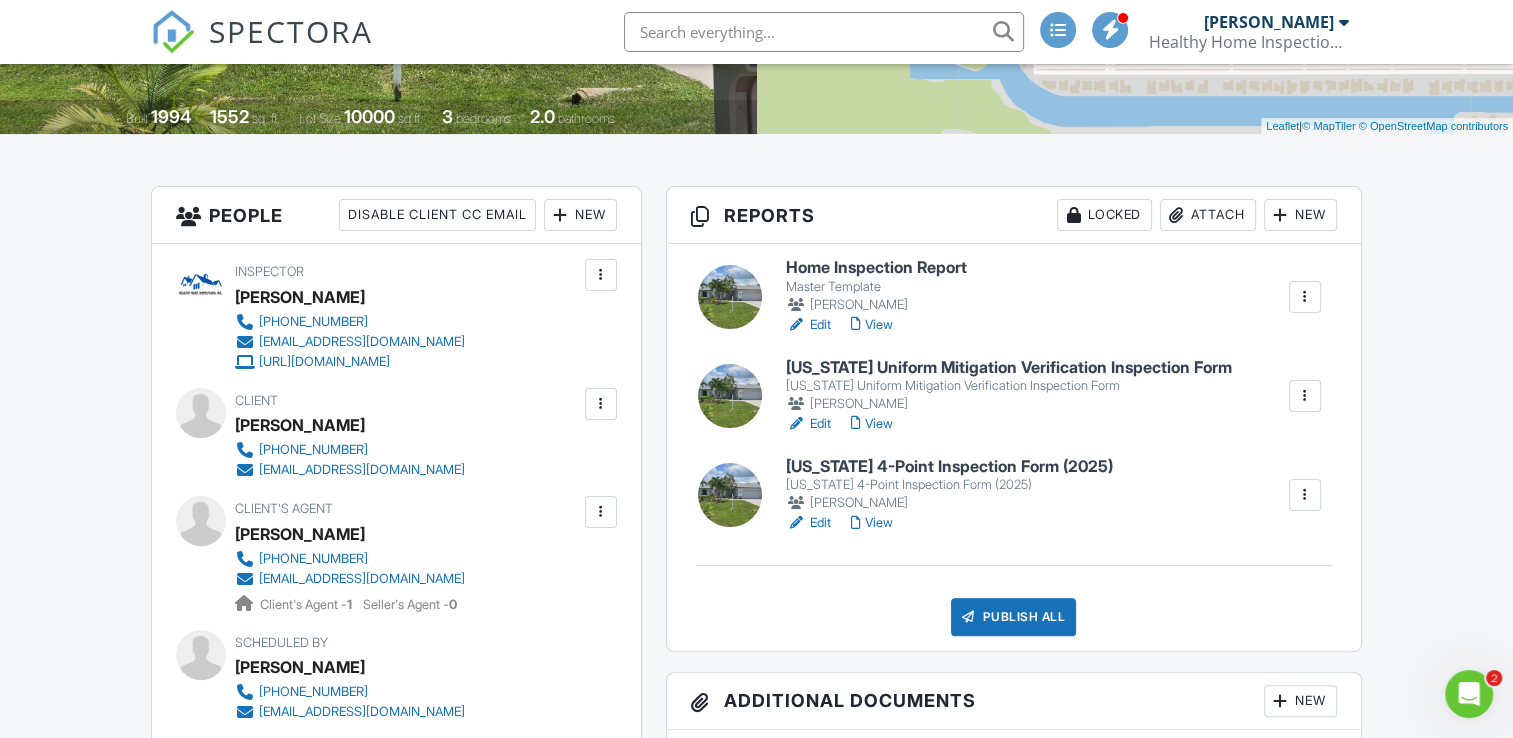 click on "View" at bounding box center (872, 424) 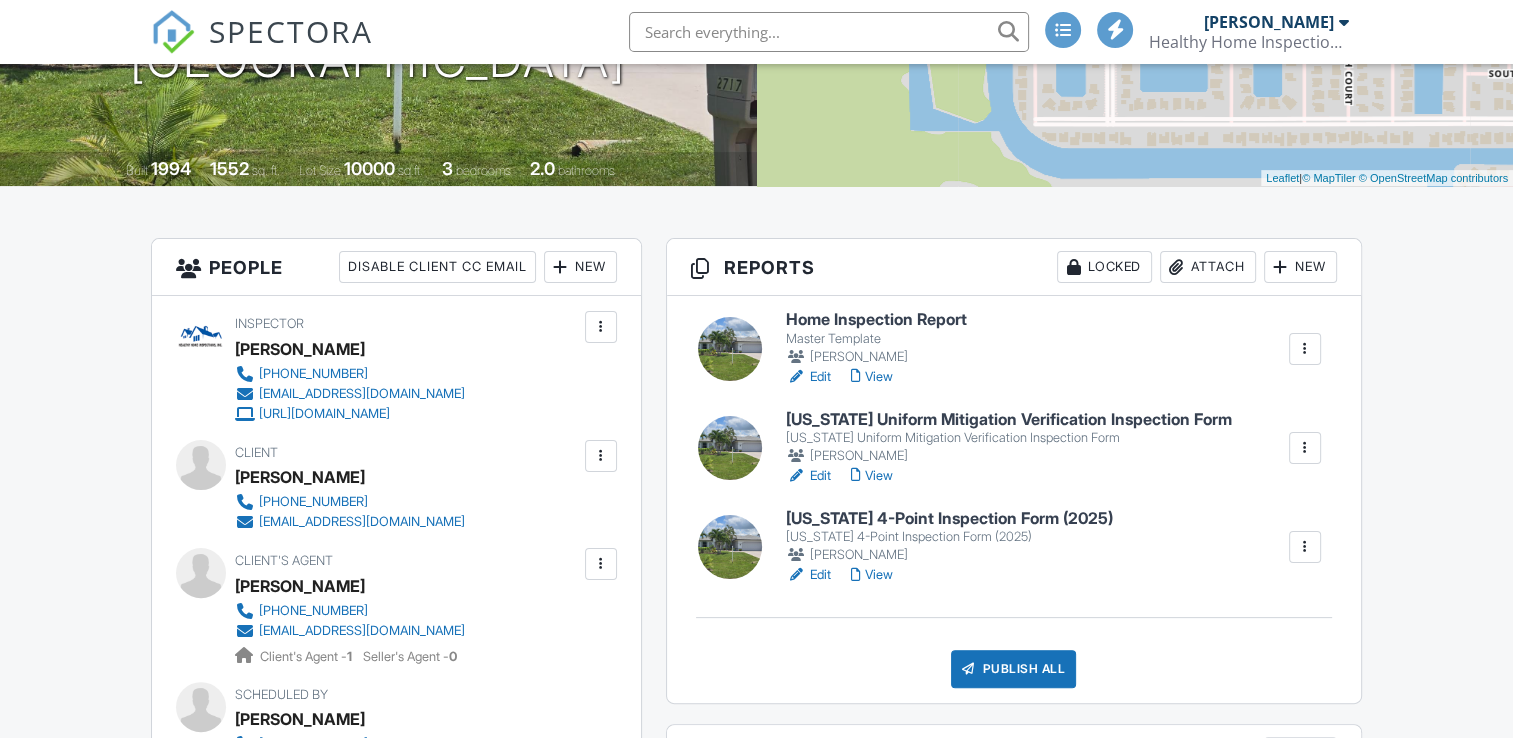 scroll, scrollTop: 348, scrollLeft: 0, axis: vertical 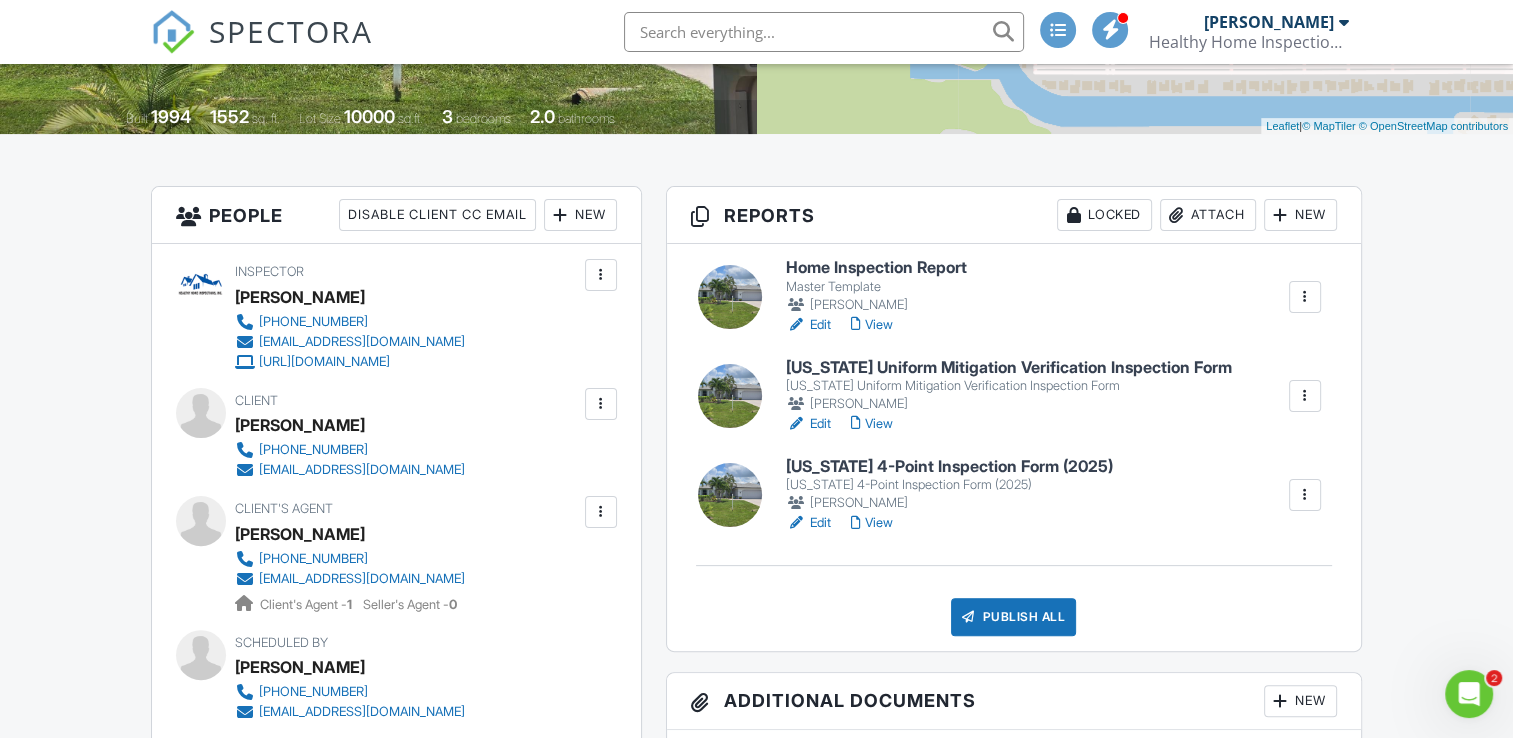 click on "View" at bounding box center [872, 523] 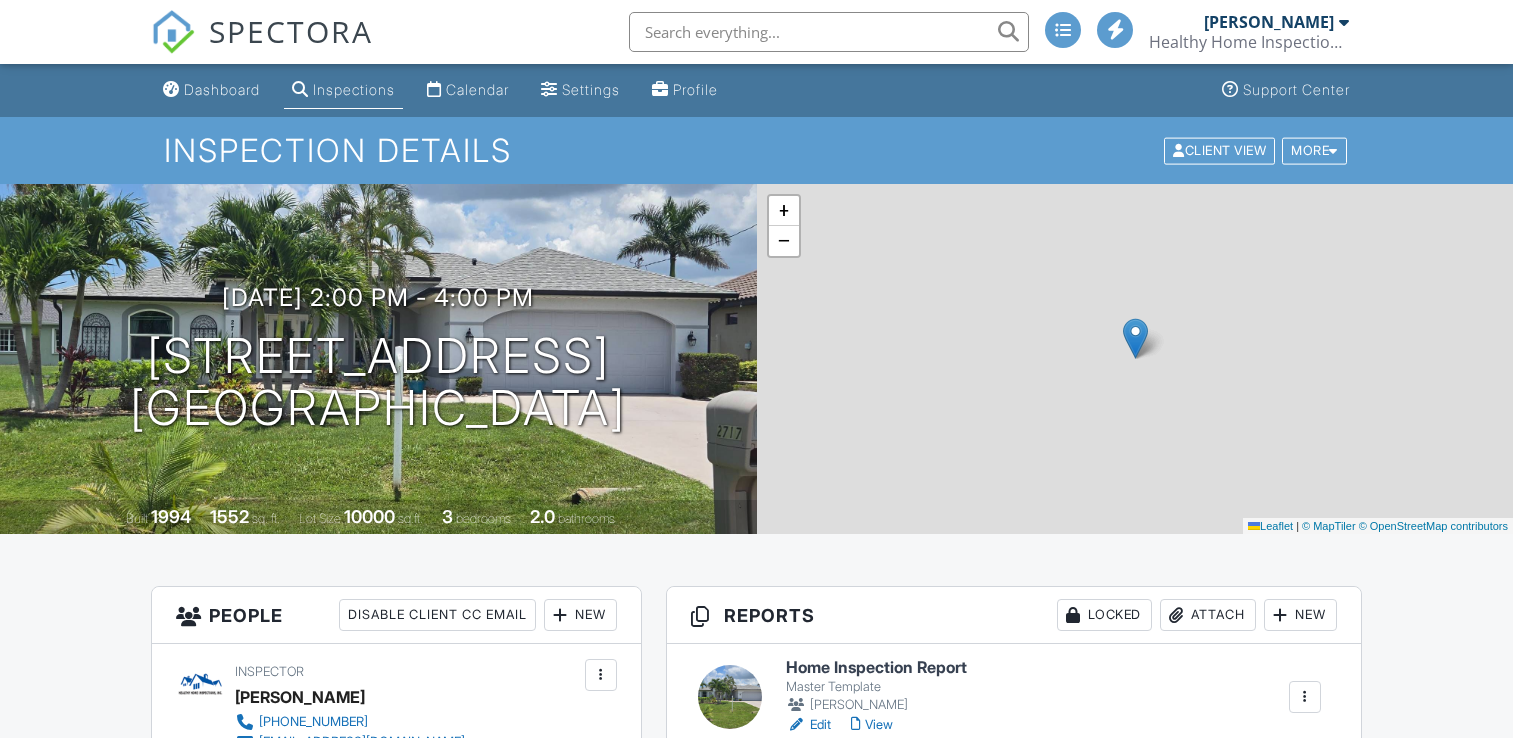 scroll, scrollTop: 348, scrollLeft: 0, axis: vertical 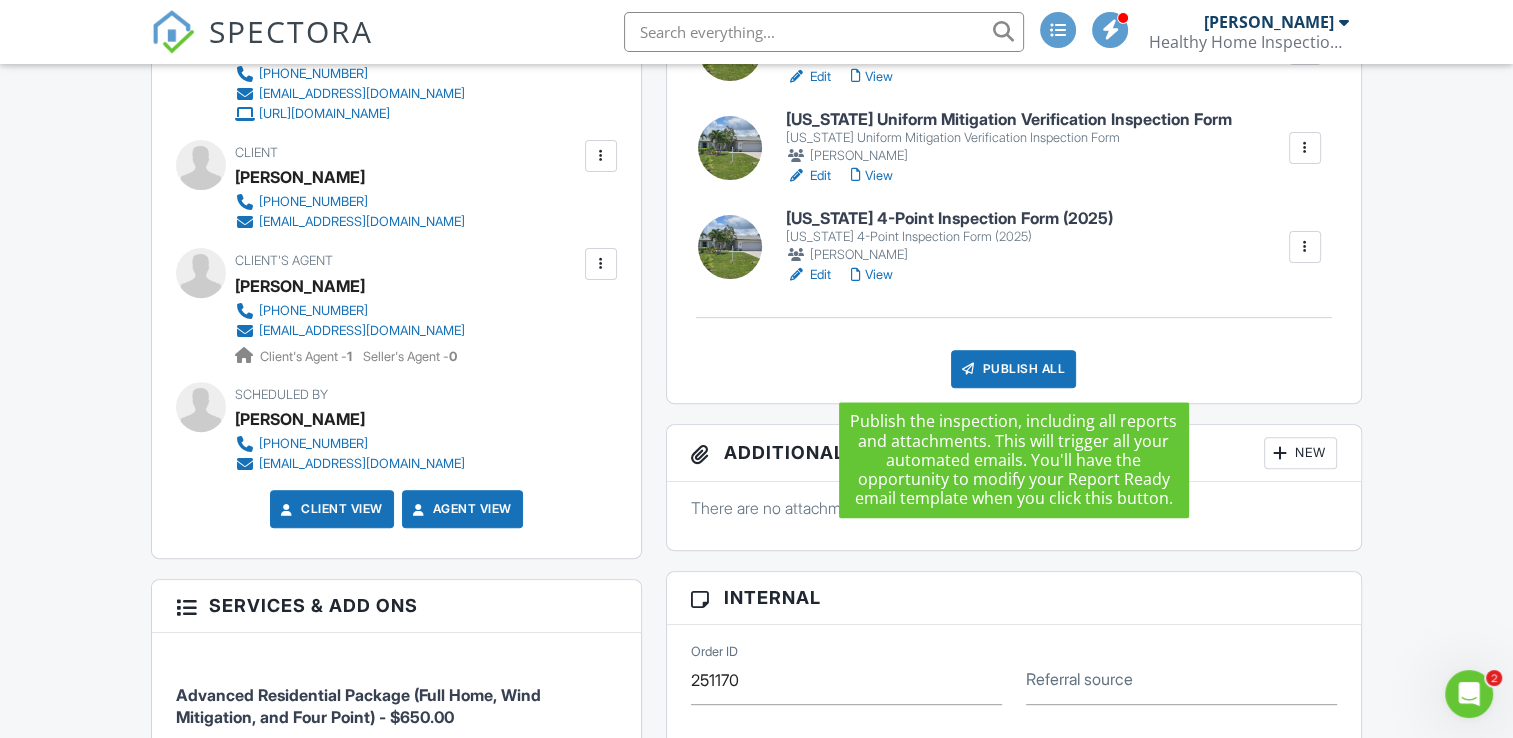 click on "Publish All" at bounding box center [1013, 369] 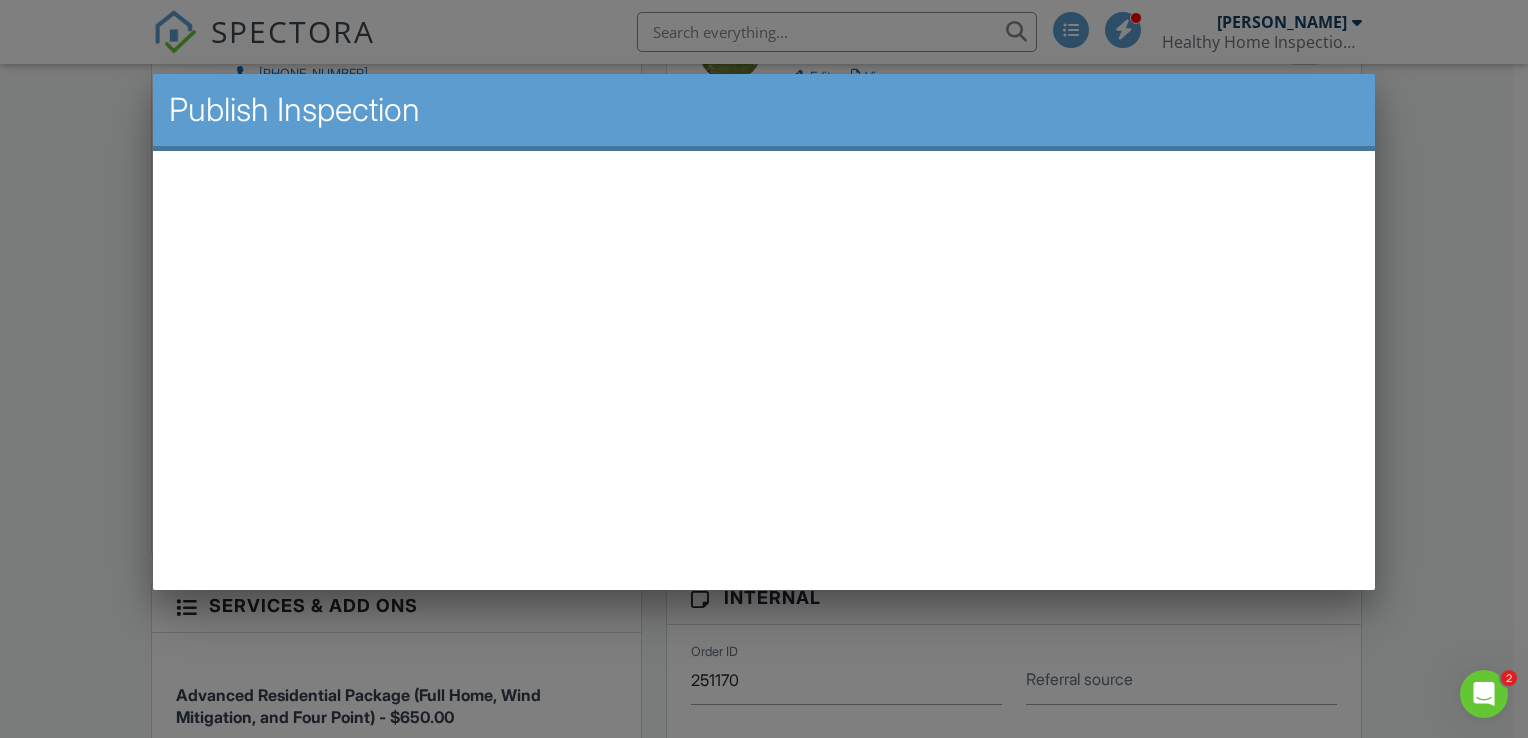 scroll, scrollTop: 0, scrollLeft: 0, axis: both 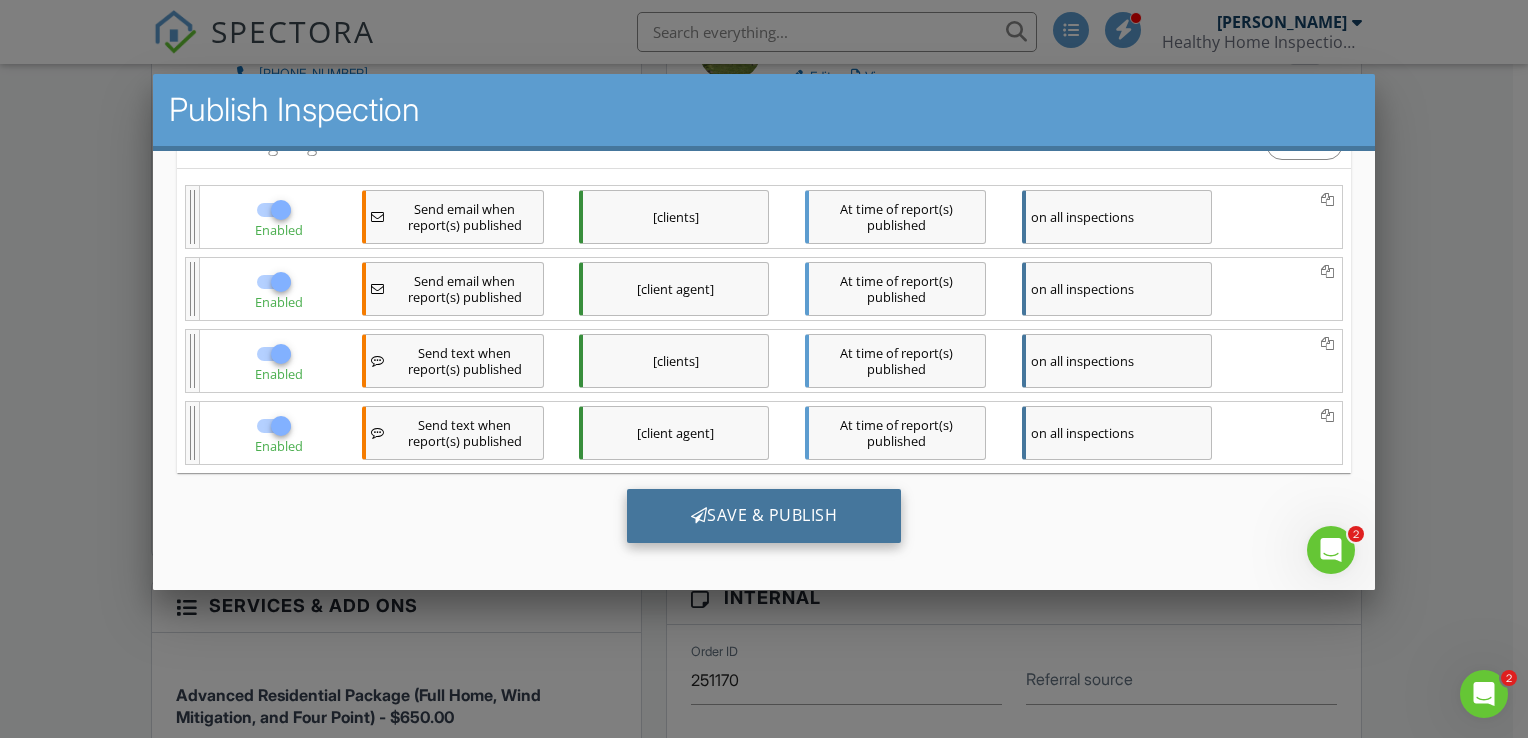 click on "Save & Publish" at bounding box center (763, 515) 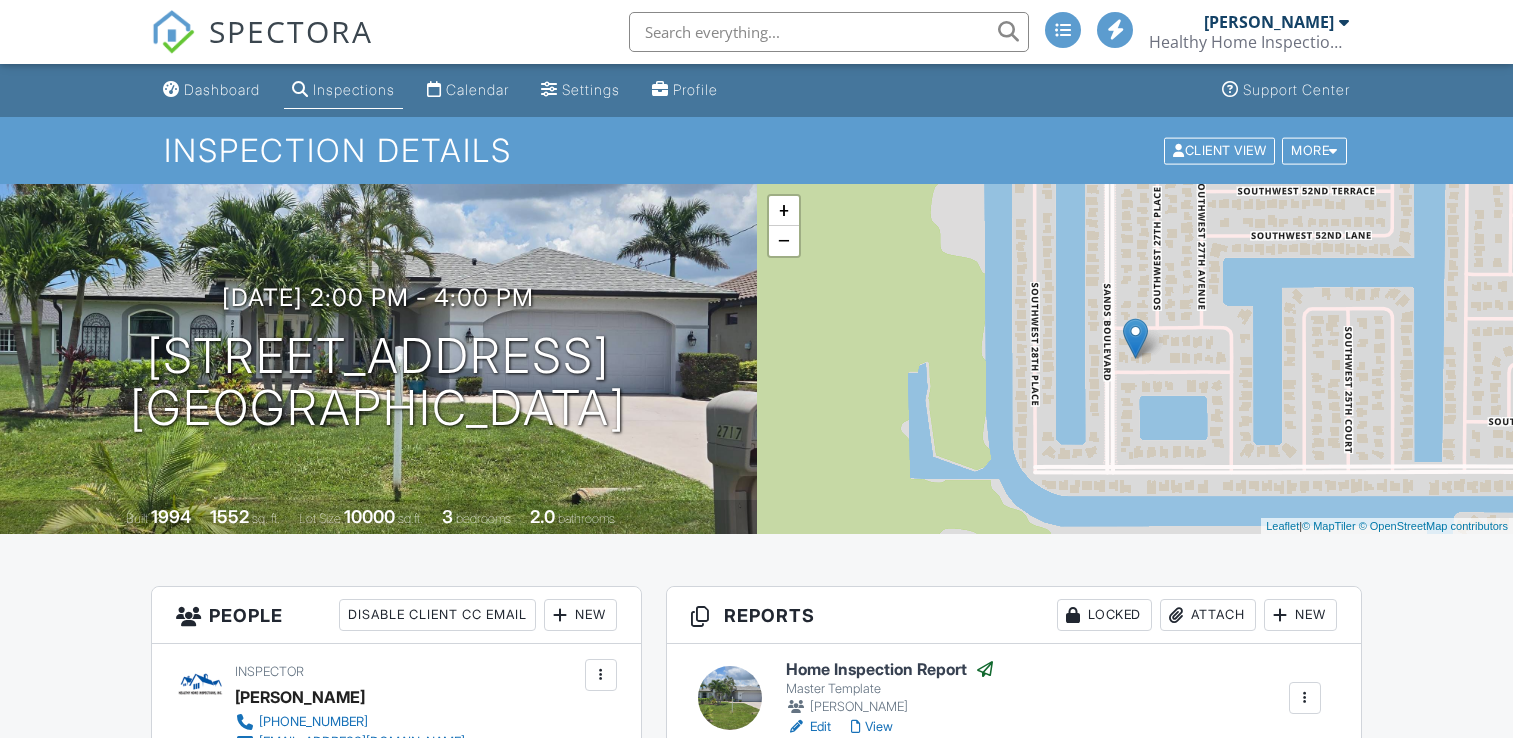 scroll, scrollTop: 0, scrollLeft: 0, axis: both 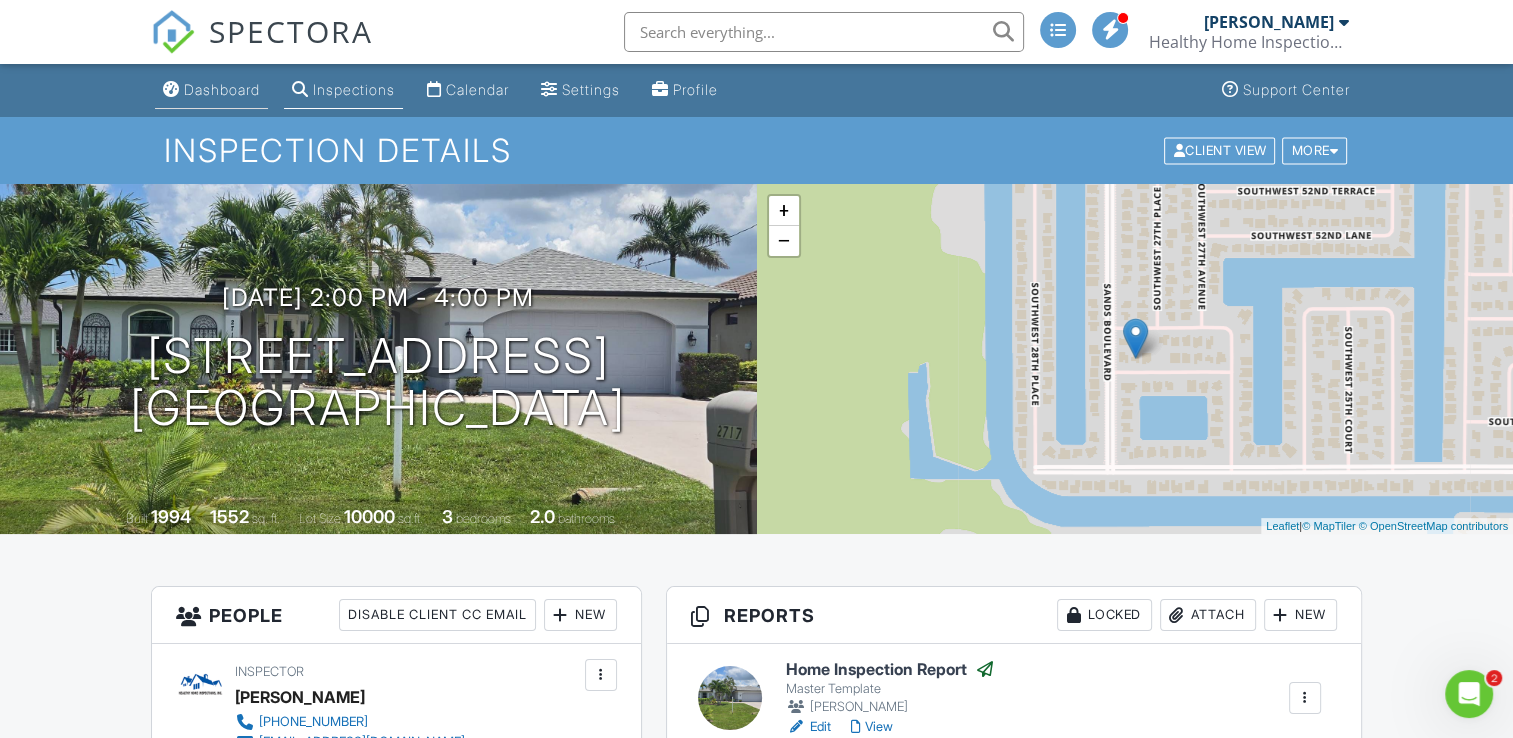 click on "Dashboard" at bounding box center [222, 89] 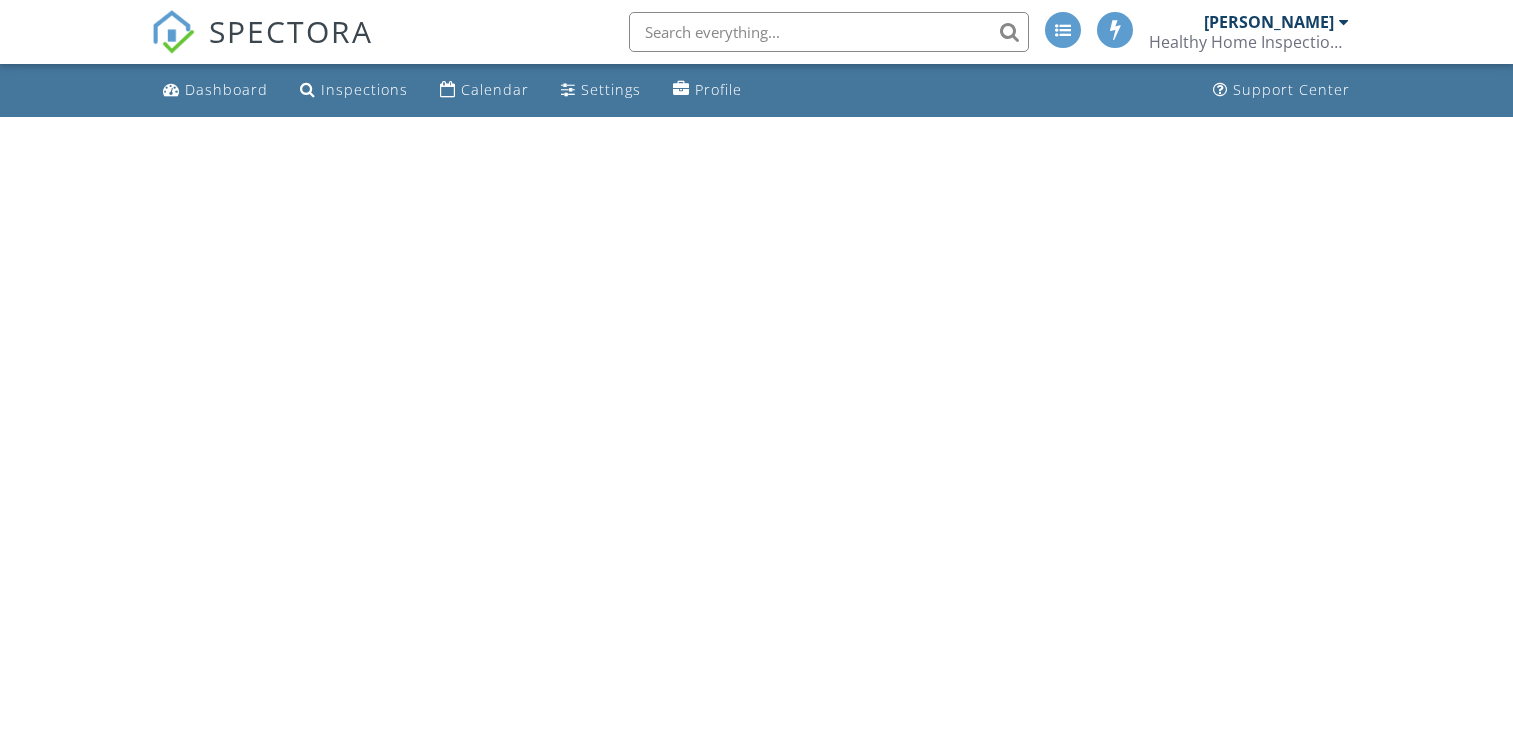 scroll, scrollTop: 0, scrollLeft: 0, axis: both 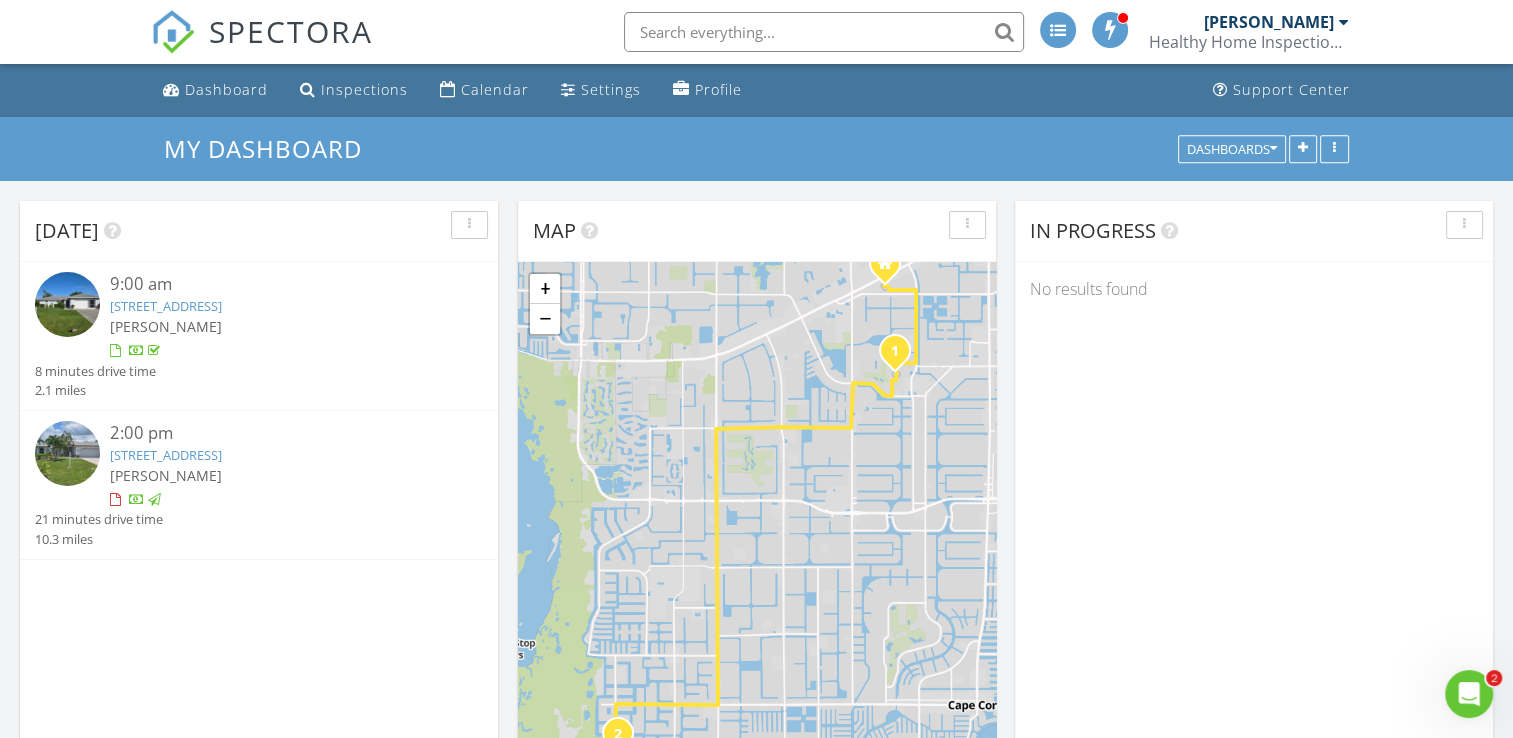click on "[STREET_ADDRESS]" at bounding box center [166, 455] 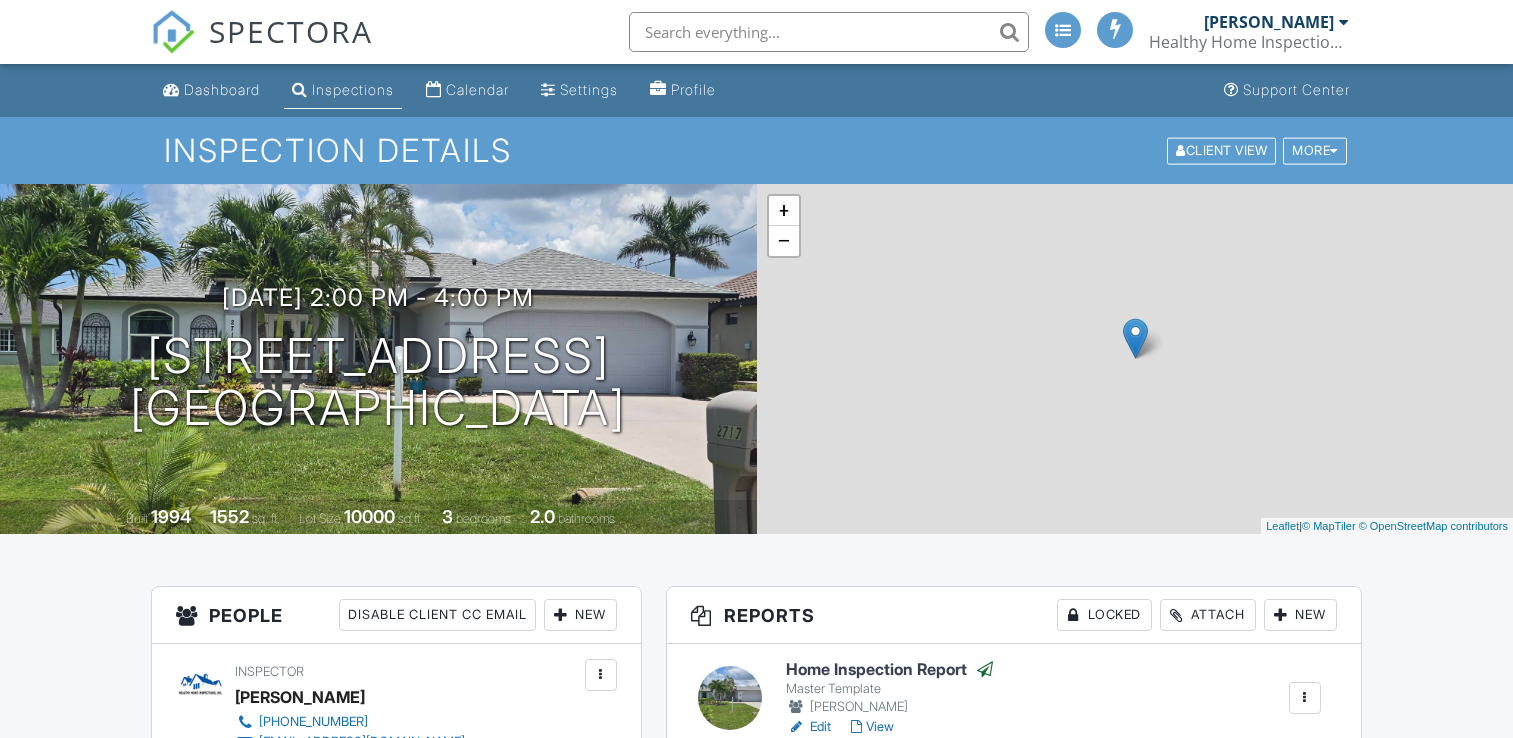 scroll, scrollTop: 600, scrollLeft: 0, axis: vertical 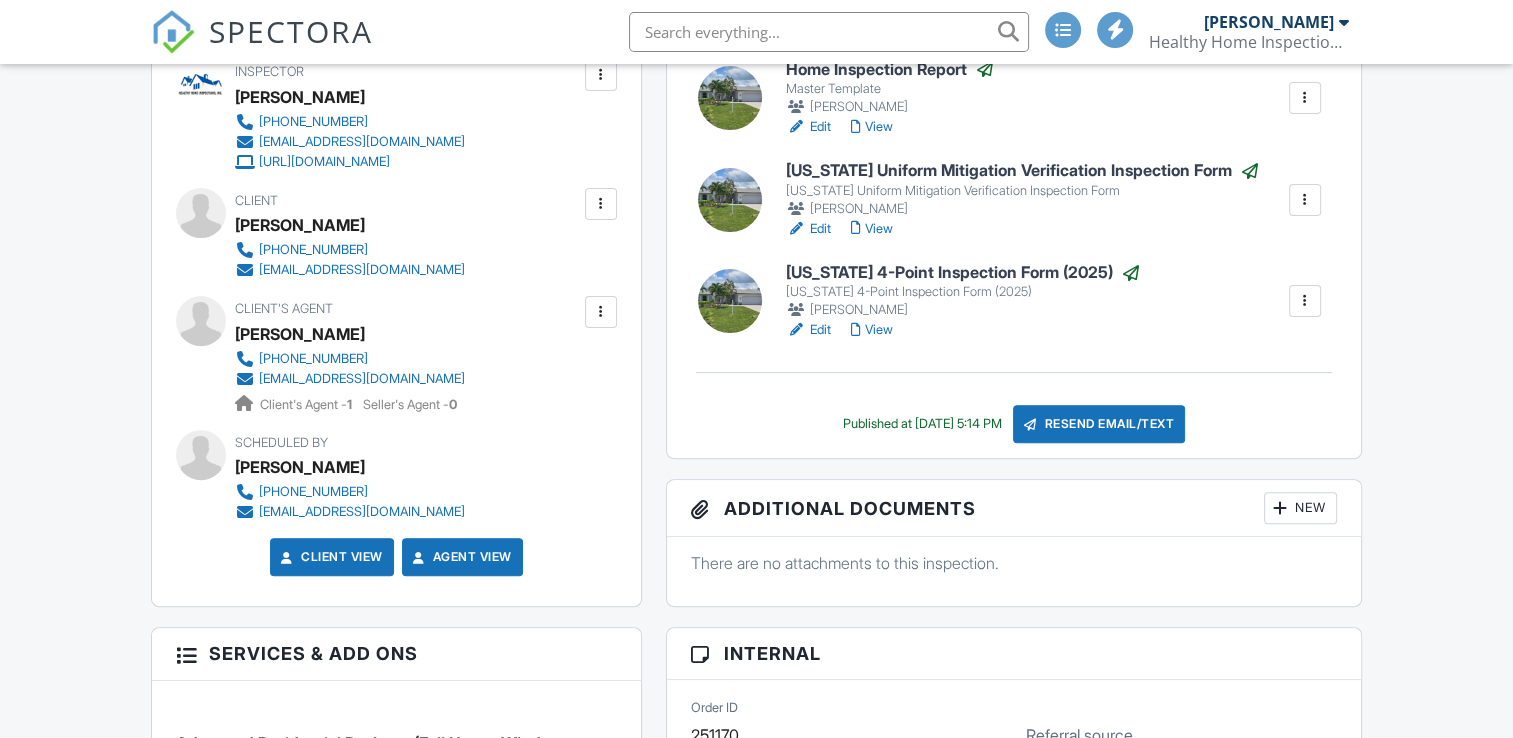 click on "View" at bounding box center [872, 229] 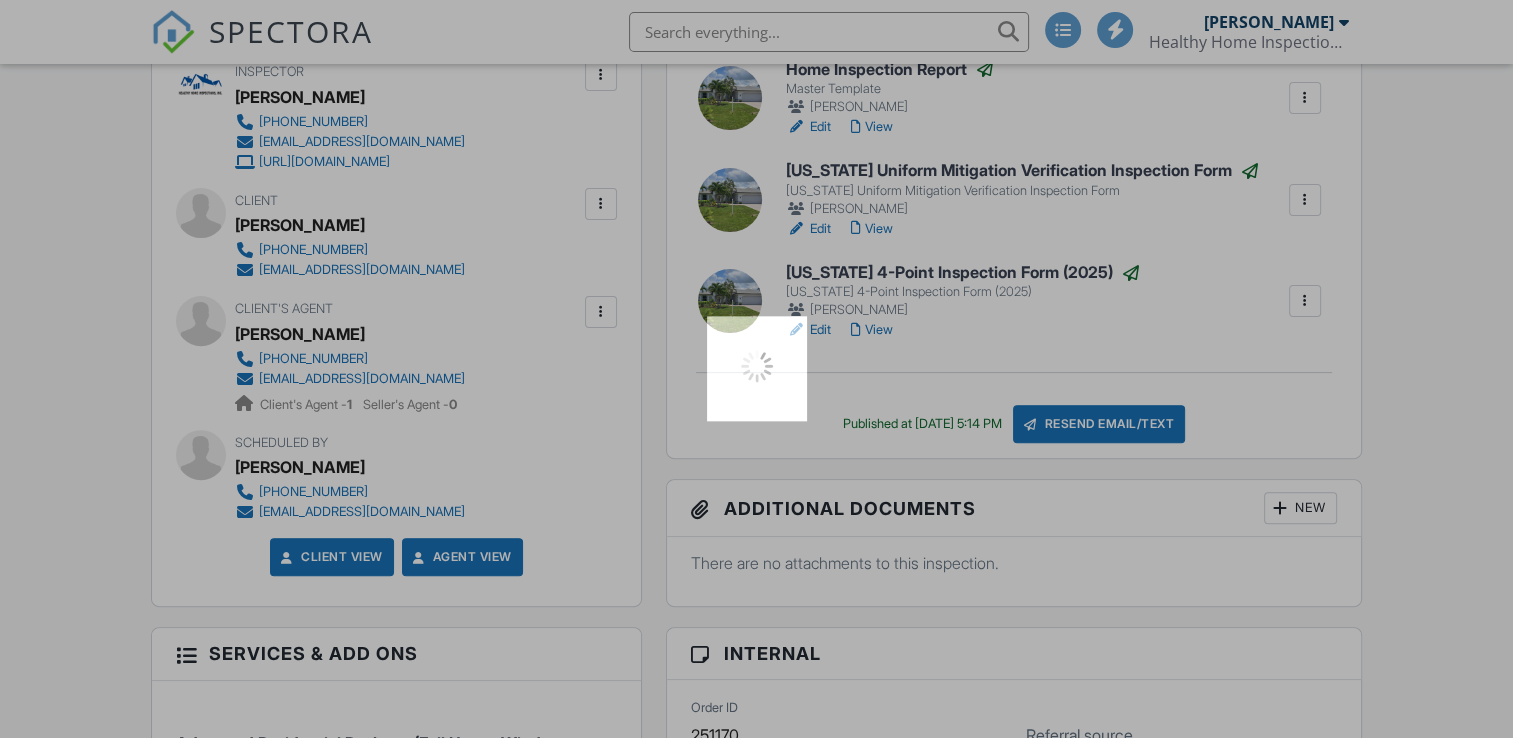 scroll, scrollTop: 0, scrollLeft: 0, axis: both 